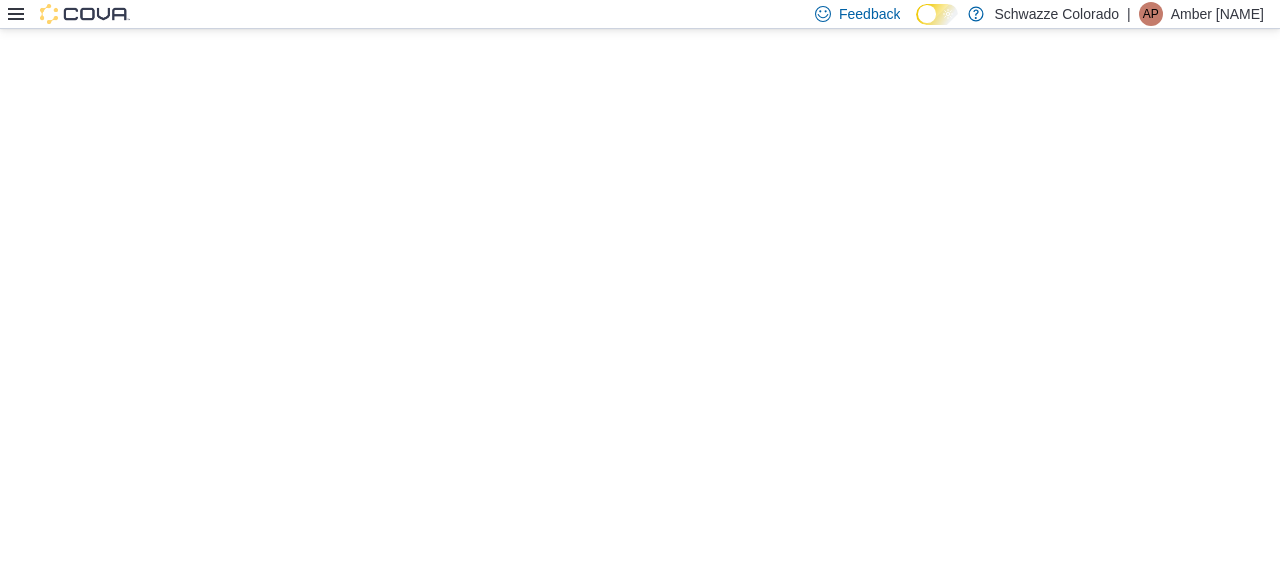 scroll, scrollTop: 0, scrollLeft: 0, axis: both 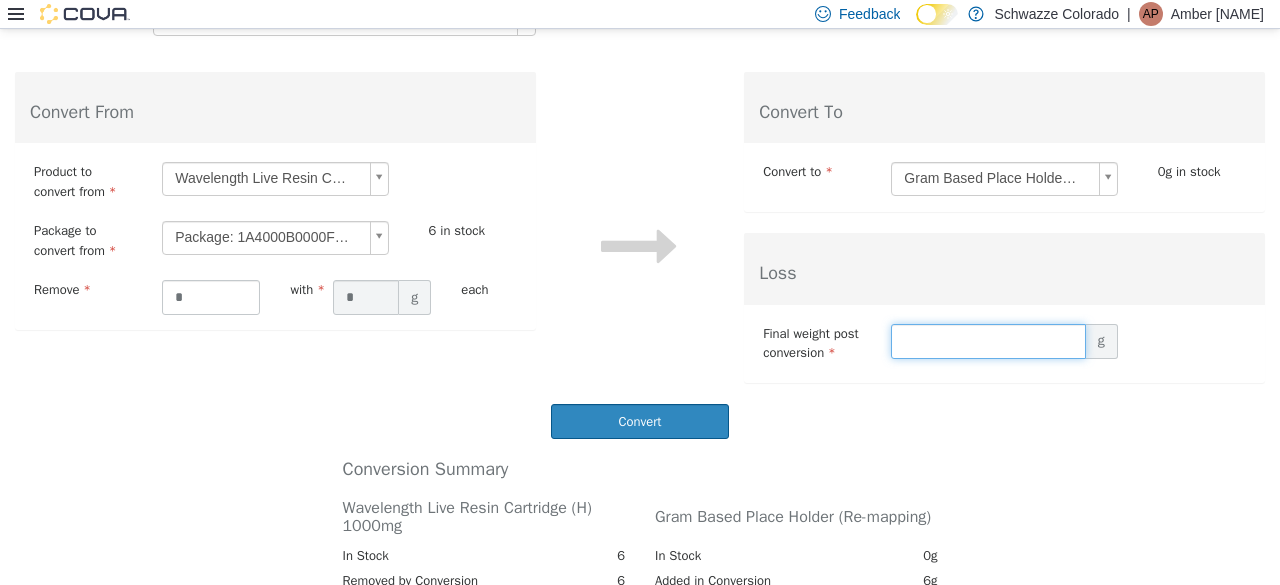 drag, startPoint x: 516, startPoint y: 366, endPoint x: 970, endPoint y: 332, distance: 455.27136 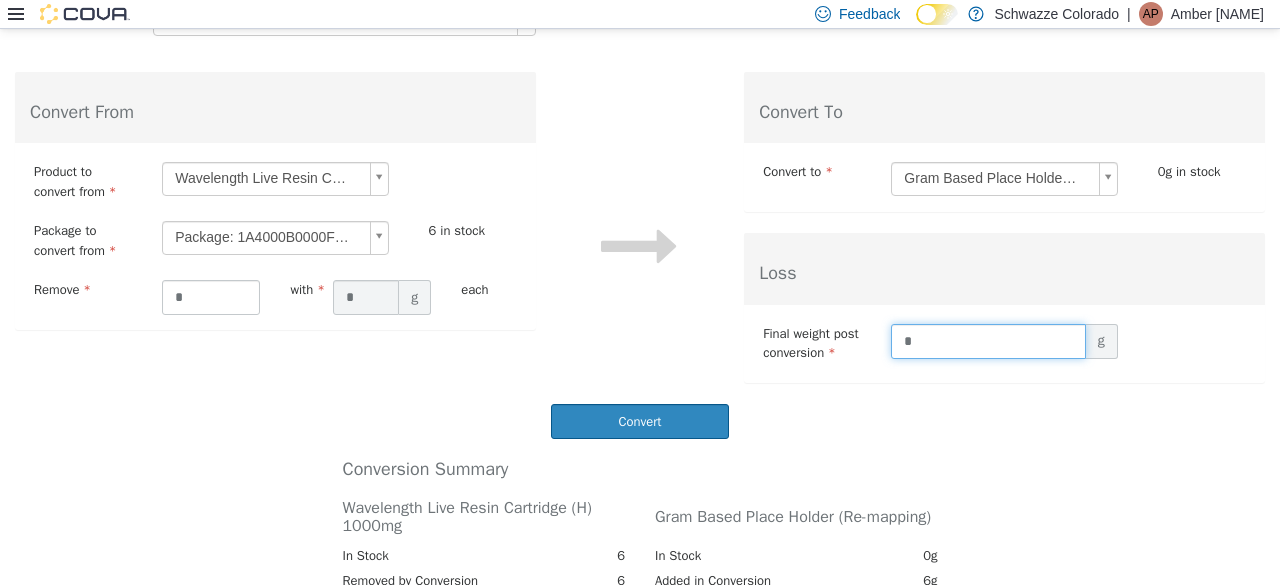 type on "*" 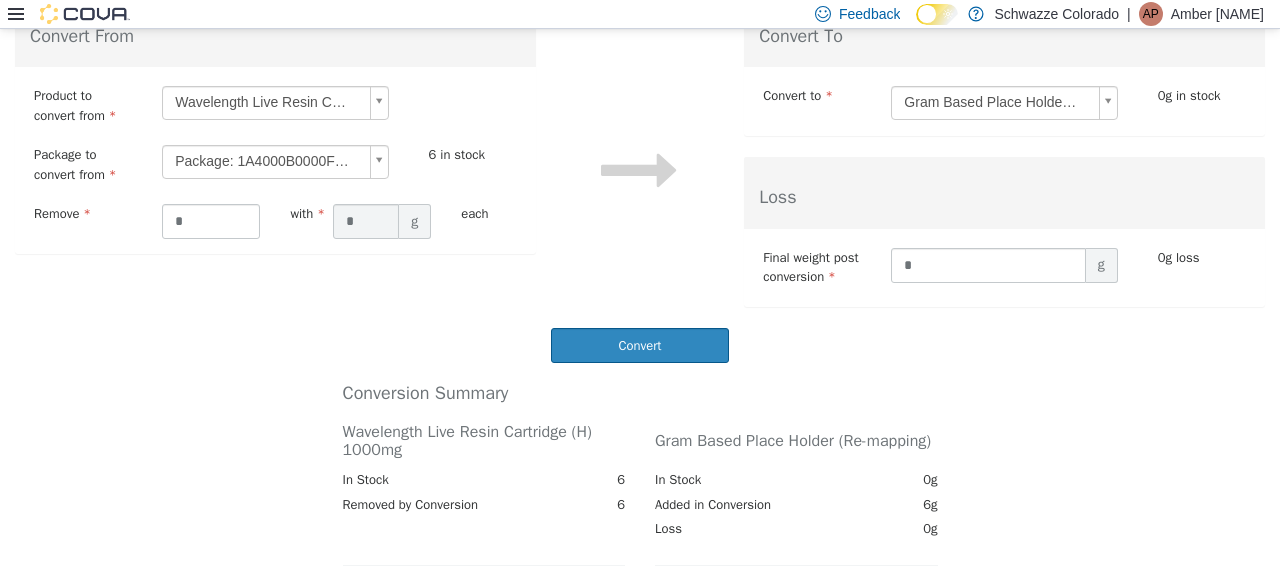 scroll, scrollTop: 314, scrollLeft: 0, axis: vertical 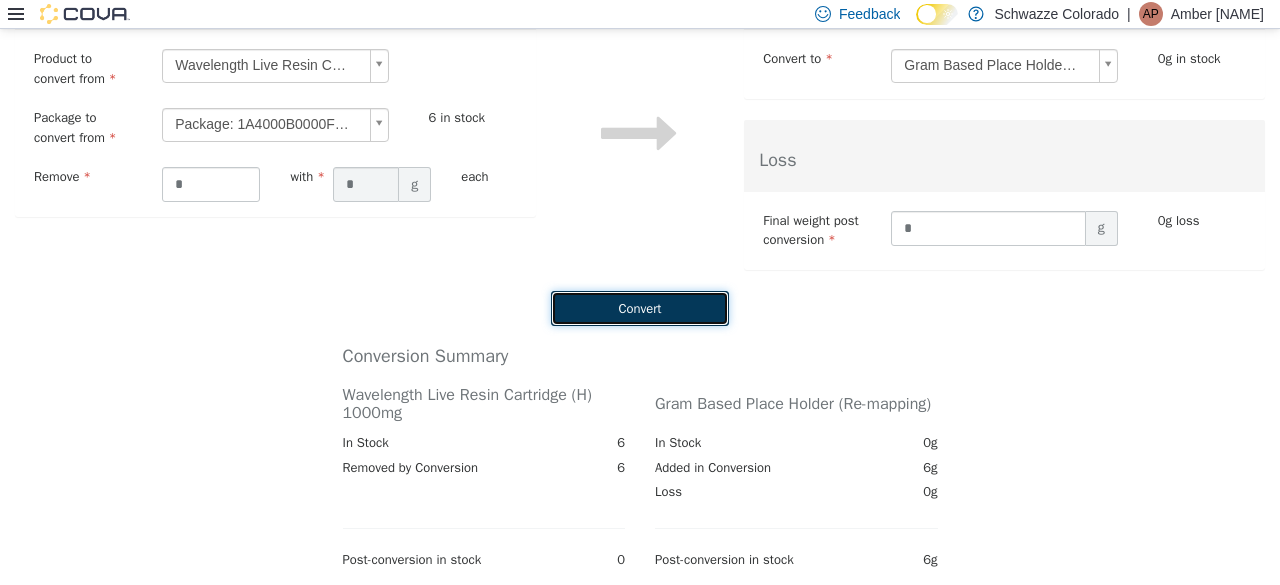 click on "Convert" at bounding box center [640, 308] 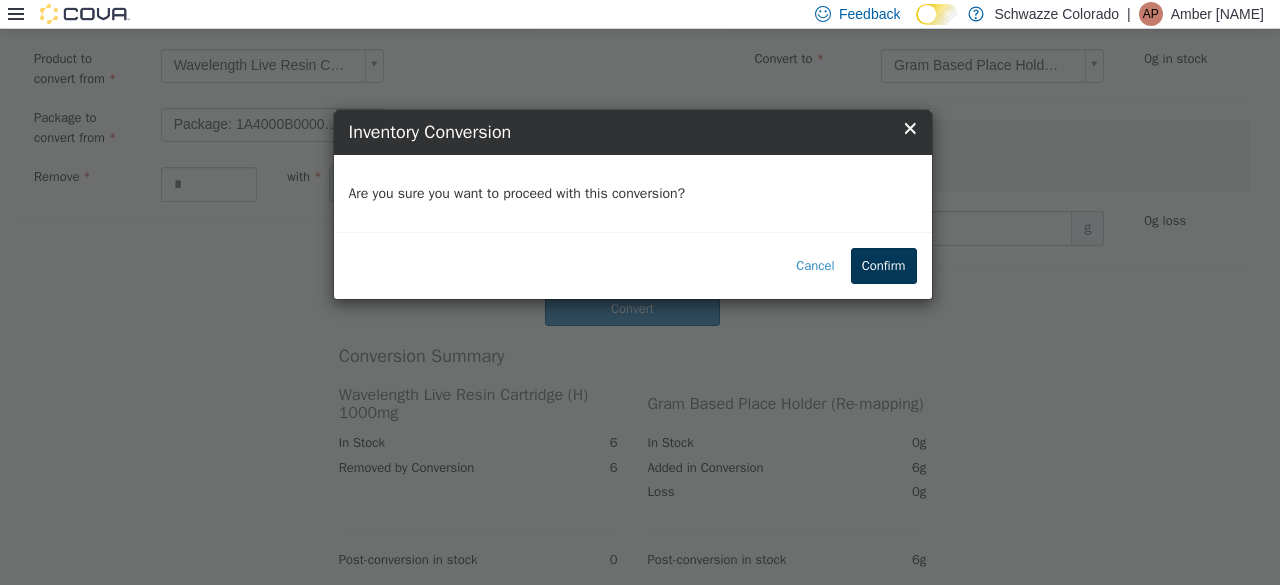 click on "Confirm" at bounding box center [884, 266] 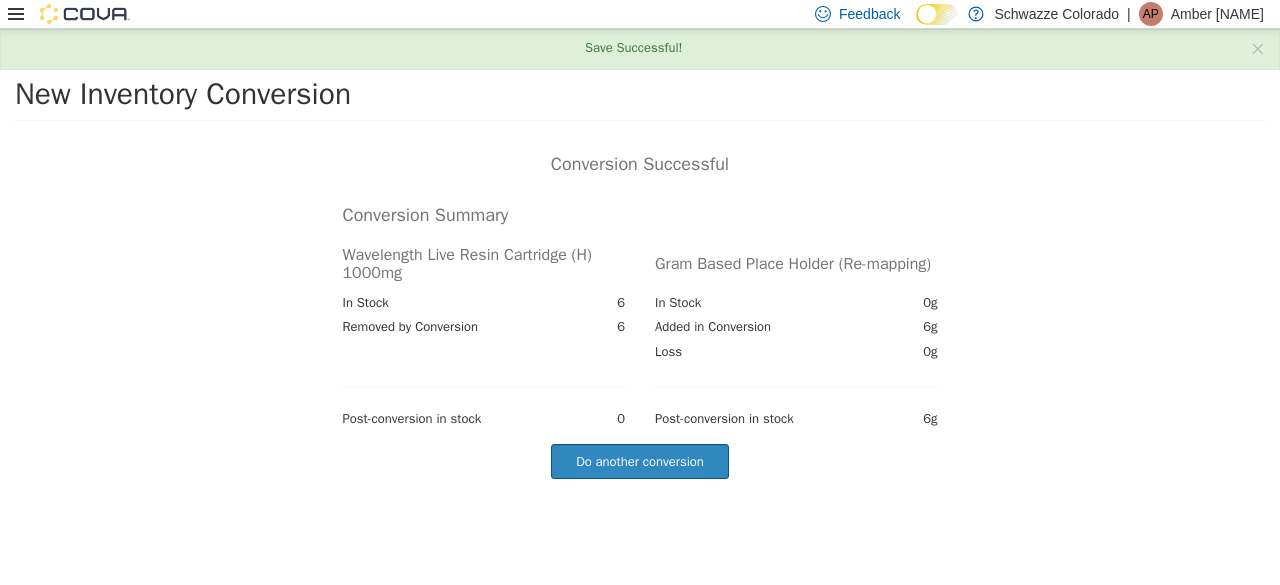 scroll, scrollTop: 0, scrollLeft: 0, axis: both 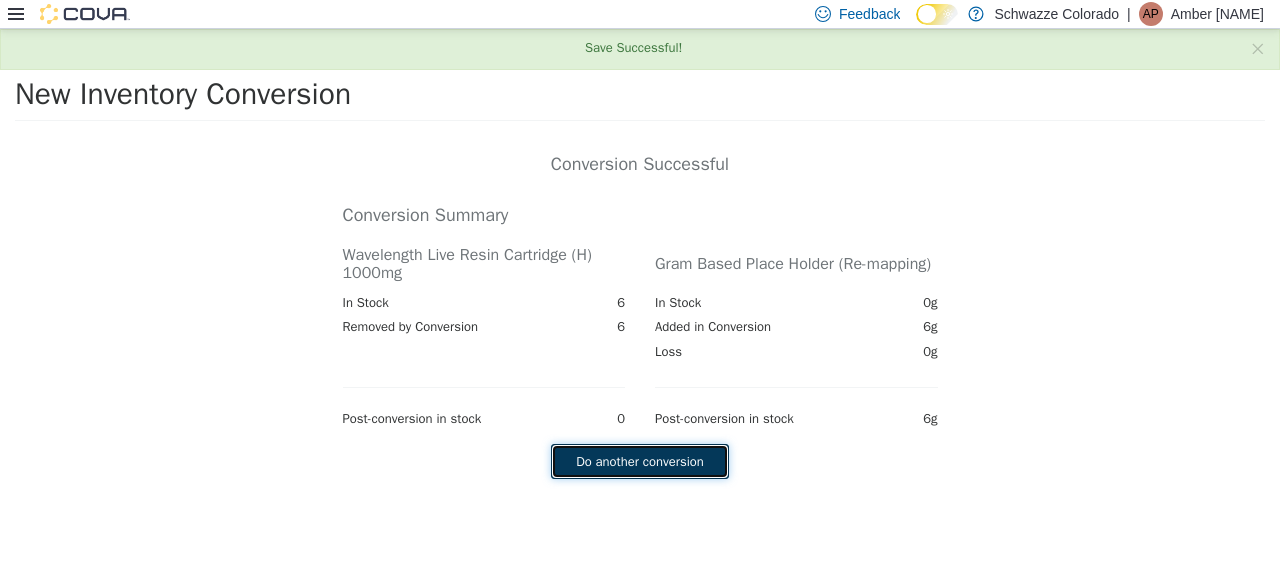 click on "Do another conversion" at bounding box center (640, 462) 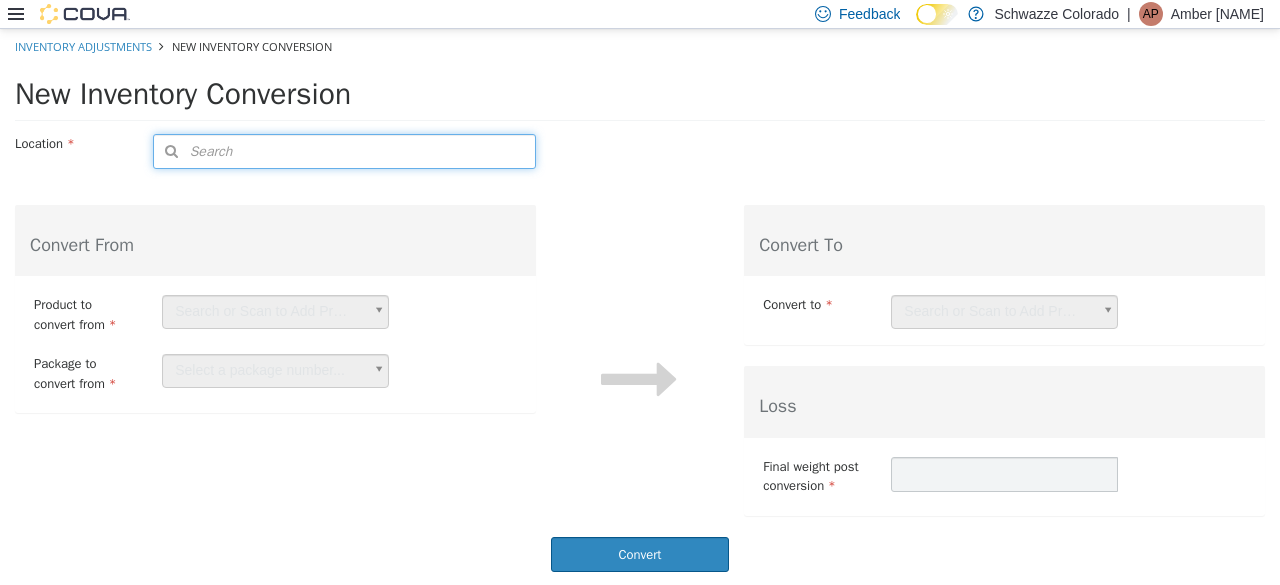 click on "Search" at bounding box center (344, 151) 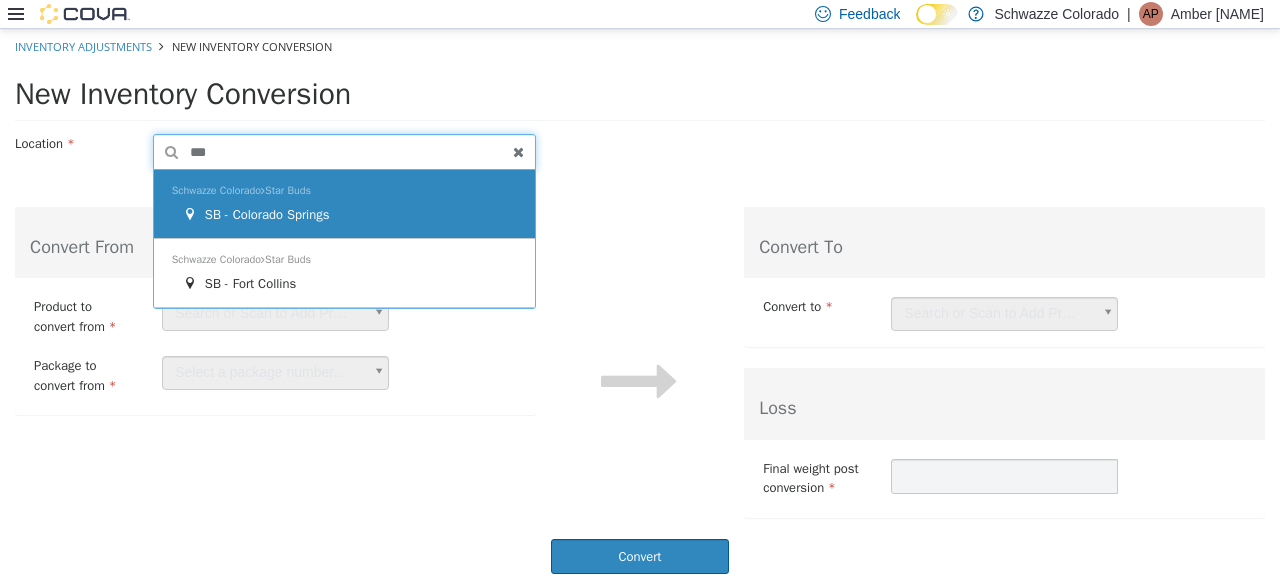 type on "***" 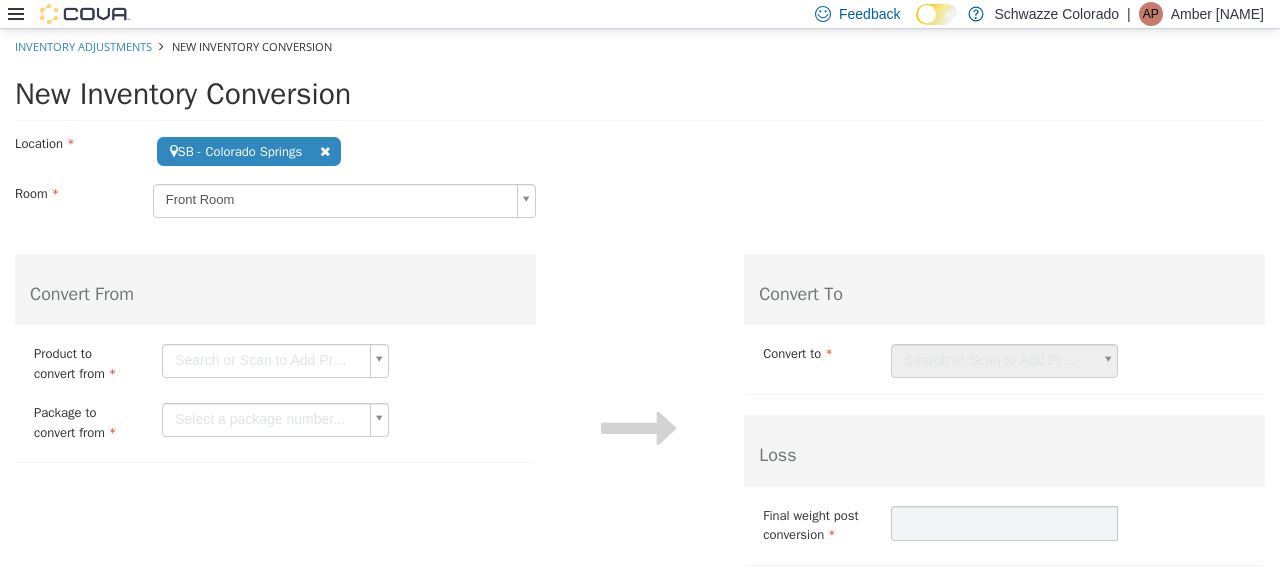 click on "**********" at bounding box center (640, 330) 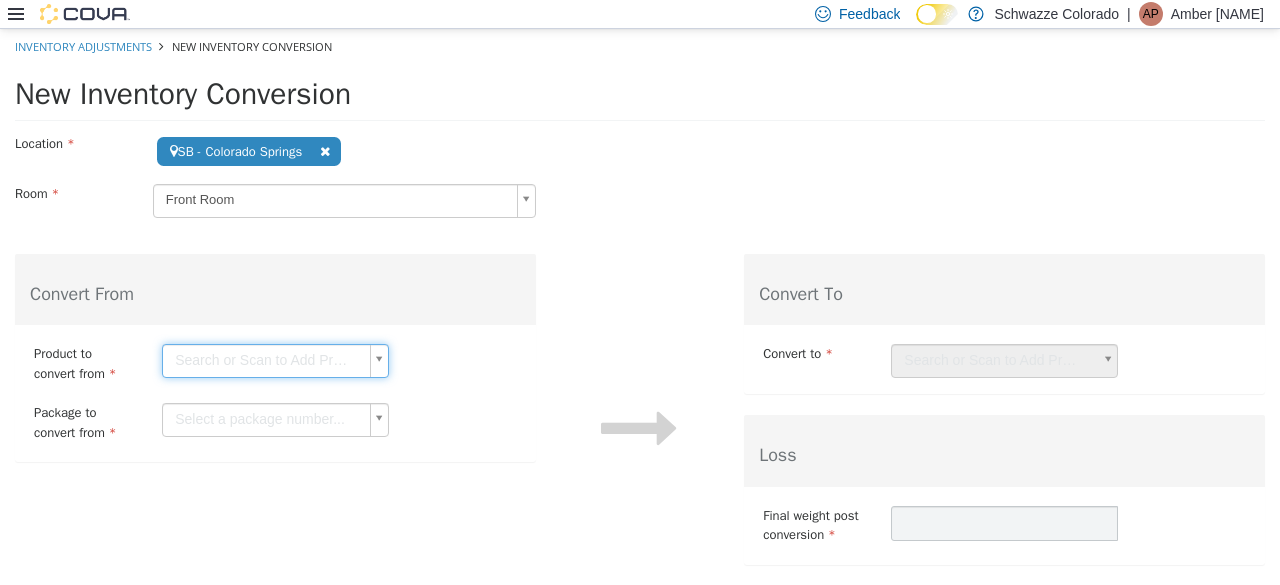 click on "**********" at bounding box center [640, 330] 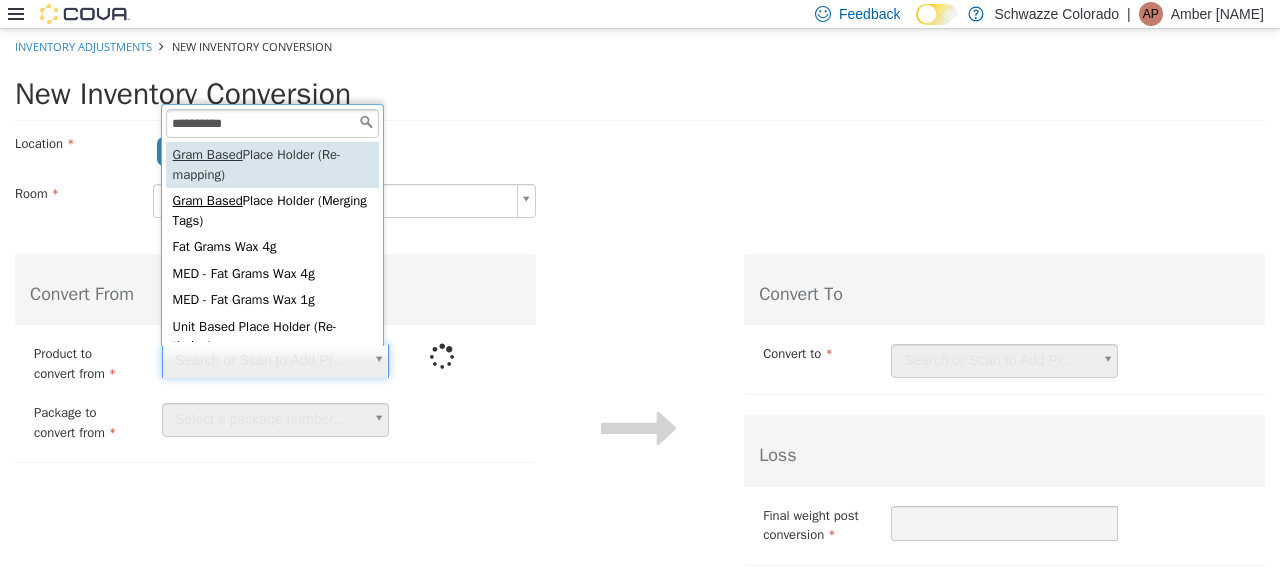 scroll, scrollTop: 9, scrollLeft: 0, axis: vertical 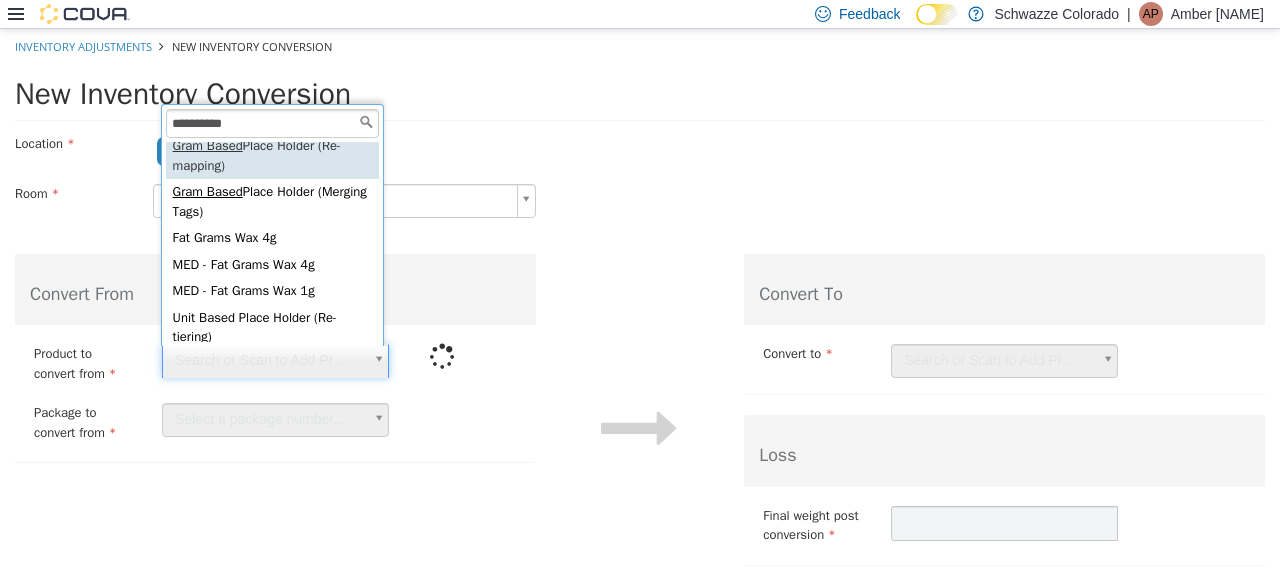 type on "**********" 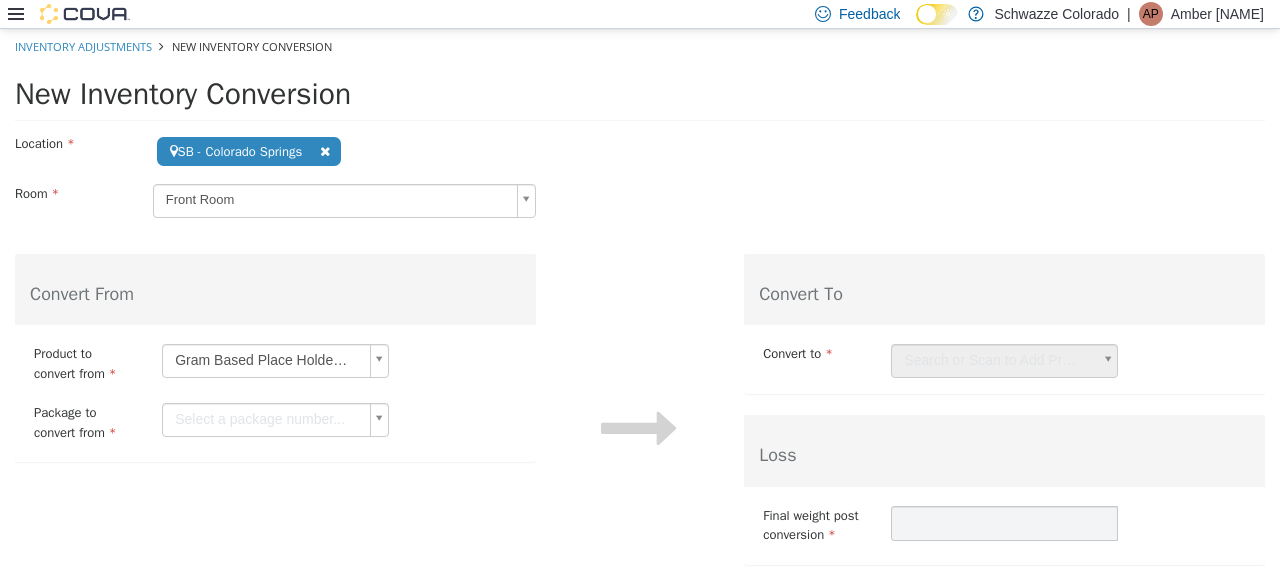 click on "**********" at bounding box center [640, 330] 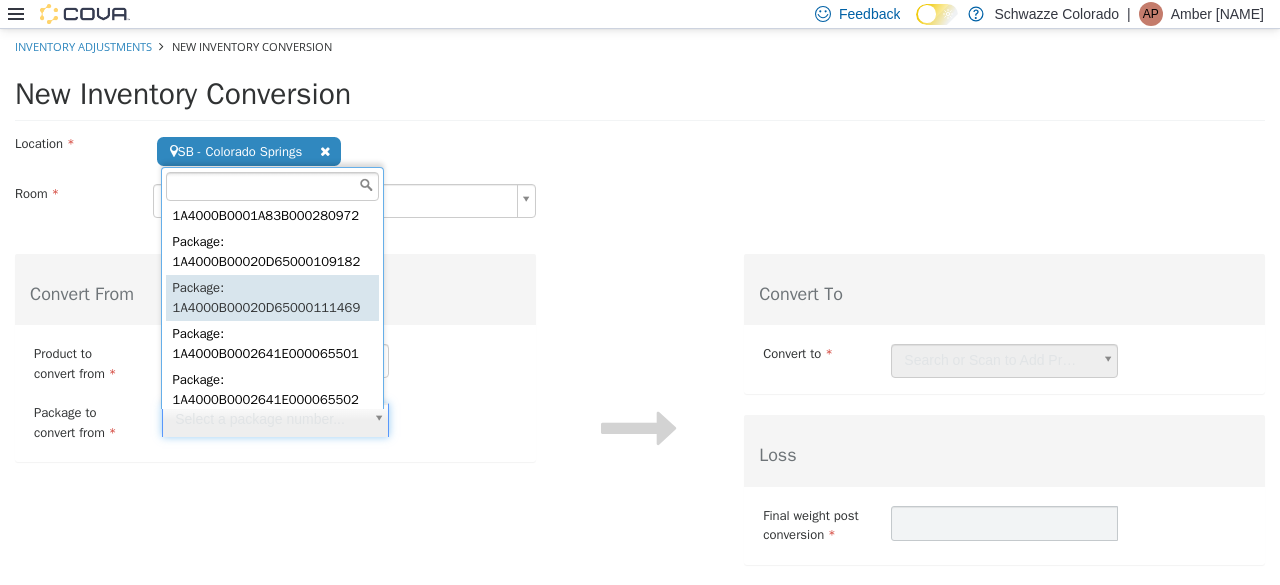 scroll, scrollTop: 76, scrollLeft: 0, axis: vertical 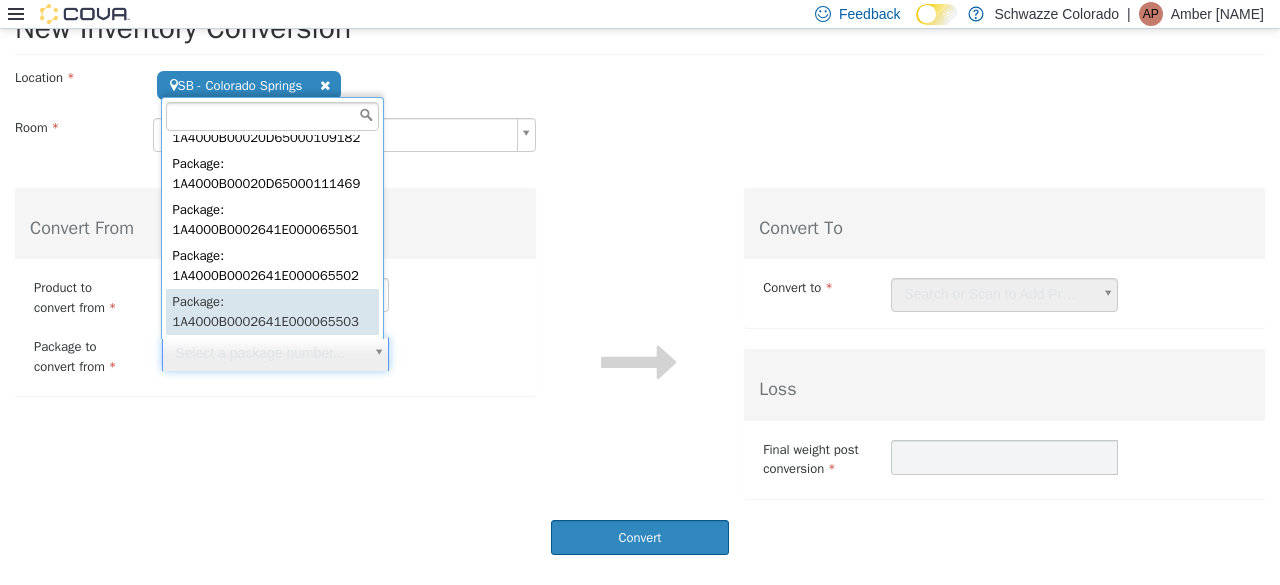 click on "**********" at bounding box center (640, 264) 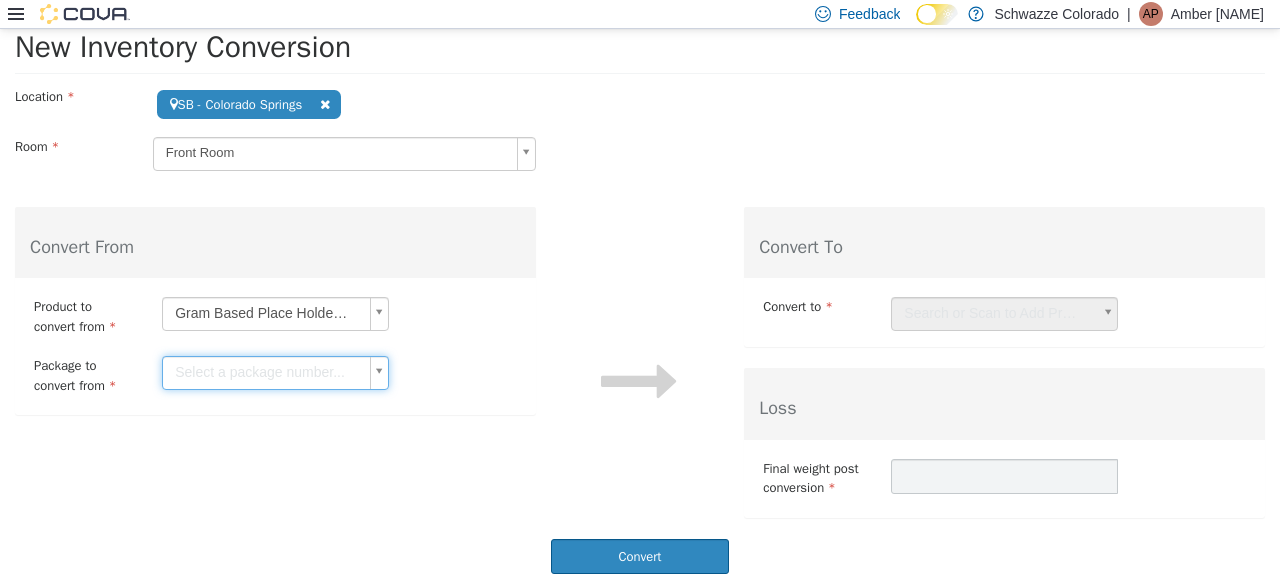click on "**********" at bounding box center [640, 283] 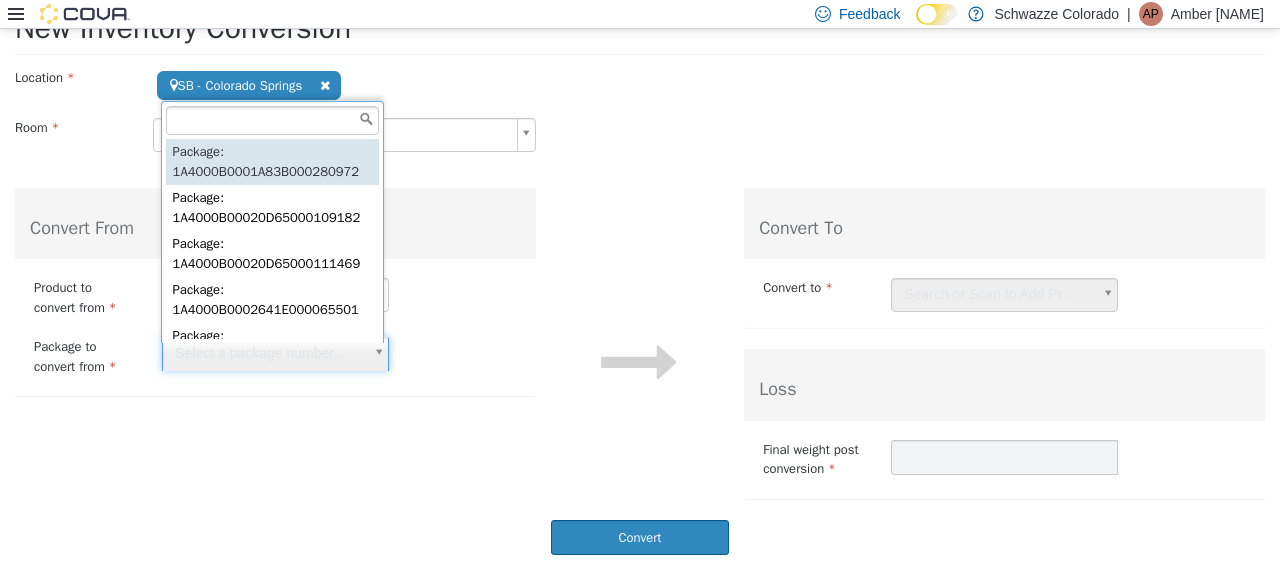 paste on "********" 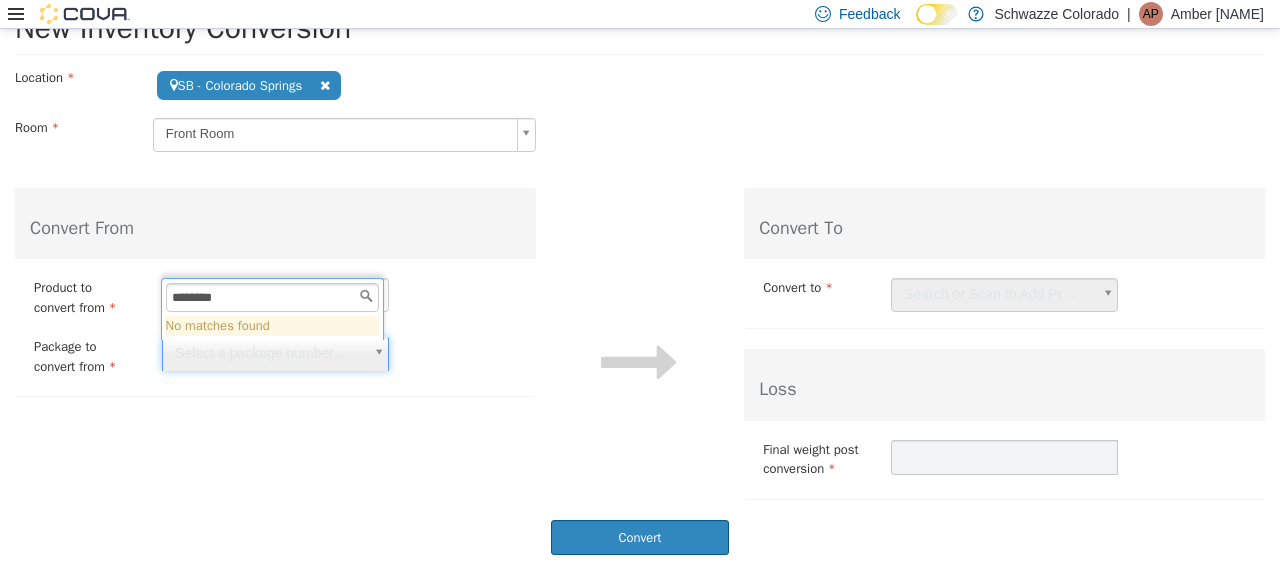click on "********" at bounding box center [272, 298] 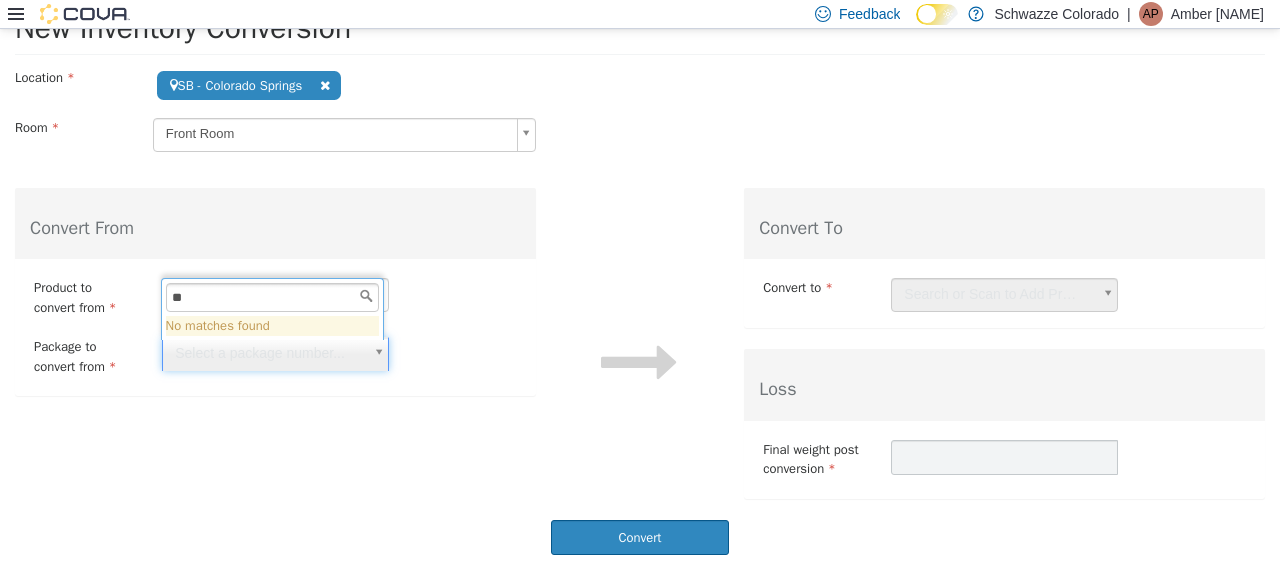 type on "*" 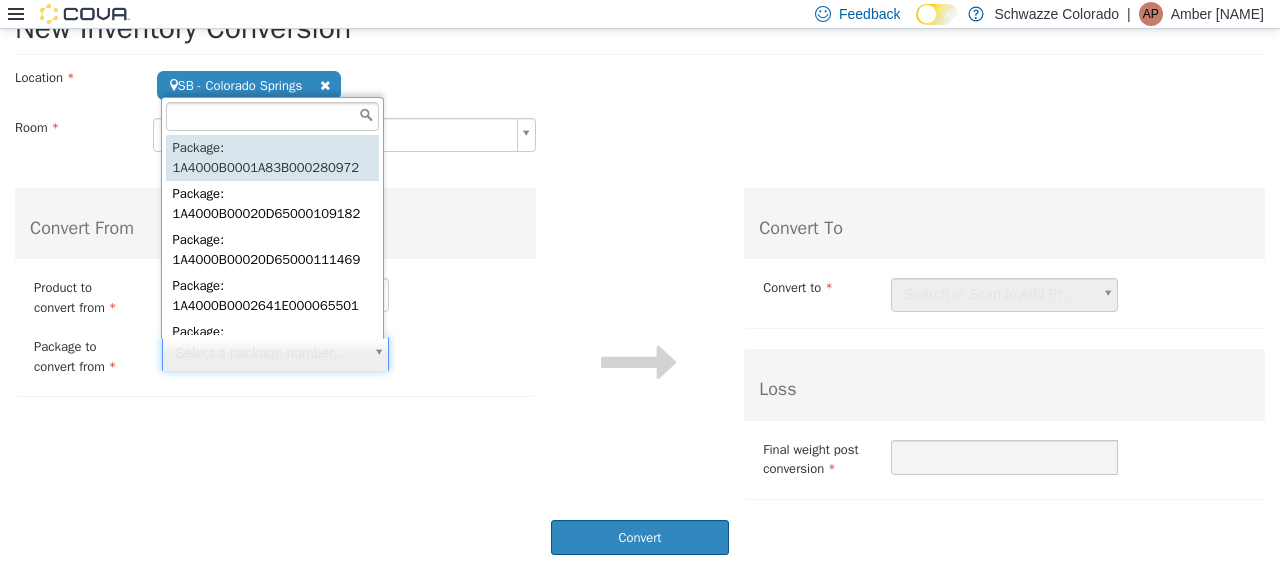 paste on "**********" 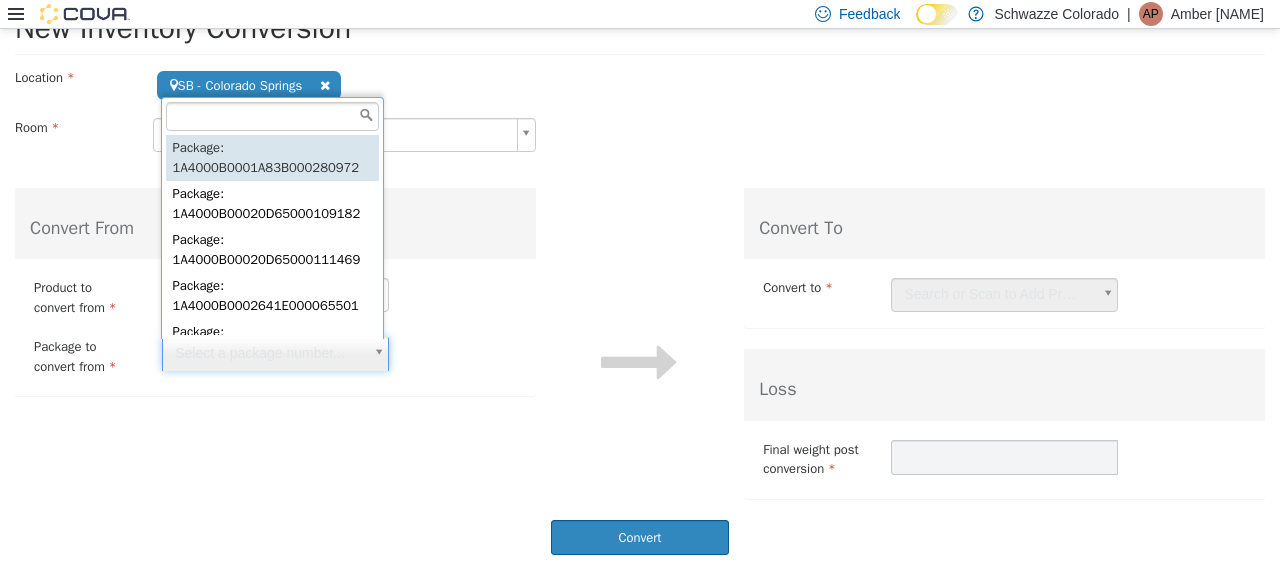 type on "**********" 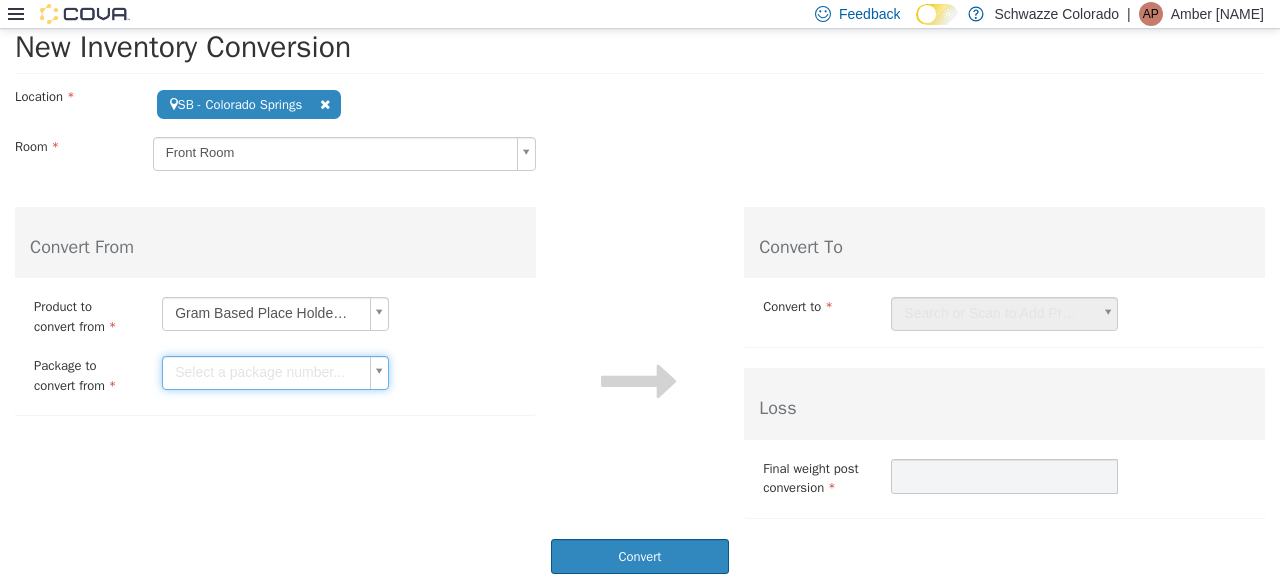 click on "**********" at bounding box center (640, 283) 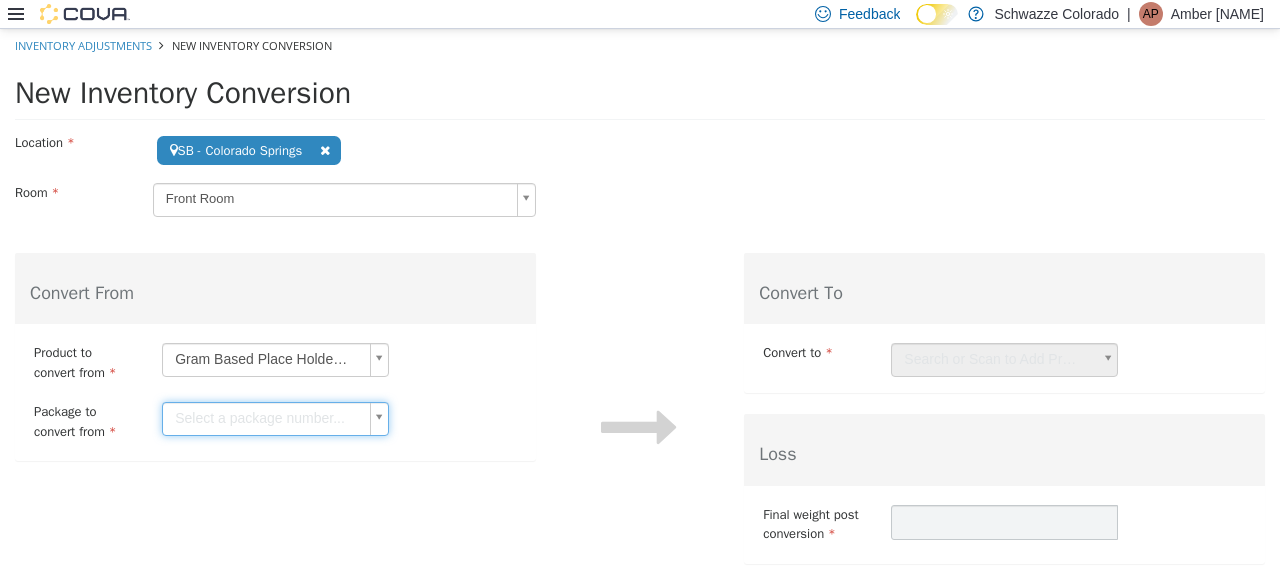 scroll, scrollTop: 4, scrollLeft: 0, axis: vertical 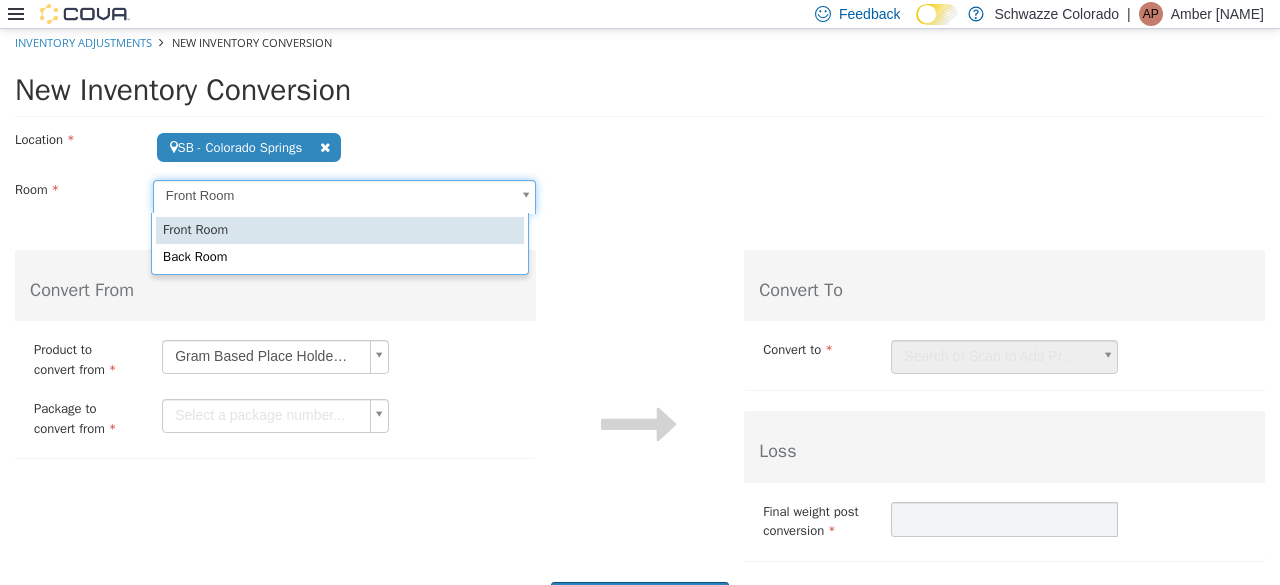 click on "**********" at bounding box center (640, 326) 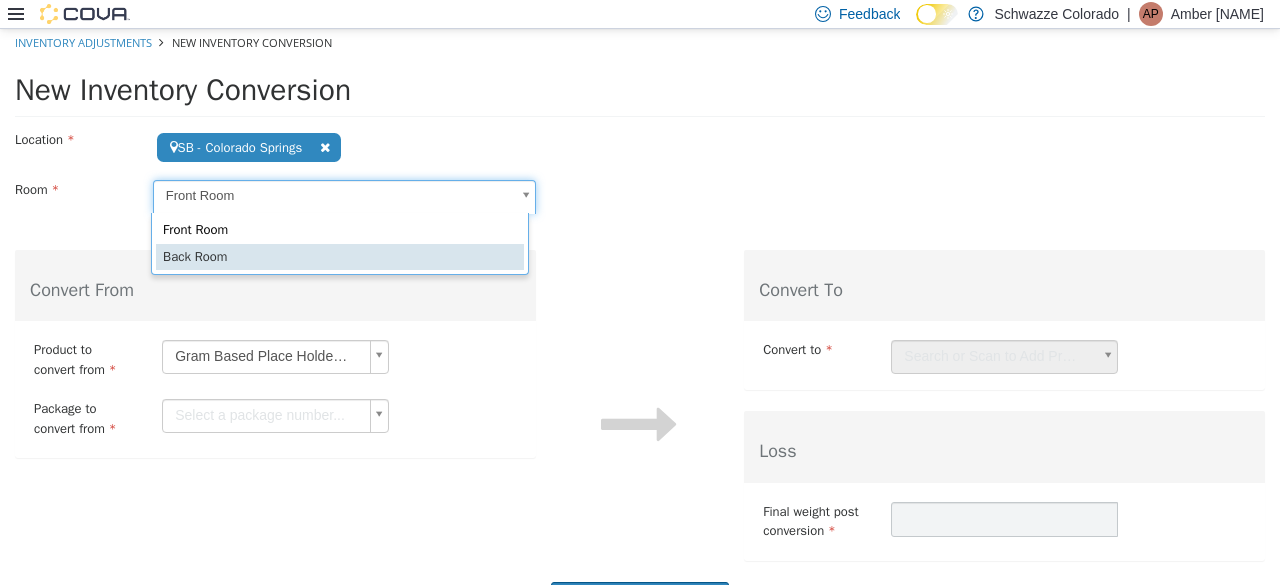 type 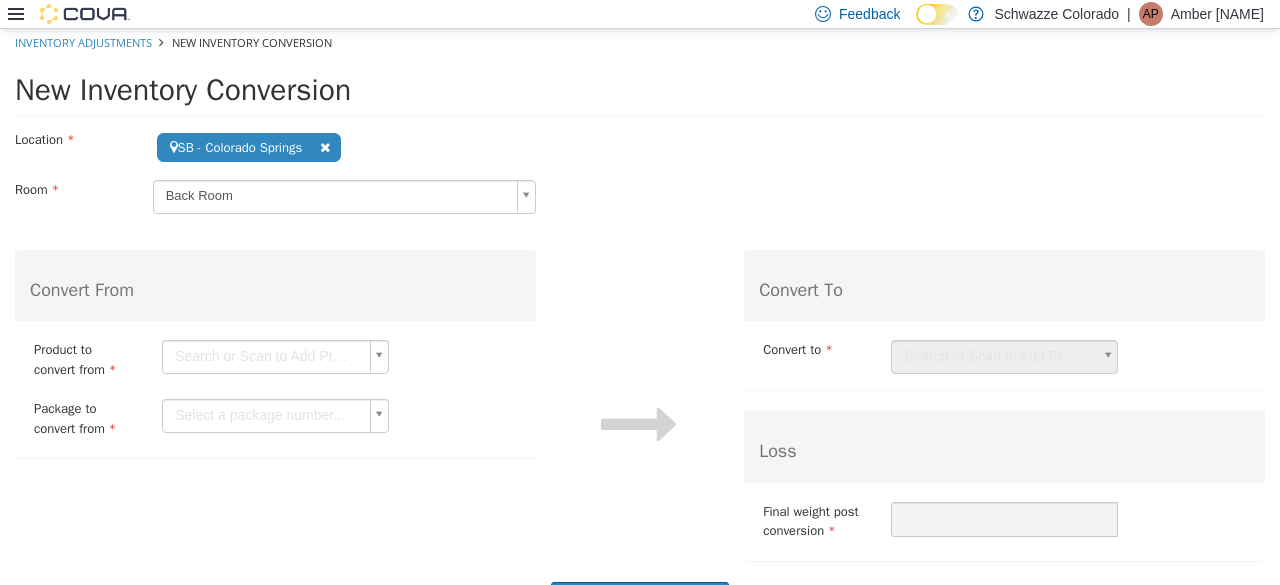 click on "**********" at bounding box center [640, 326] 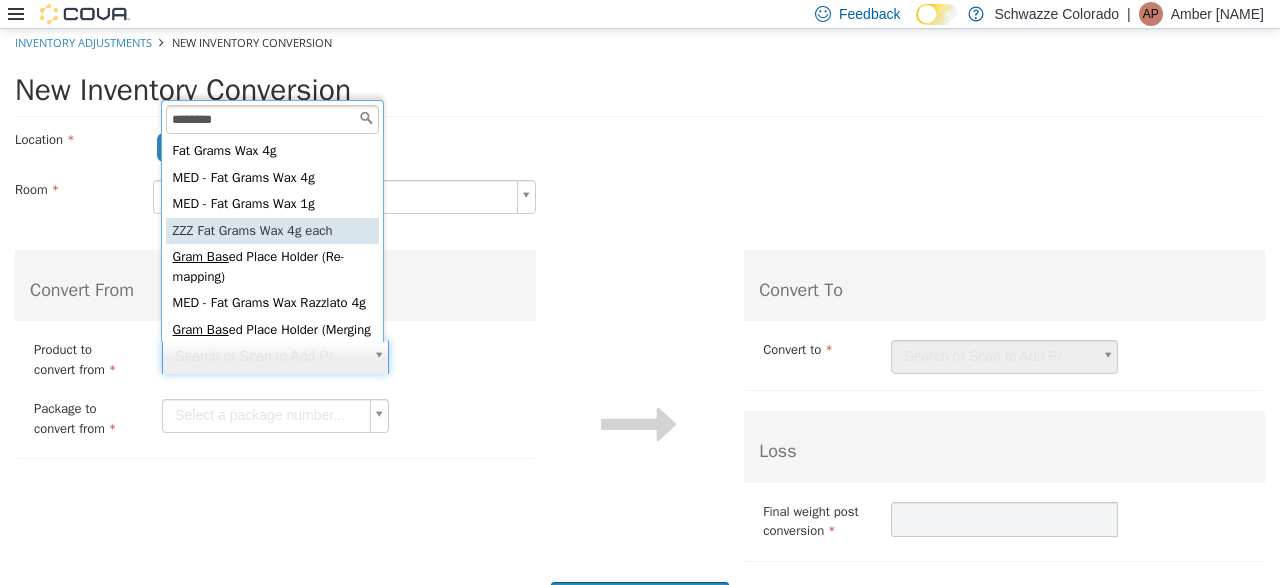 type on "********" 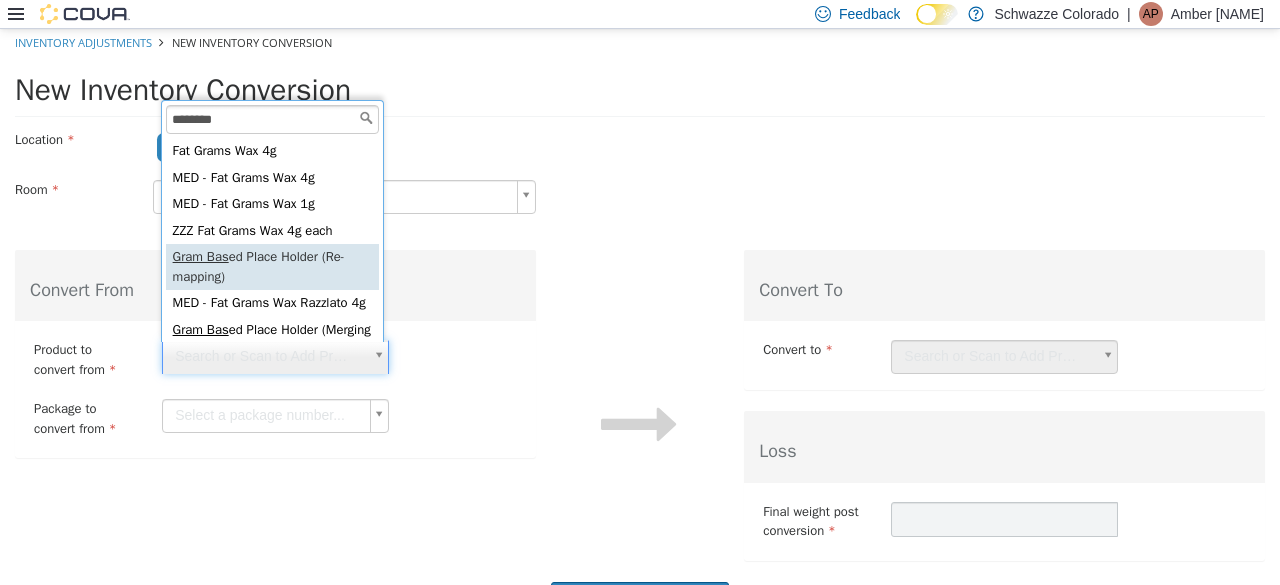 type on "**********" 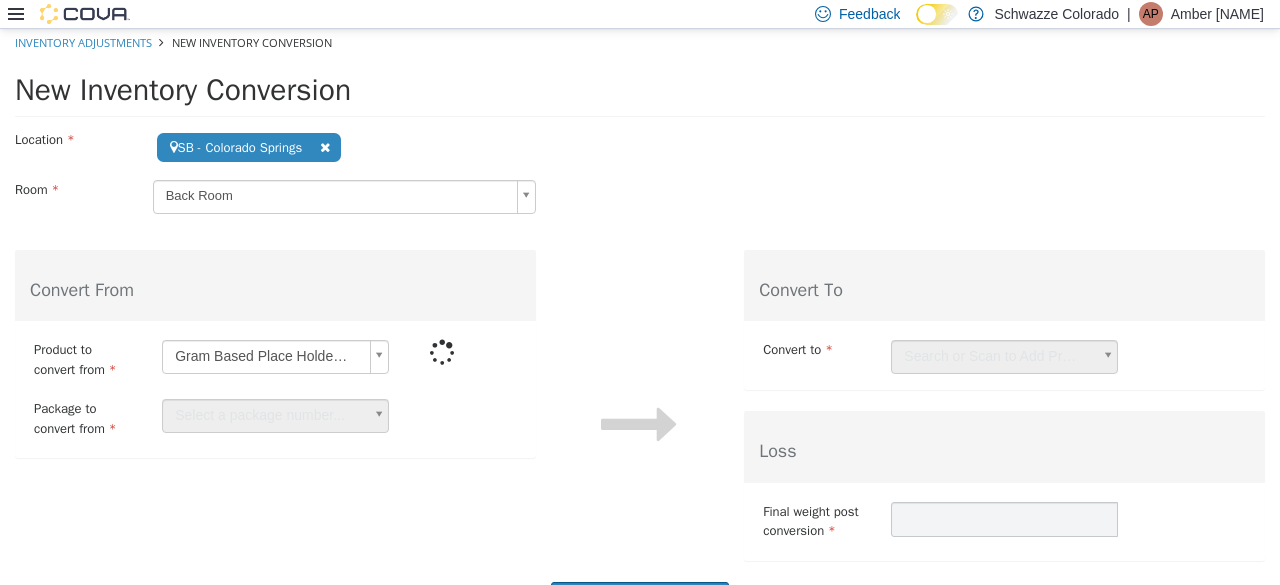 click on "Convert From" at bounding box center (275, 285) 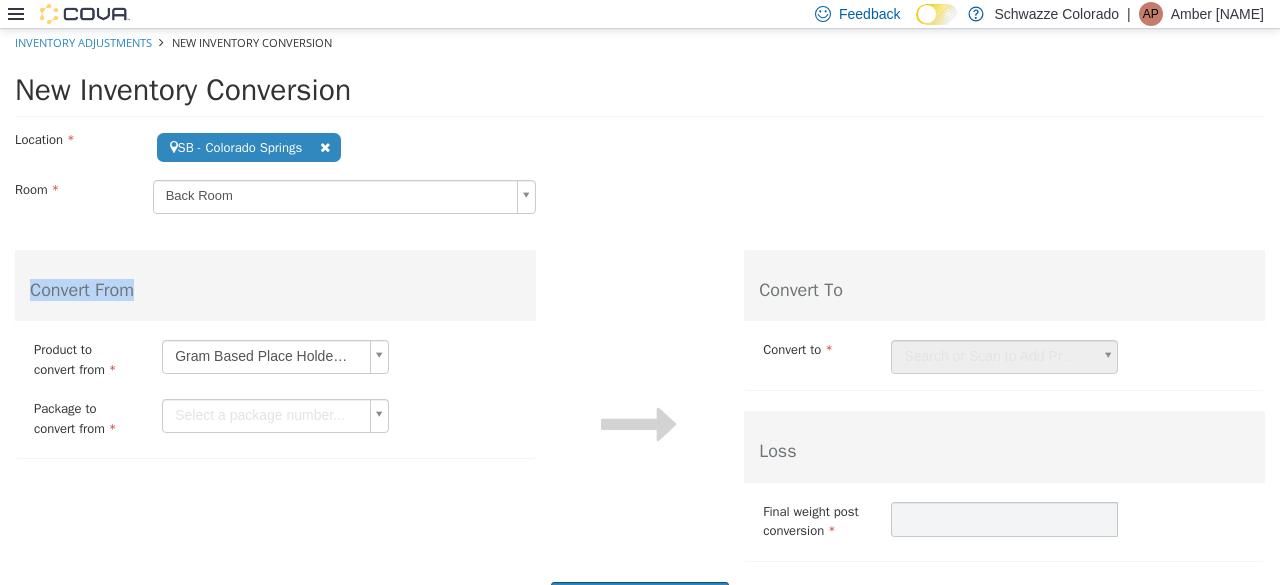 click on "Convert From" at bounding box center [275, 285] 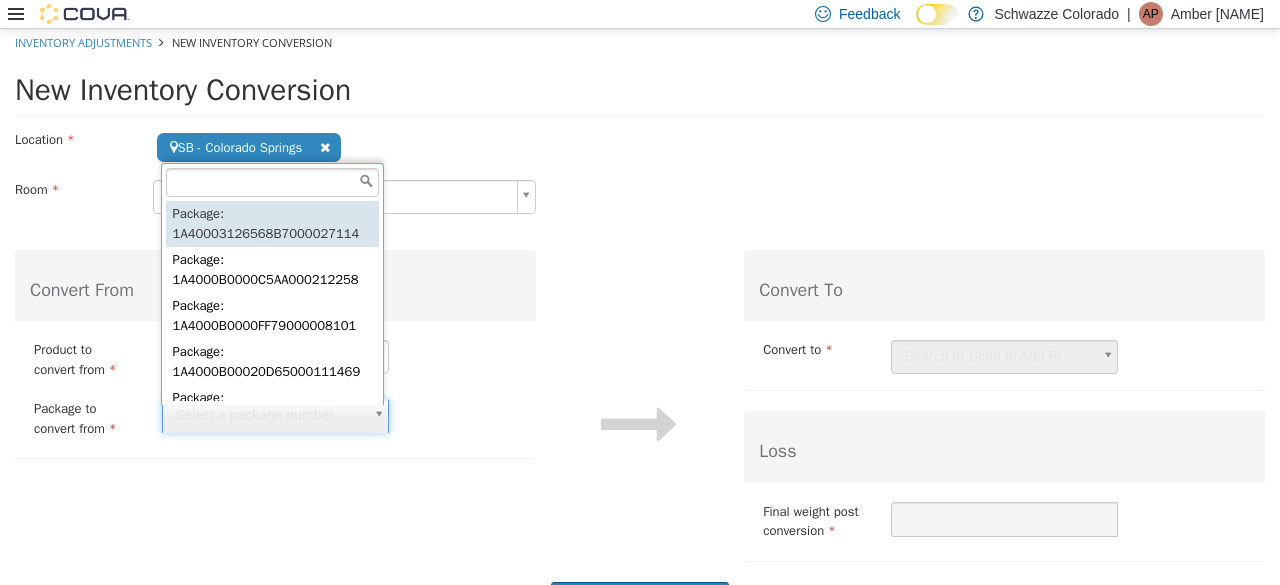 scroll, scrollTop: 22, scrollLeft: 0, axis: vertical 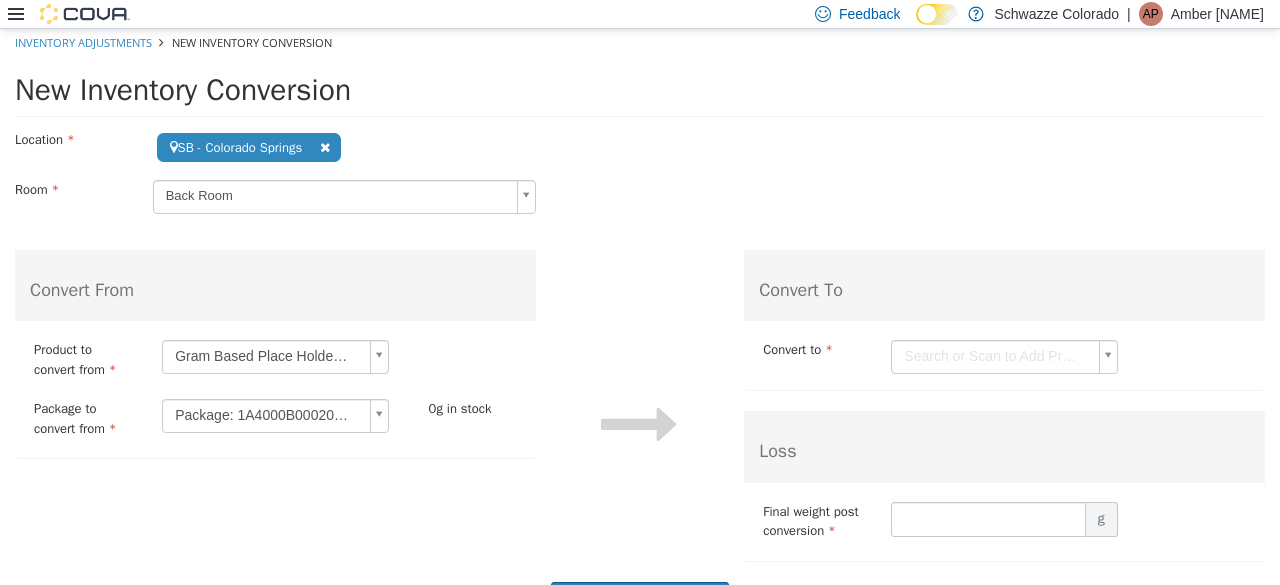 click on "**********" at bounding box center [640, 441] 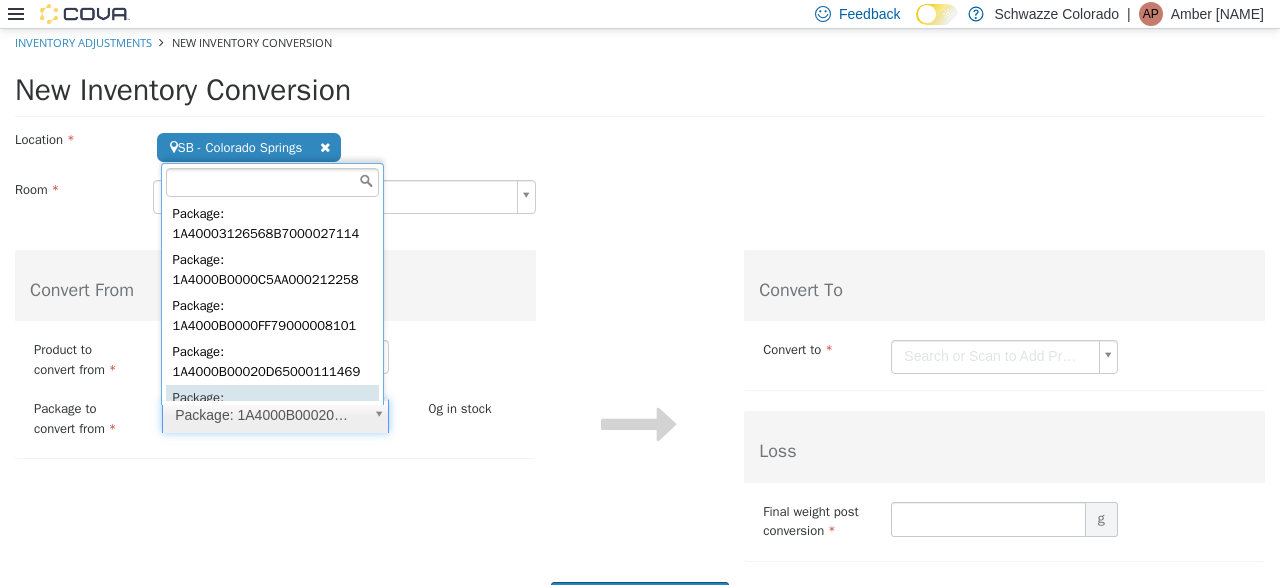 scroll, scrollTop: 22, scrollLeft: 0, axis: vertical 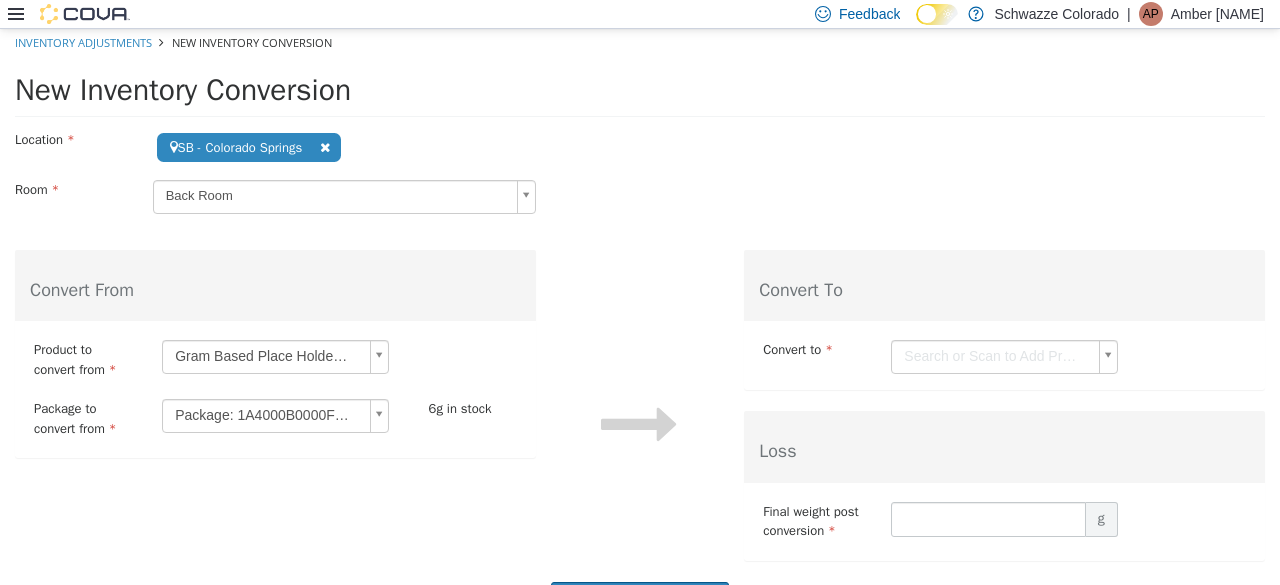 click on "**********" at bounding box center (640, 441) 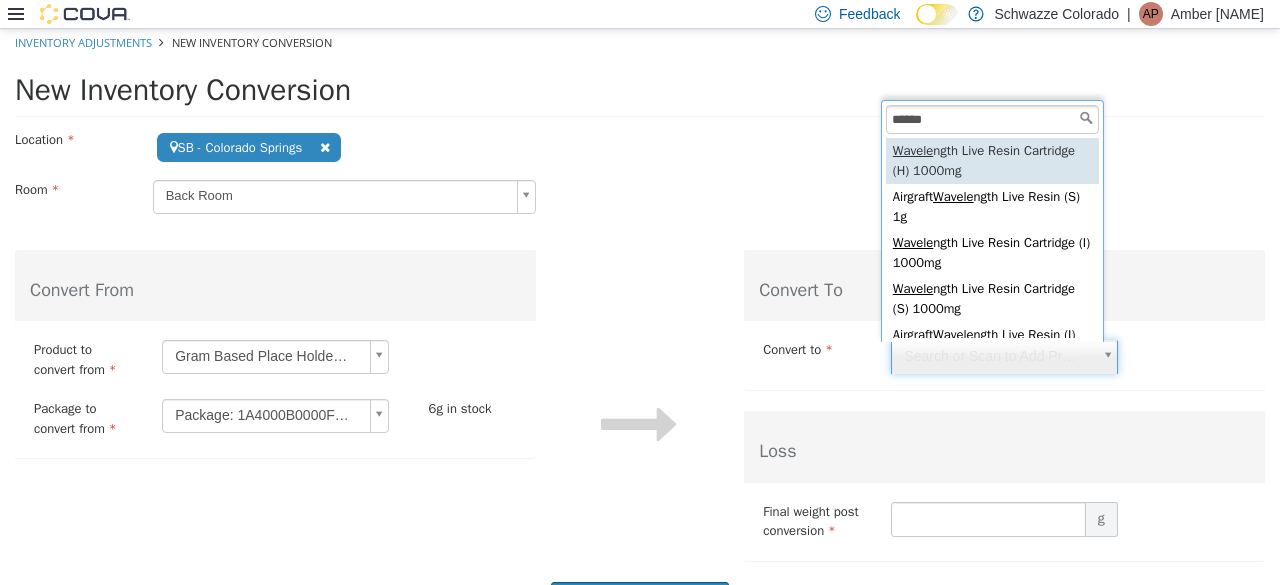 scroll, scrollTop: 22, scrollLeft: 0, axis: vertical 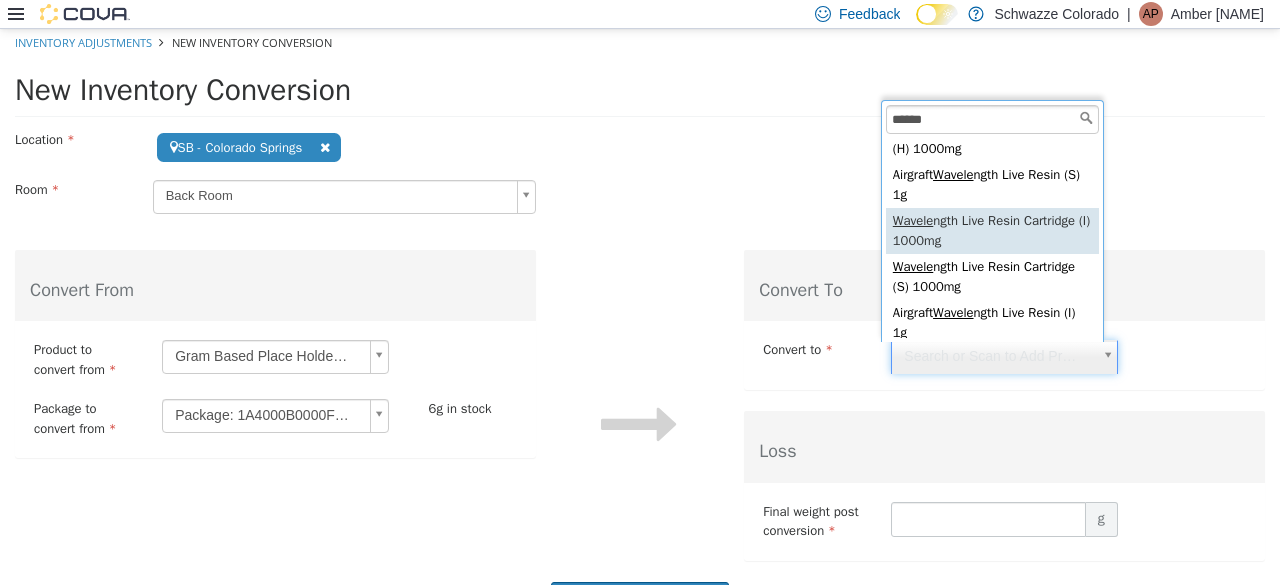 type on "******" 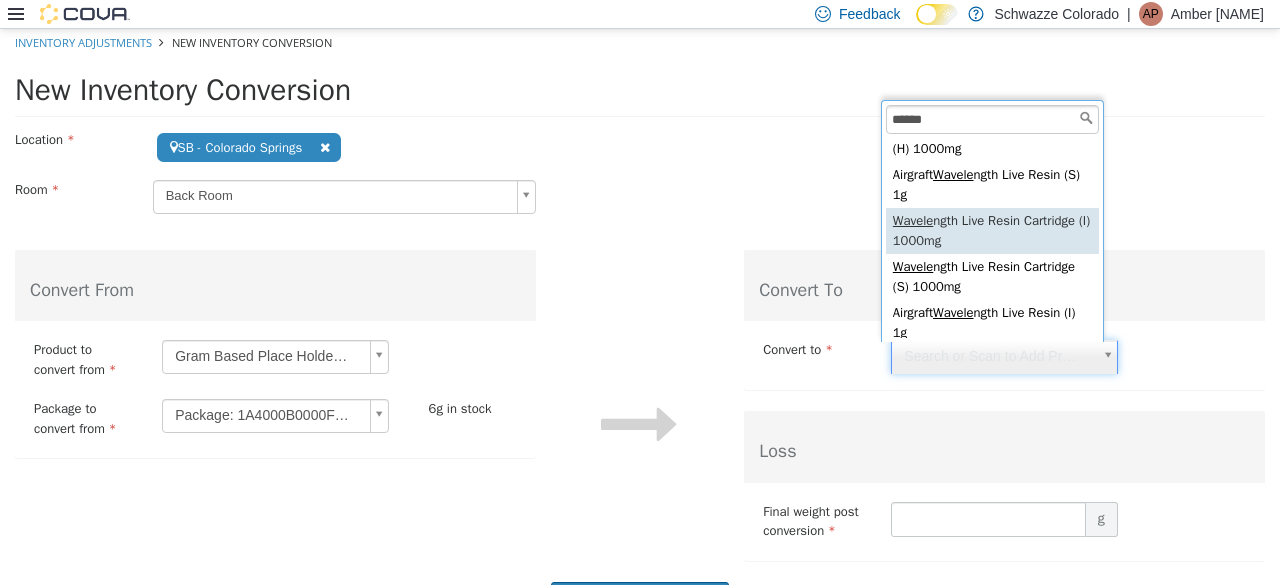type on "**********" 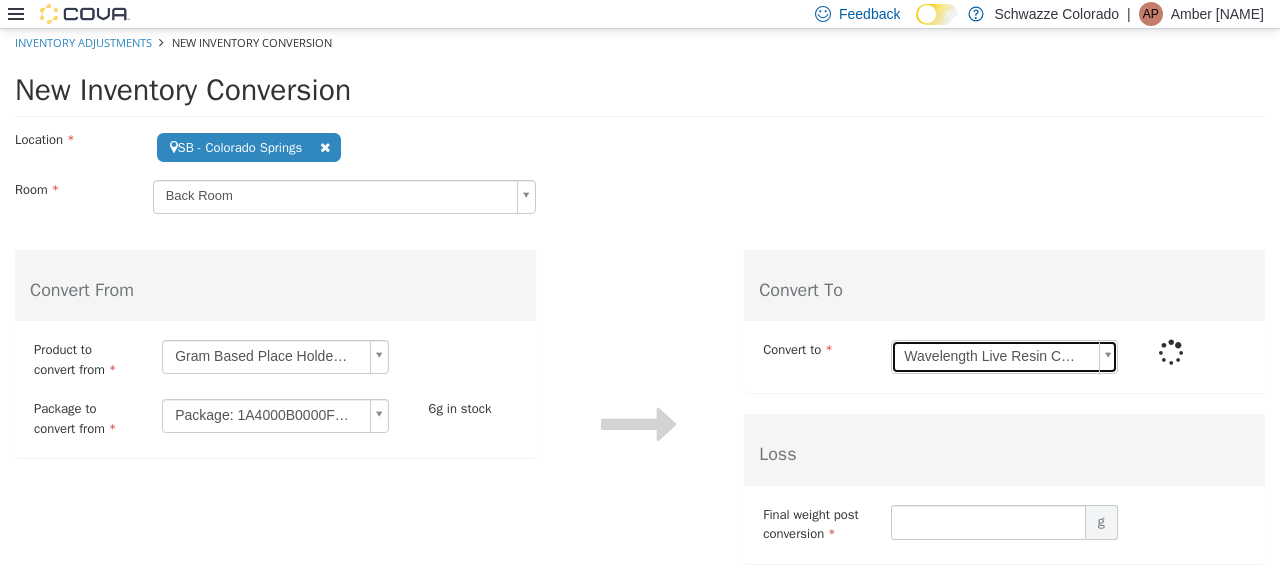 type on "*" 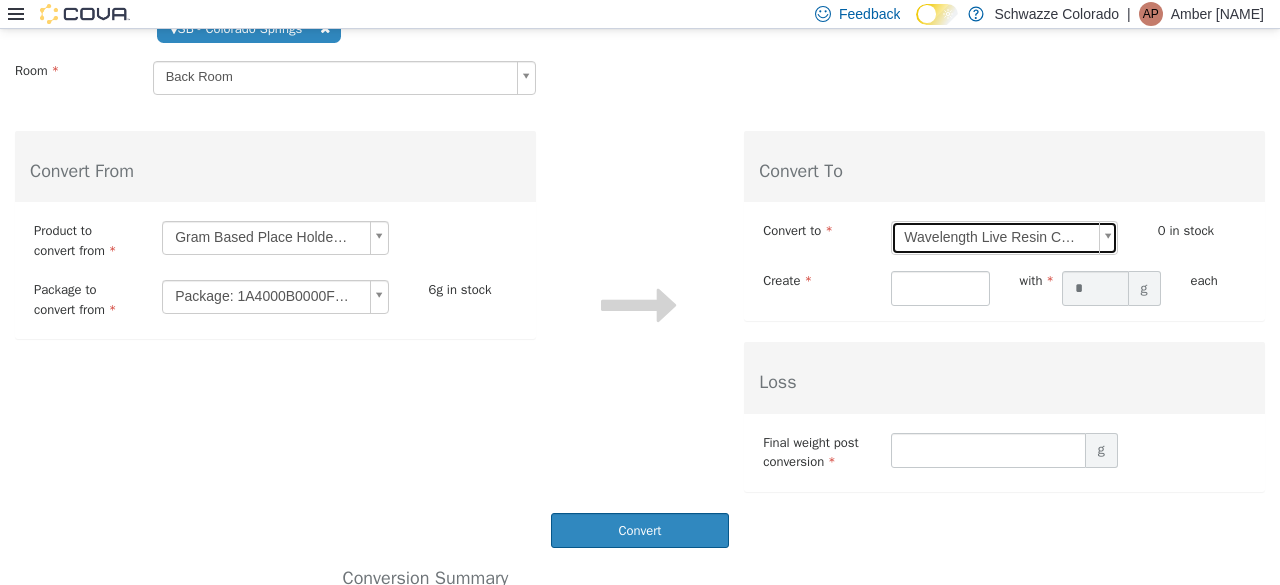 scroll, scrollTop: 124, scrollLeft: 0, axis: vertical 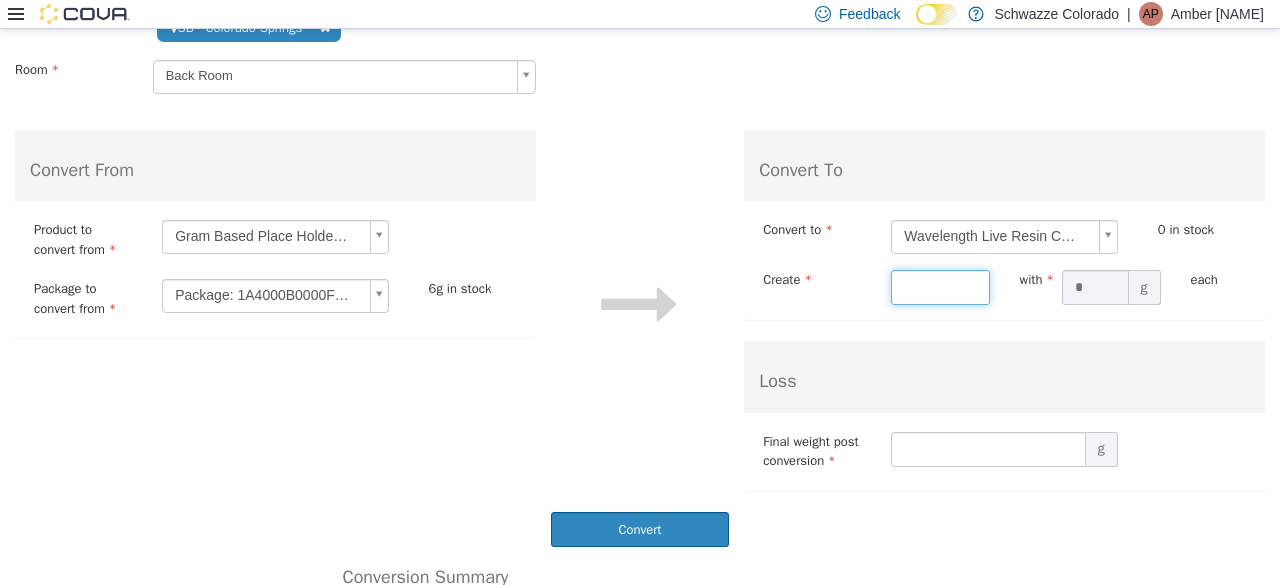 click at bounding box center [940, 287] 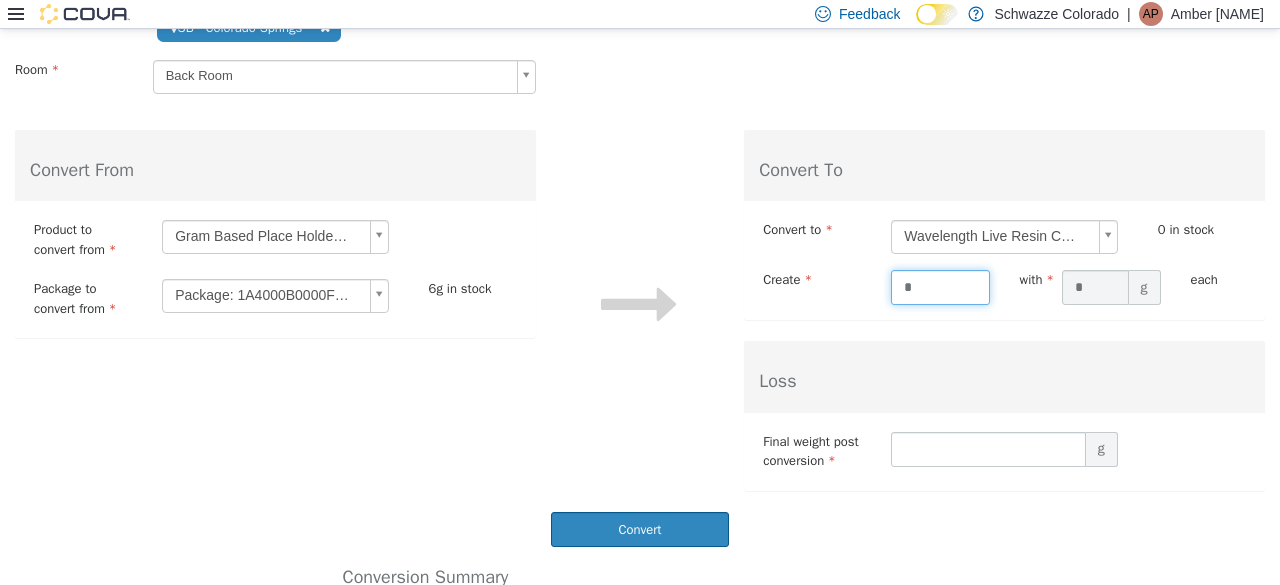 type on "*" 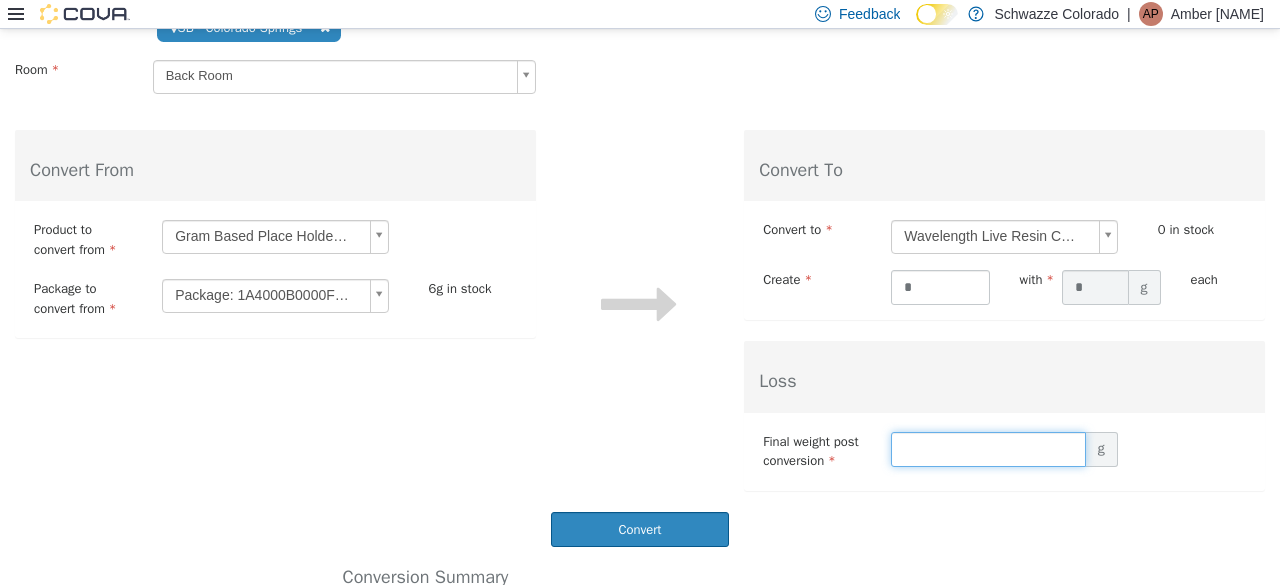 click at bounding box center (988, 449) 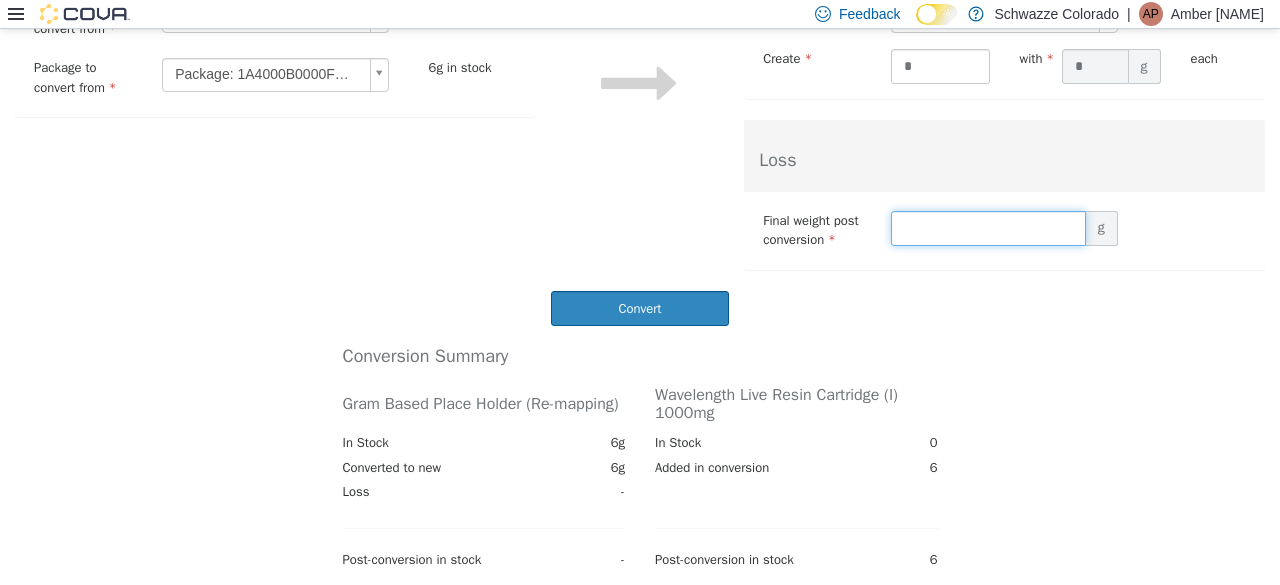 scroll, scrollTop: 364, scrollLeft: 0, axis: vertical 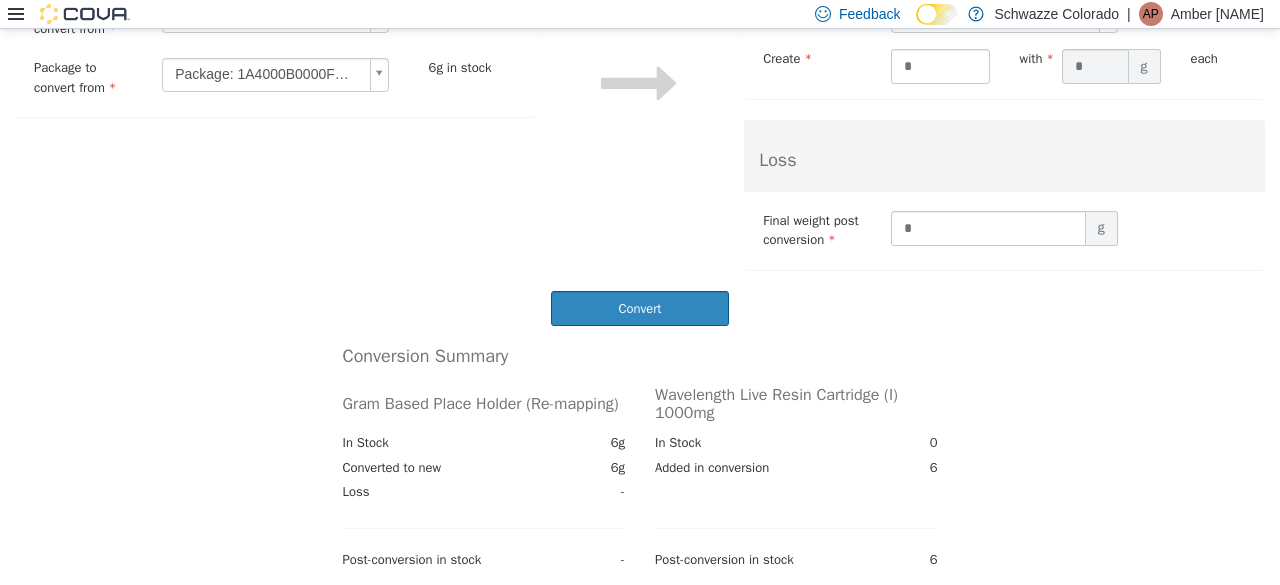 click on "Conversion Summary Gram Based Place Holder (Re-mapping) Wavelength Live Resin Cartridge (I) 1000mg In Stock 6g In Stock 0 Converted to new 6g Added in conversion 6 Loss - Post-conversion in stock - Post-conversion in stock 6 Do another conversion" at bounding box center (640, 455) 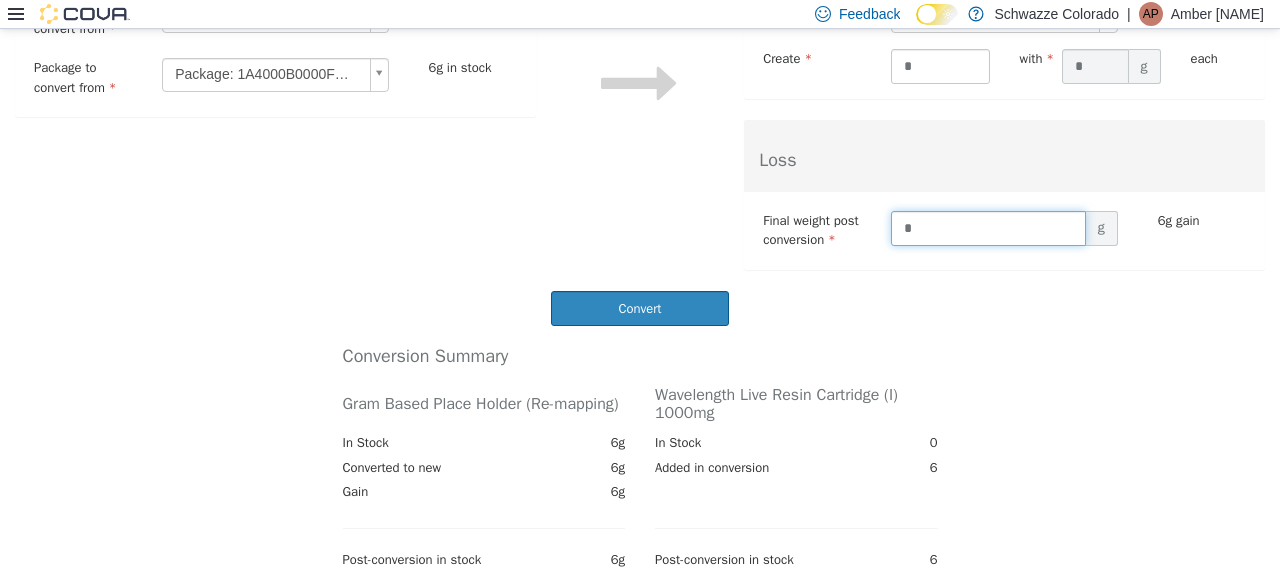 click on "*" at bounding box center [988, 228] 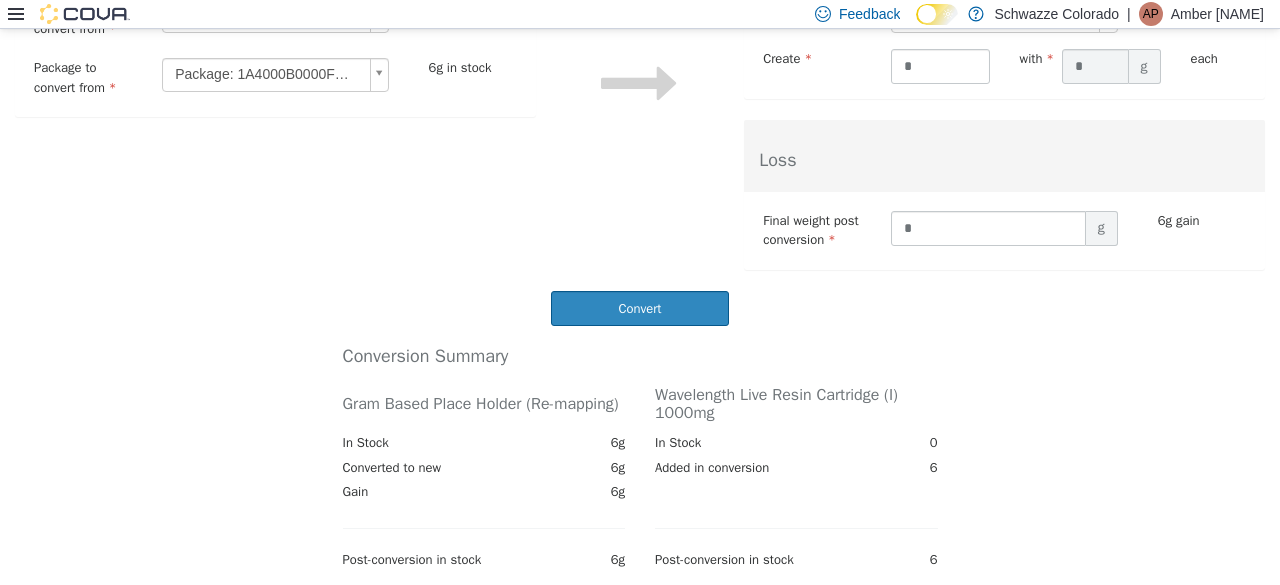 click on "Conversion Summary Gram Based Place Holder (Re-mapping) Wavelength Live Resin Cartridge (I) 1000mg In Stock 6g In Stock 0 Converted to new 6g Added in conversion 6 Gain 6g Post-conversion in stock 6g Post-conversion in stock 6 Do another conversion" at bounding box center [640, 455] 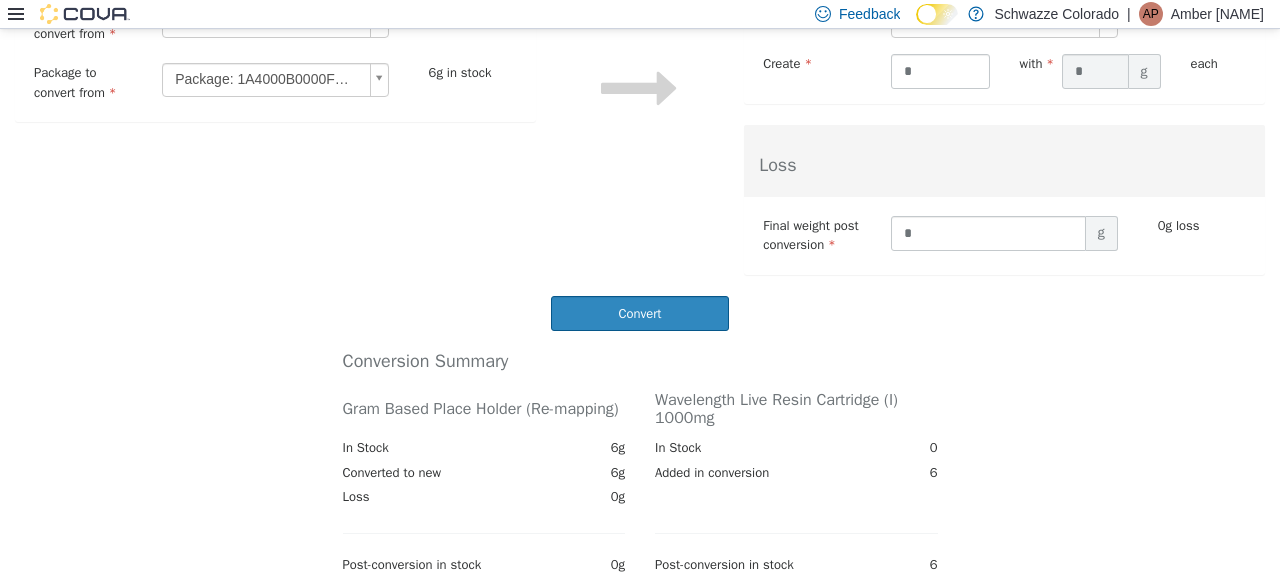scroll, scrollTop: 364, scrollLeft: 0, axis: vertical 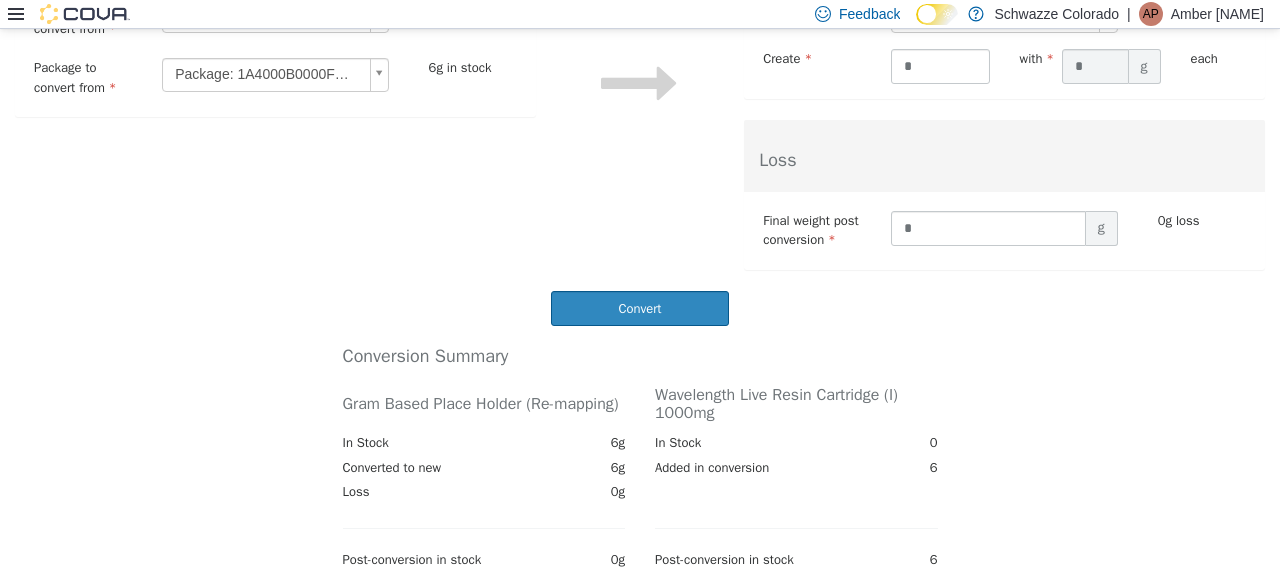 click on "Conversion Summary Gram Based Place Holder (Re-mapping) Wavelength Live Resin Cartridge (I) 1000mg In Stock 6g In Stock 0 Converted to new 6g Added in conversion 6 Loss 0g Post-conversion in stock 0g Post-conversion in stock 6 Do another conversion" at bounding box center [640, 455] 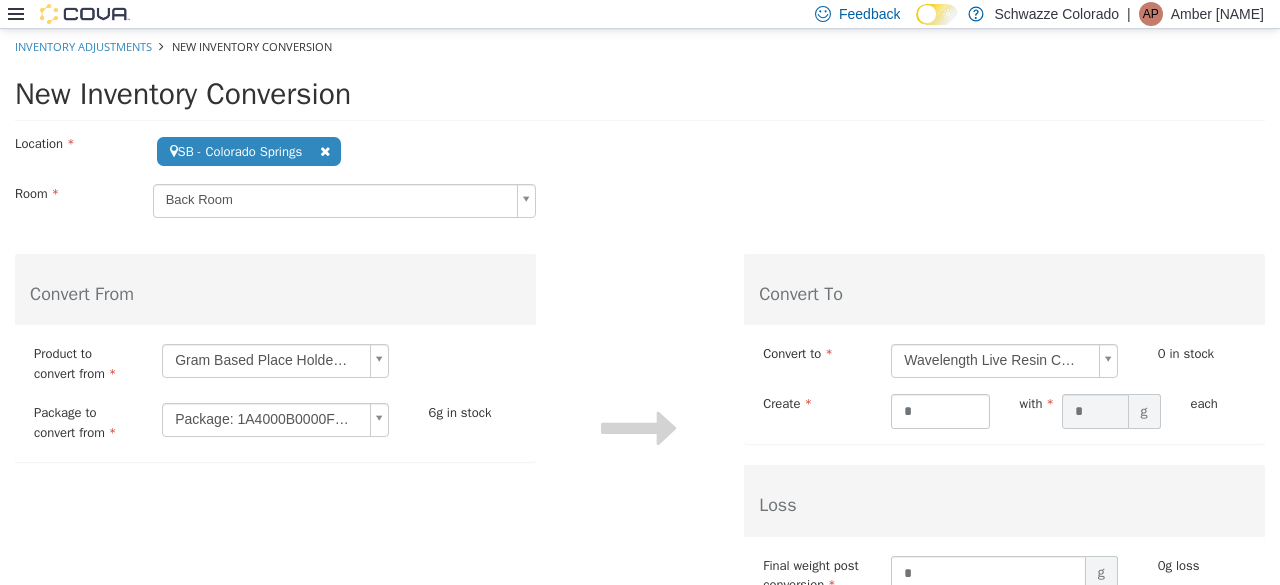 scroll, scrollTop: 364, scrollLeft: 0, axis: vertical 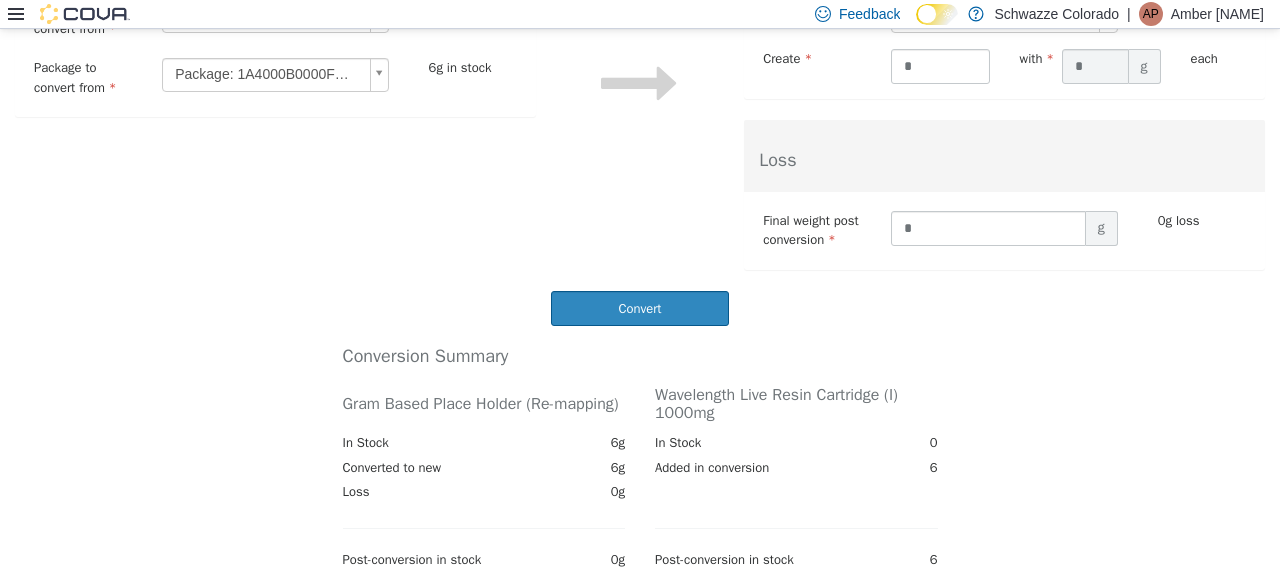 click on "Conversion Summary" at bounding box center (484, 351) 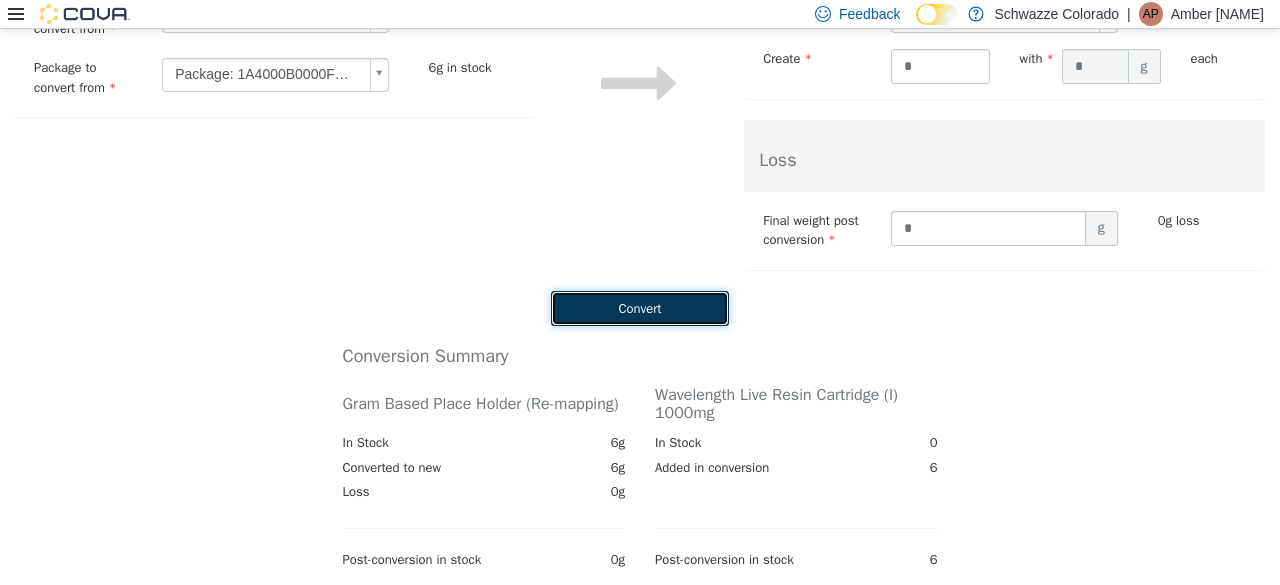 click on "Convert" at bounding box center (640, 308) 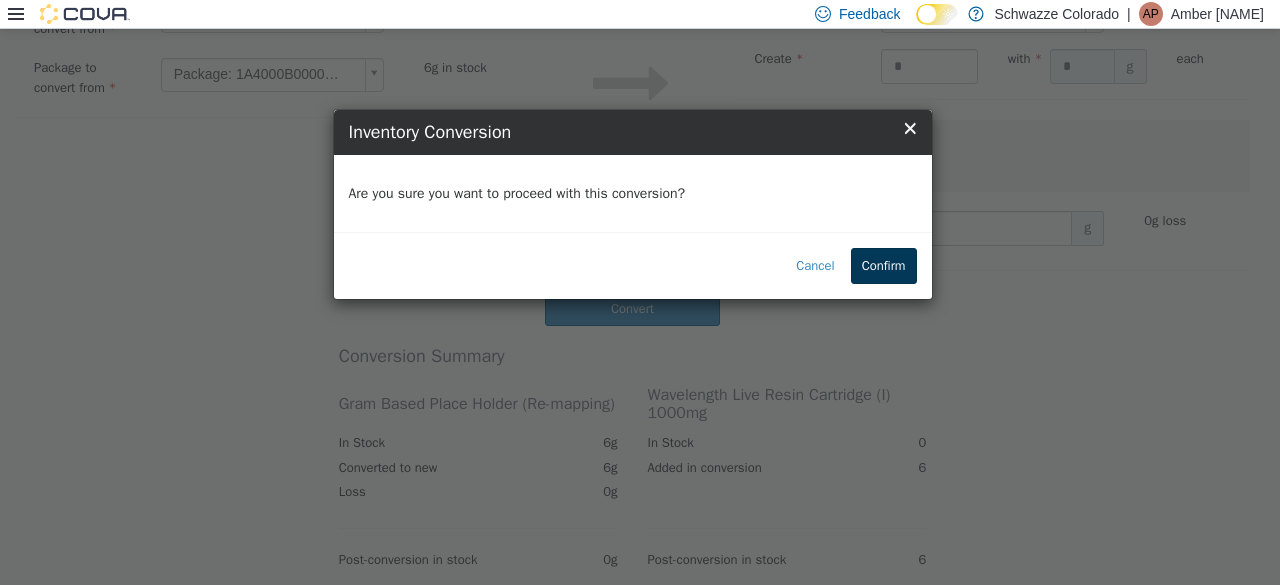 click on "Confirm" at bounding box center (884, 266) 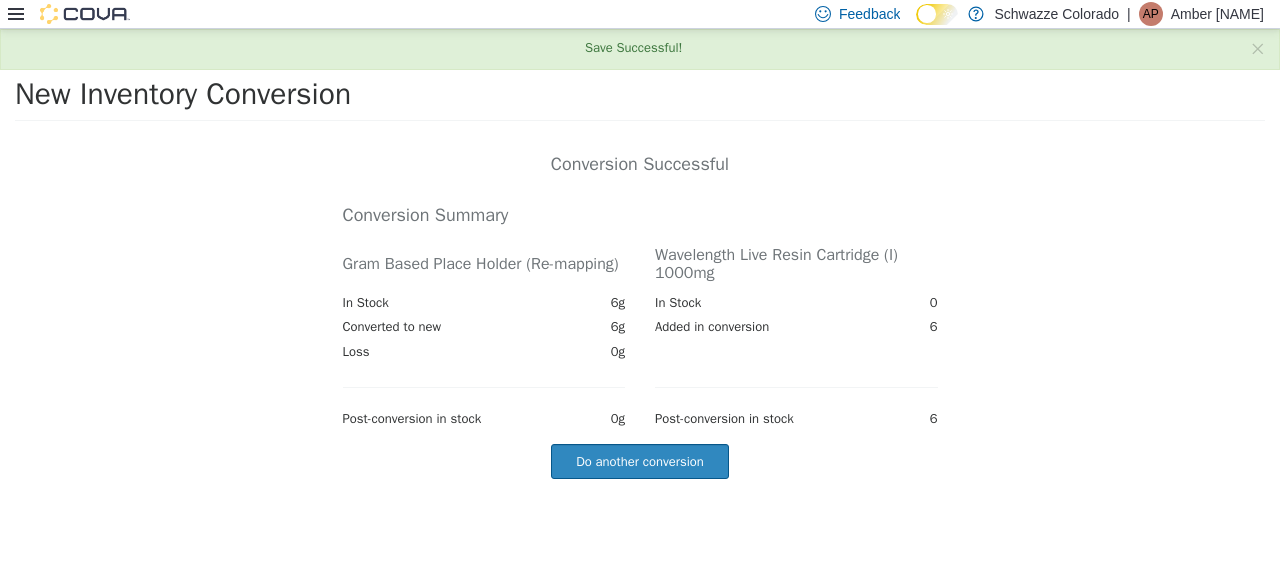 scroll, scrollTop: 0, scrollLeft: 0, axis: both 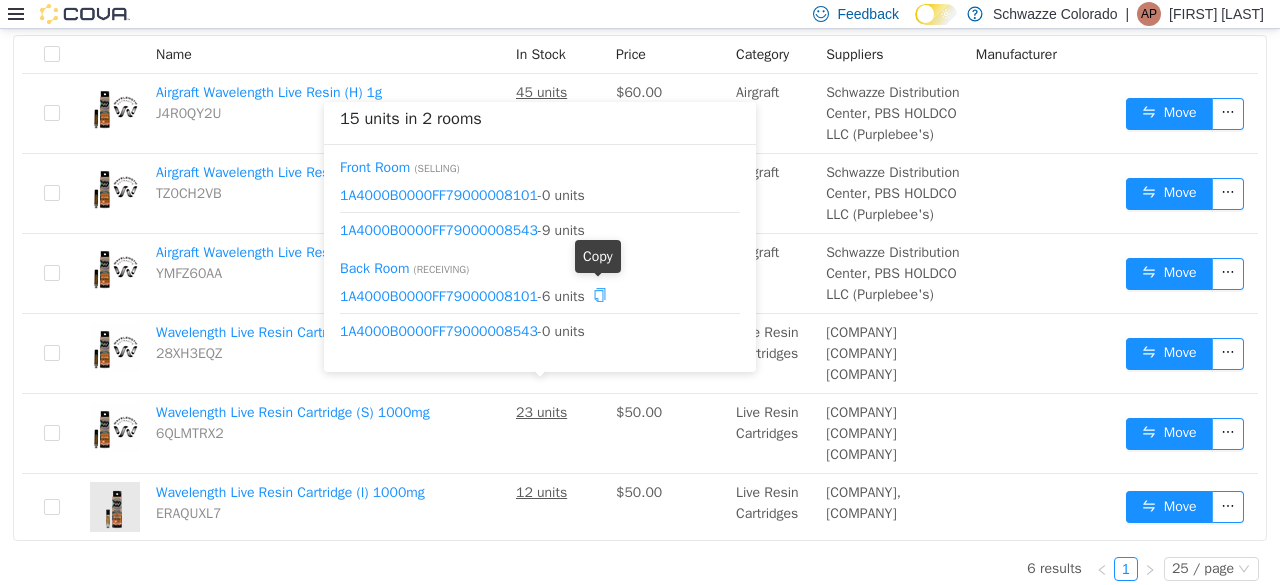 click 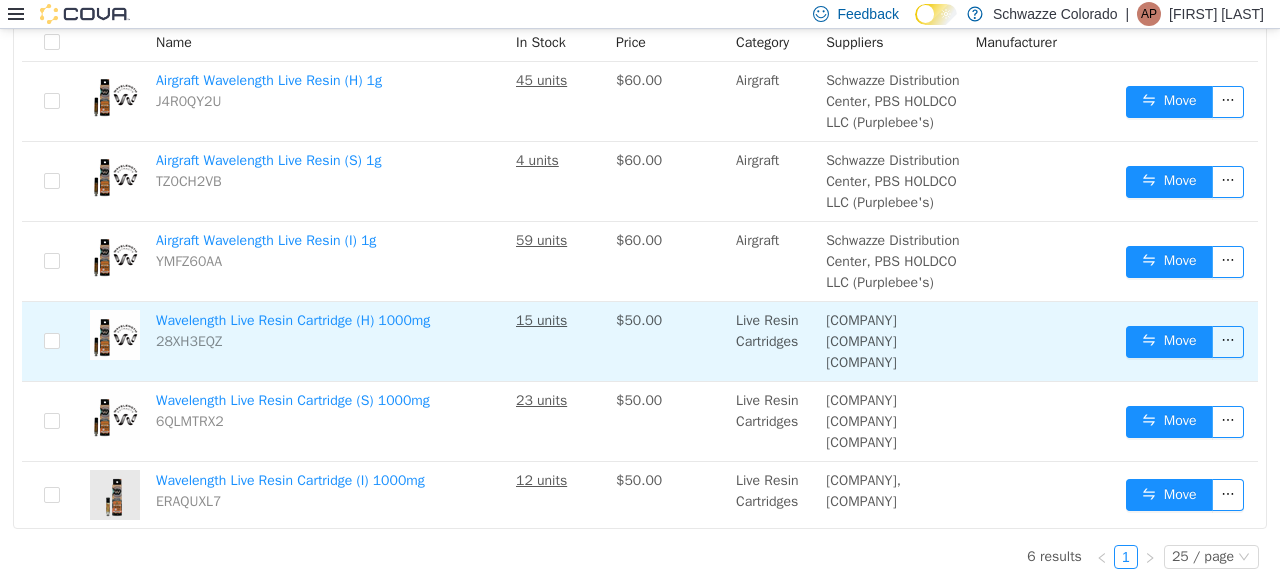 scroll, scrollTop: 536, scrollLeft: 0, axis: vertical 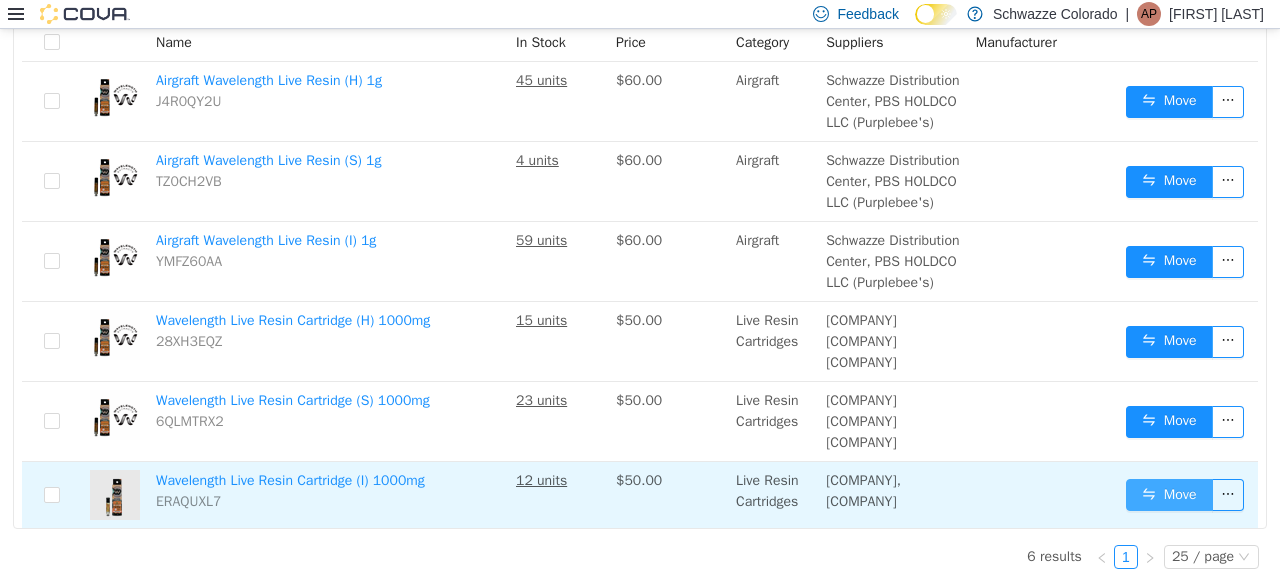 click on "Move" at bounding box center (1188, 495) 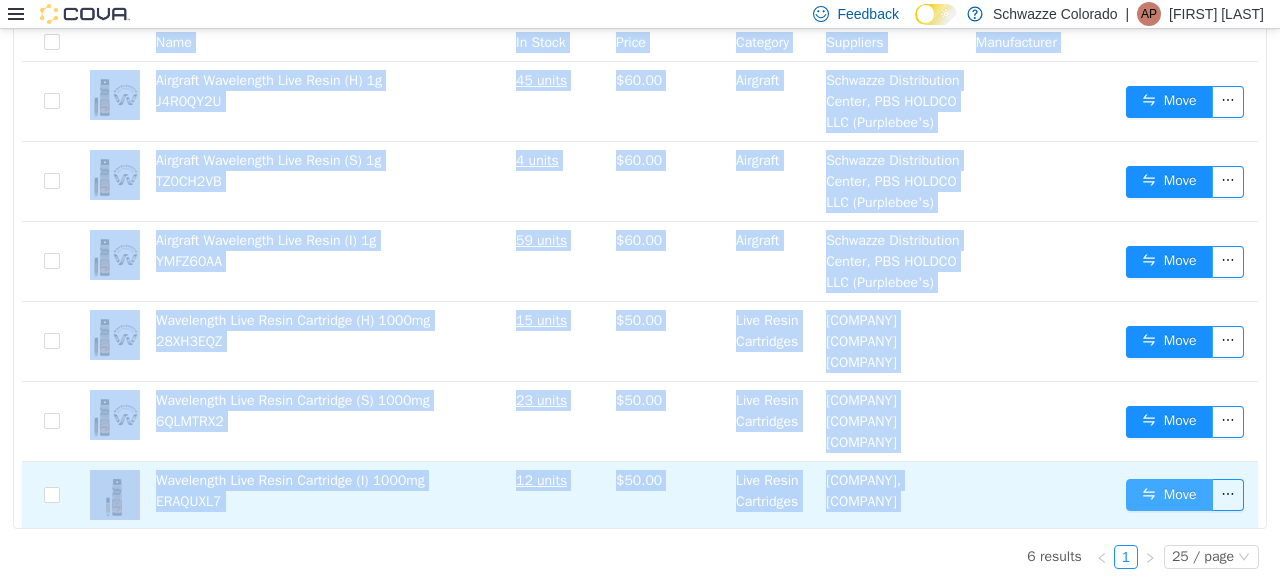 click on "Move" at bounding box center (1188, 495) 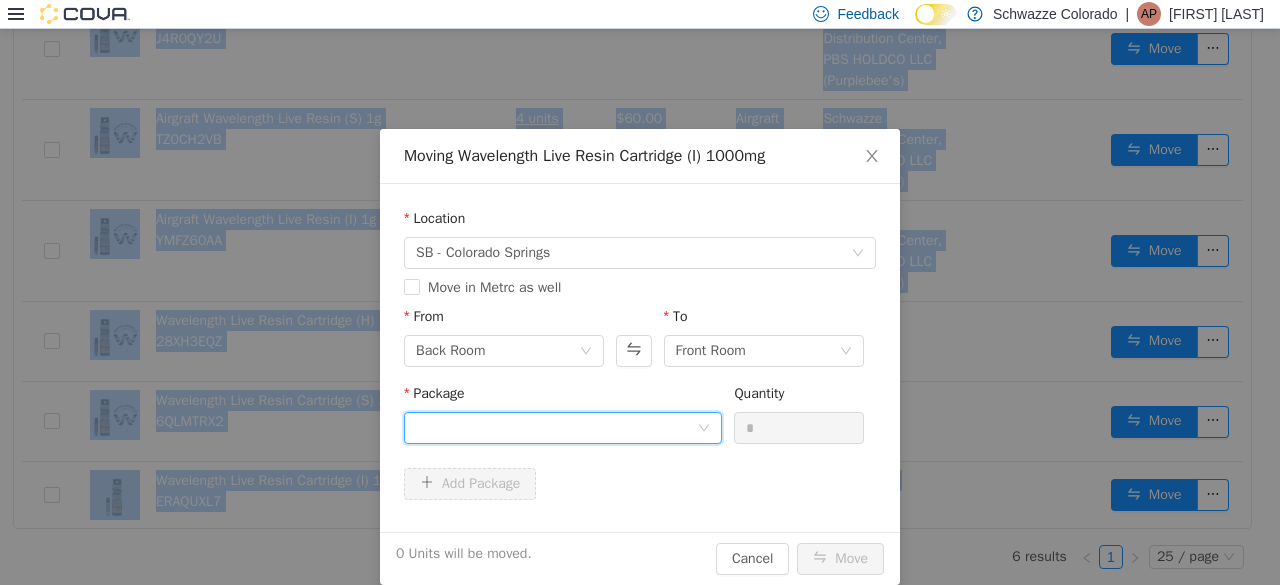 click at bounding box center (556, 428) 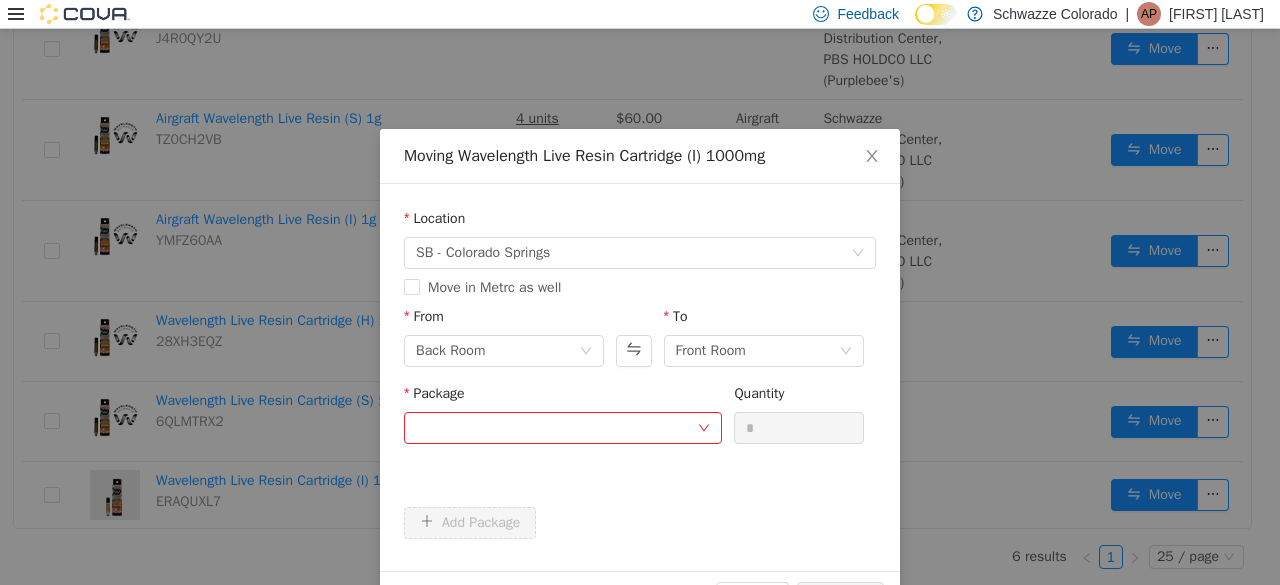 click on "Location SB - [CITY] Move in Metrc as well From Back Room   To Front Room Package   Please select a package number or remove this field. Quantity *  Add Package" 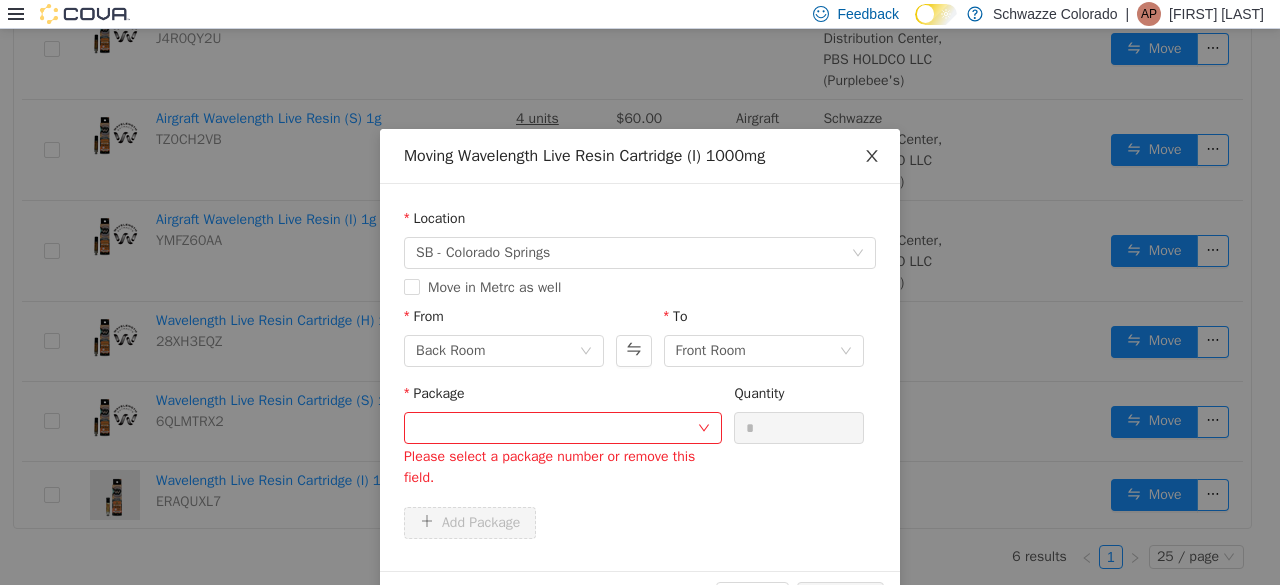 click 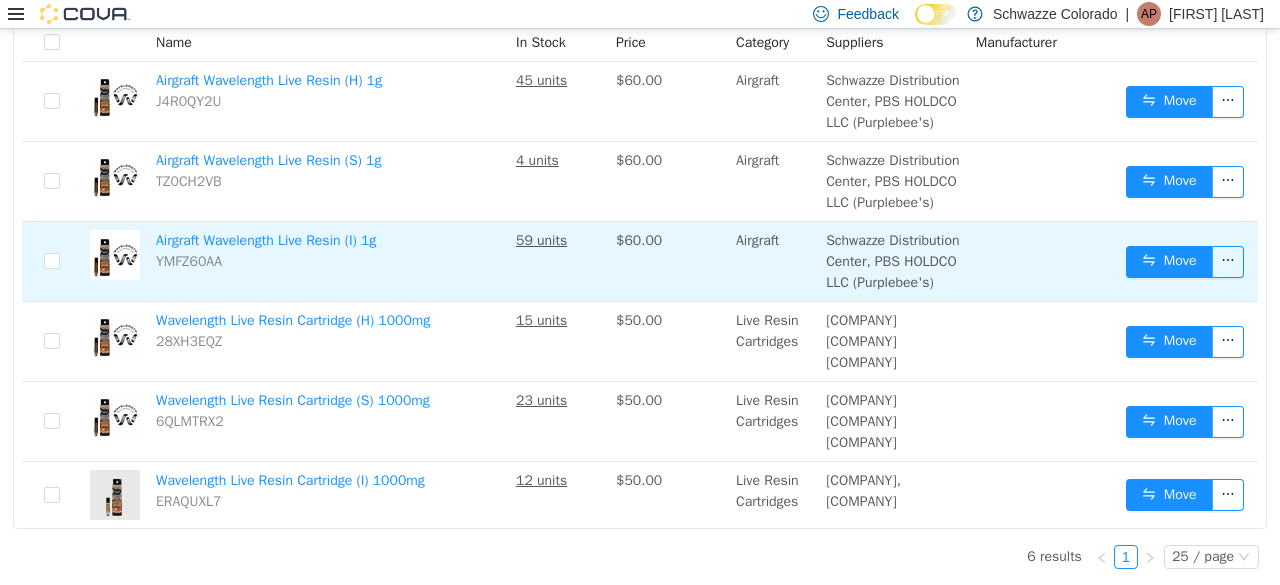 scroll, scrollTop: 0, scrollLeft: 0, axis: both 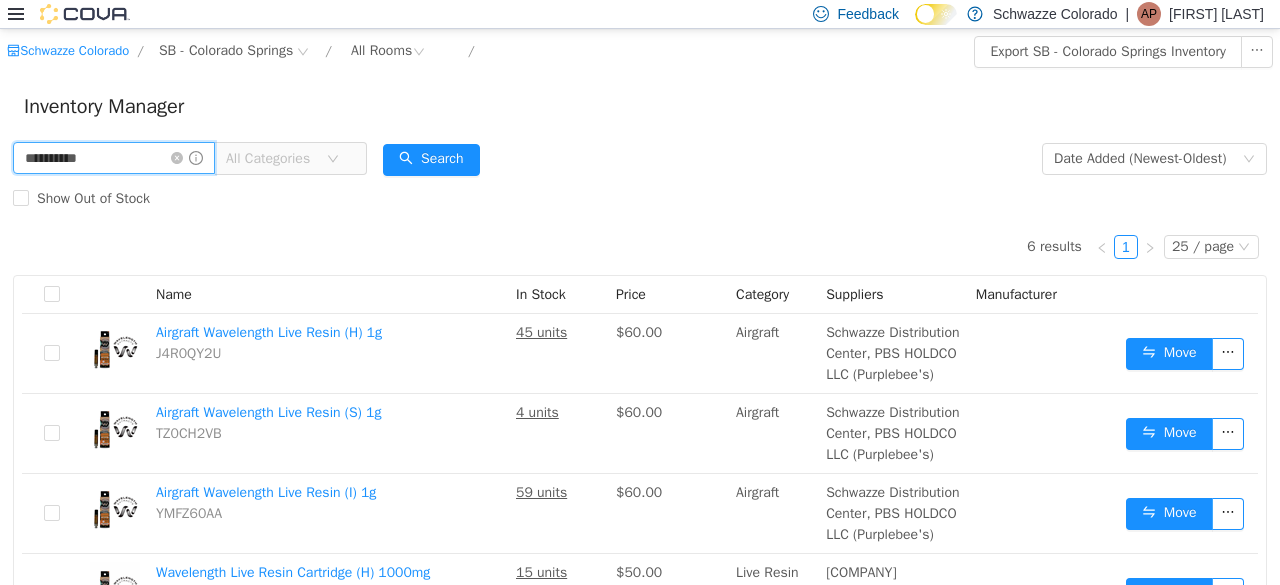 click on "**********" at bounding box center (114, 158) 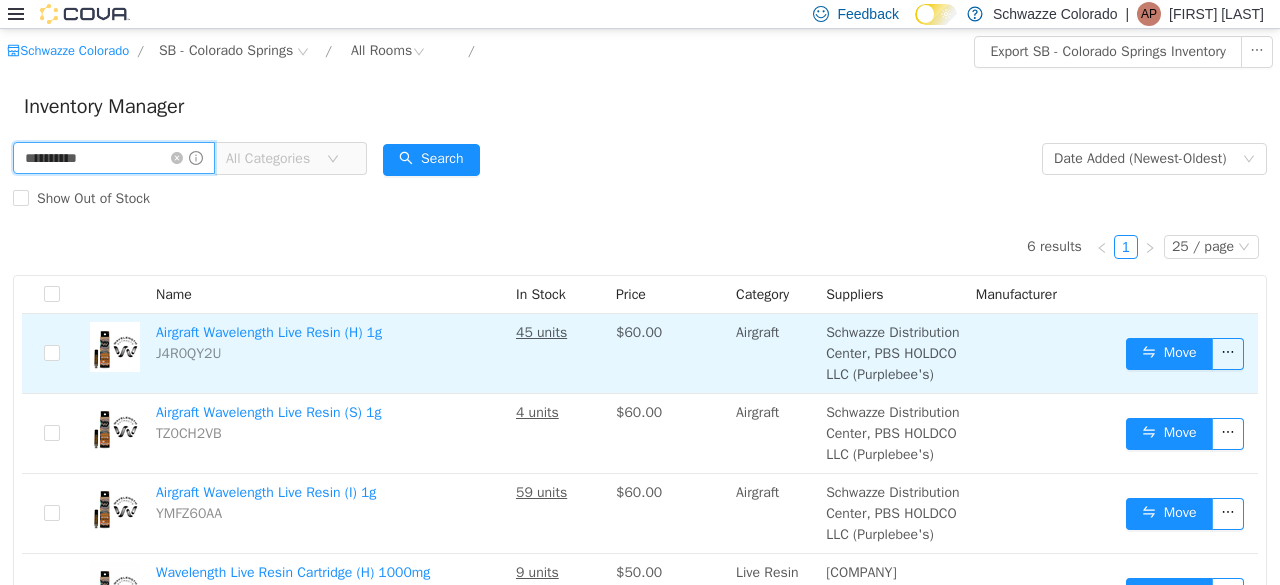scroll, scrollTop: 536, scrollLeft: 0, axis: vertical 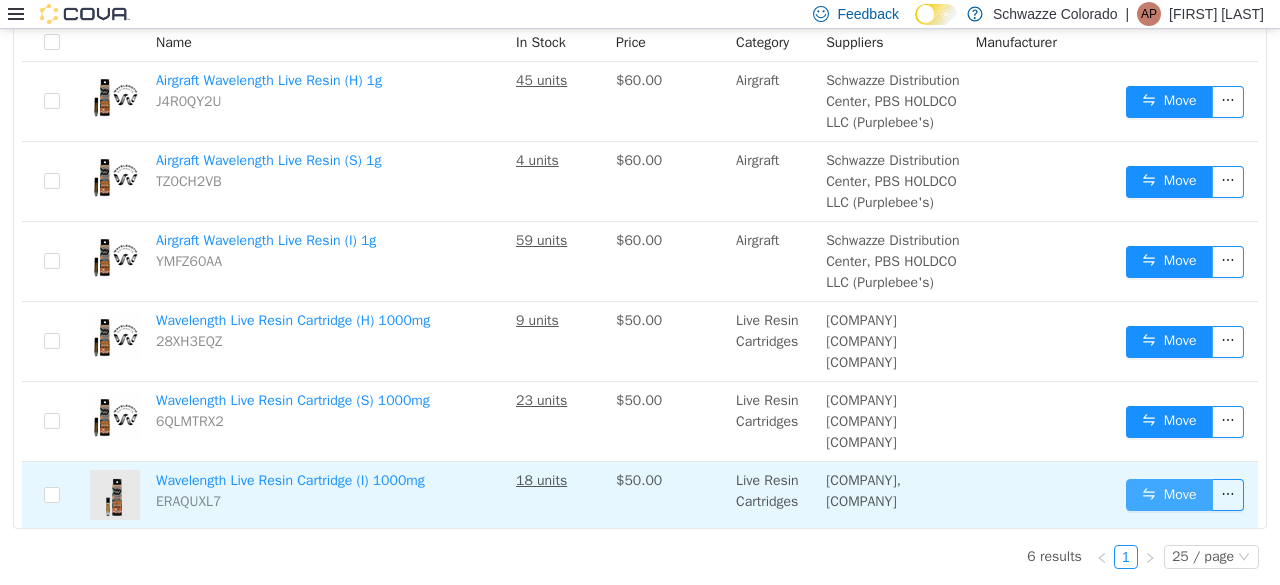 click on "Move" at bounding box center [1169, 495] 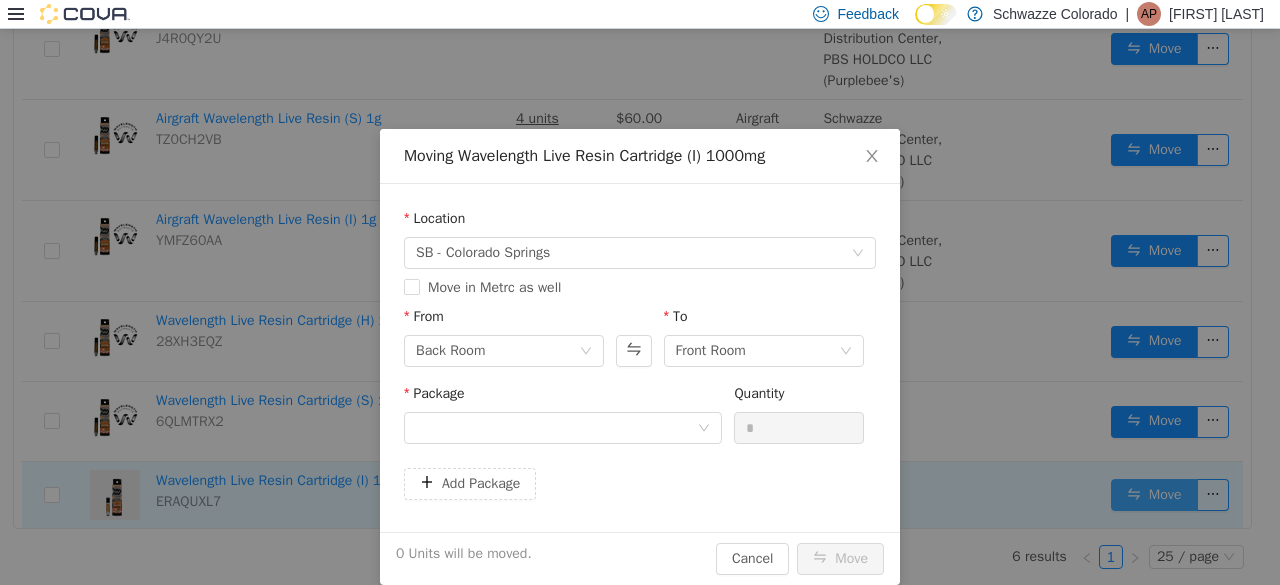 scroll, scrollTop: 494, scrollLeft: 0, axis: vertical 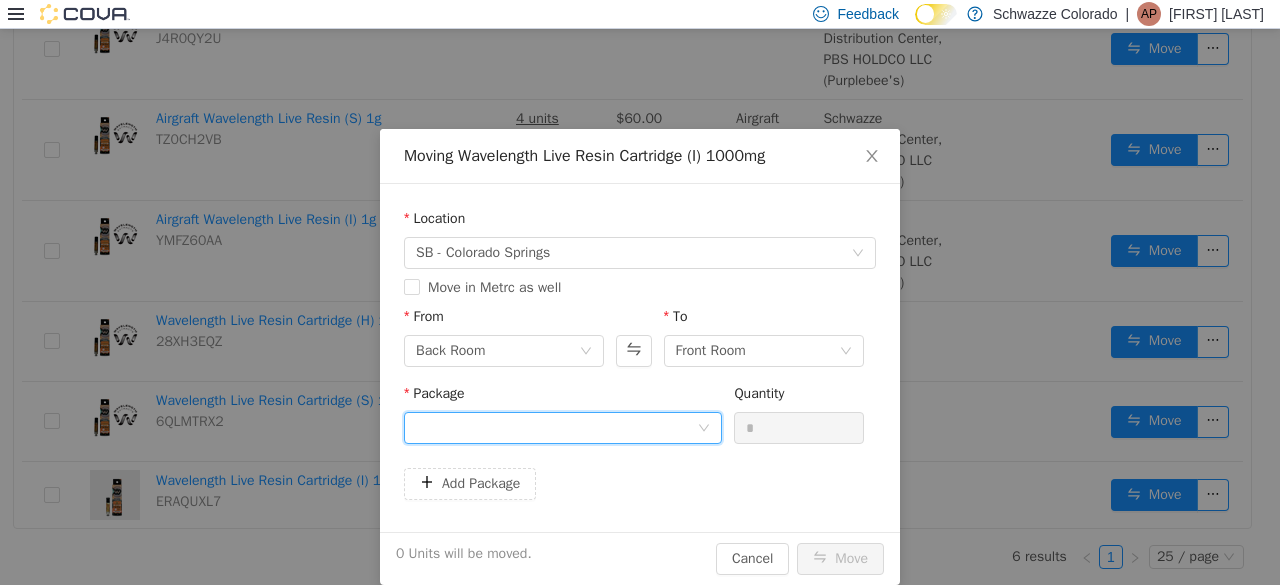 click at bounding box center (556, 428) 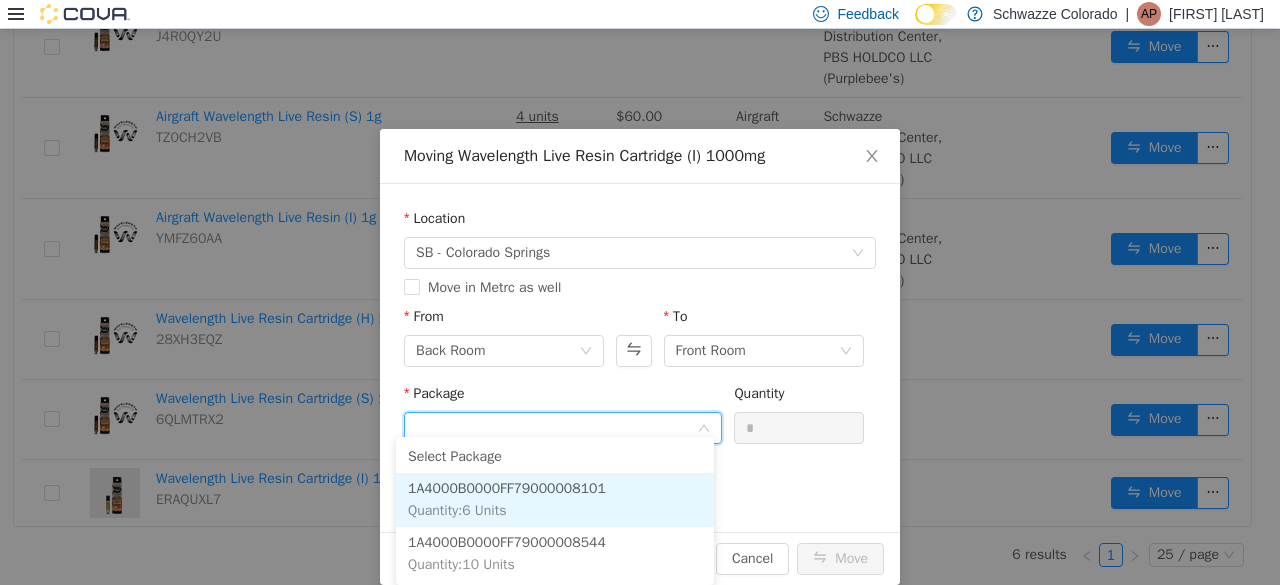 click on "1A4000B0000FF79000008101 Quantity :  6 Units" at bounding box center [555, 500] 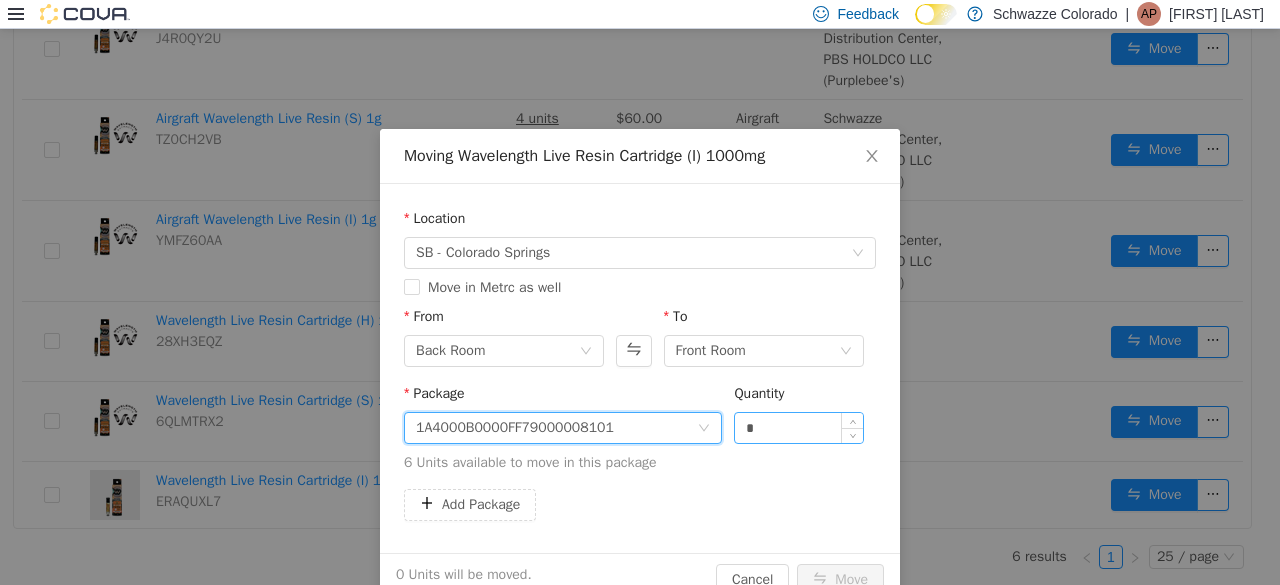 click on "*" at bounding box center [799, 428] 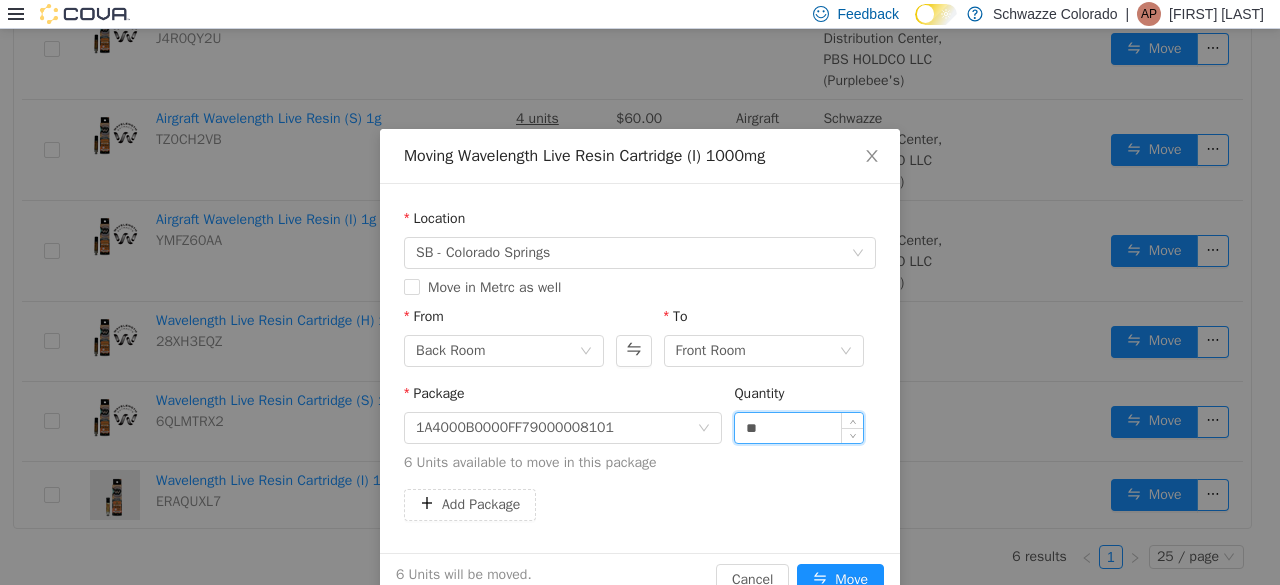 type on "**" 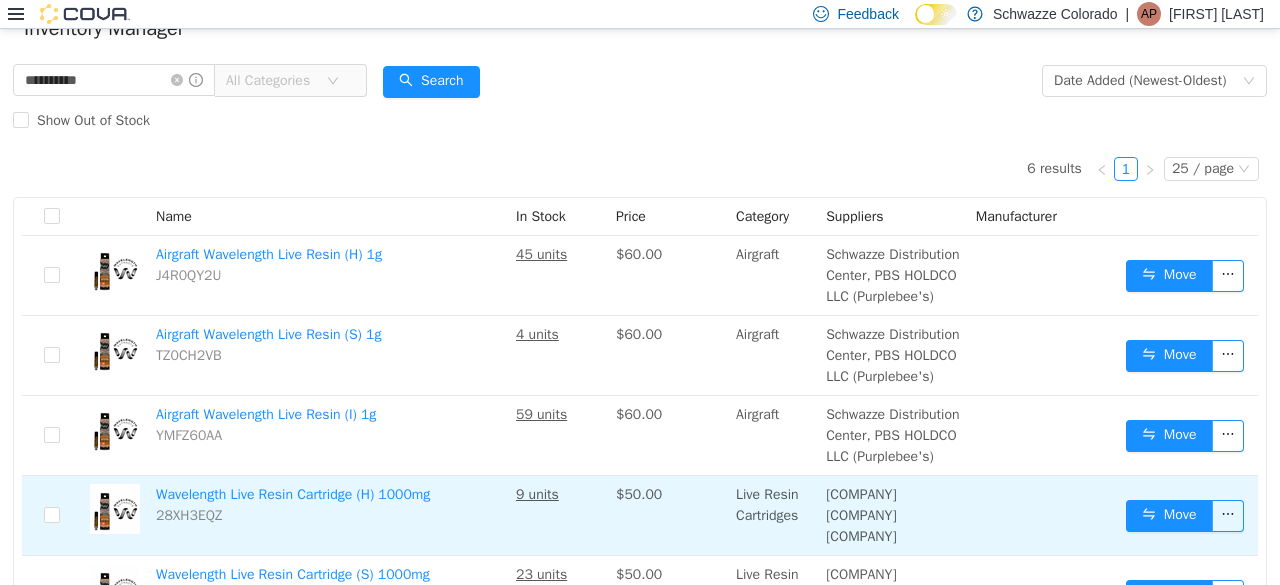 scroll, scrollTop: 0, scrollLeft: 0, axis: both 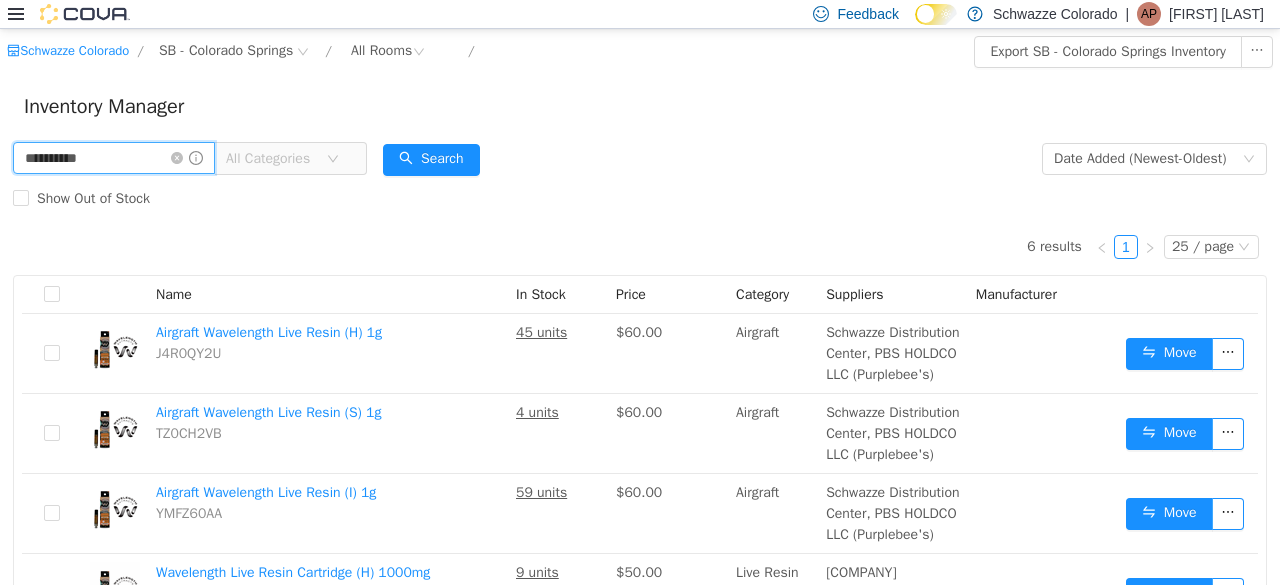 click on "**********" at bounding box center (114, 158) 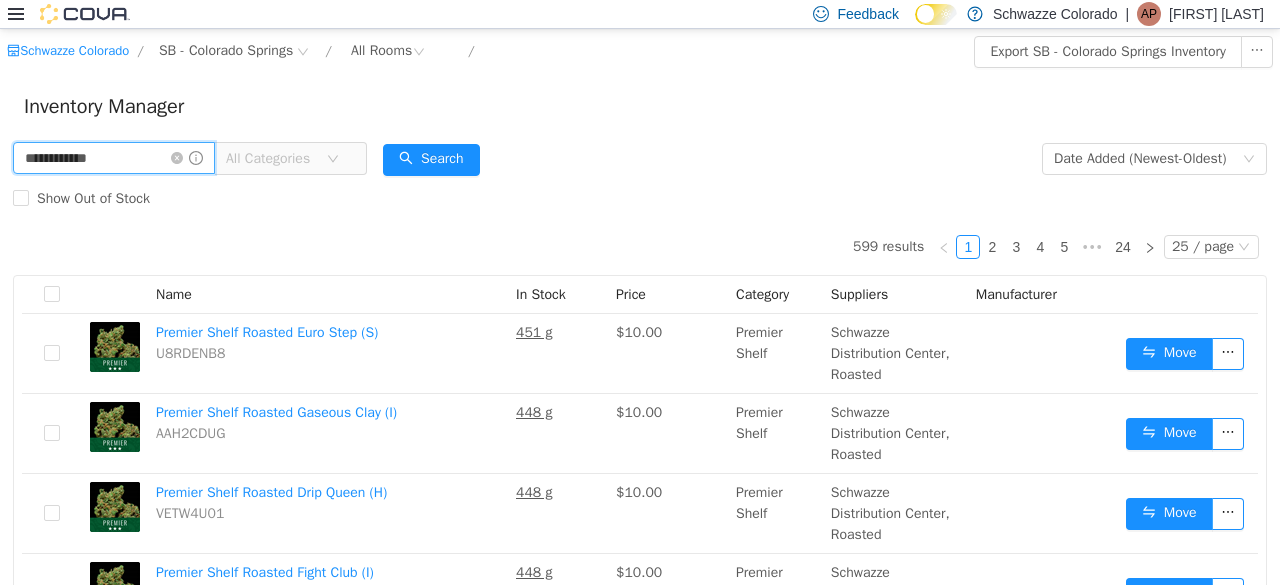 type on "**********" 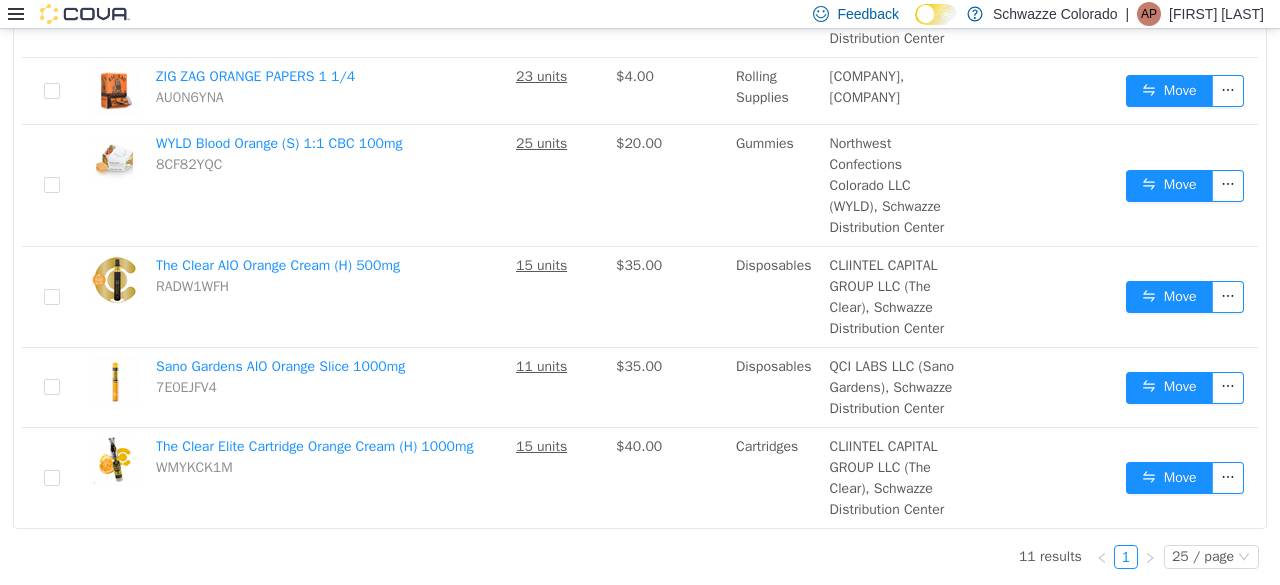 scroll, scrollTop: 1228, scrollLeft: 0, axis: vertical 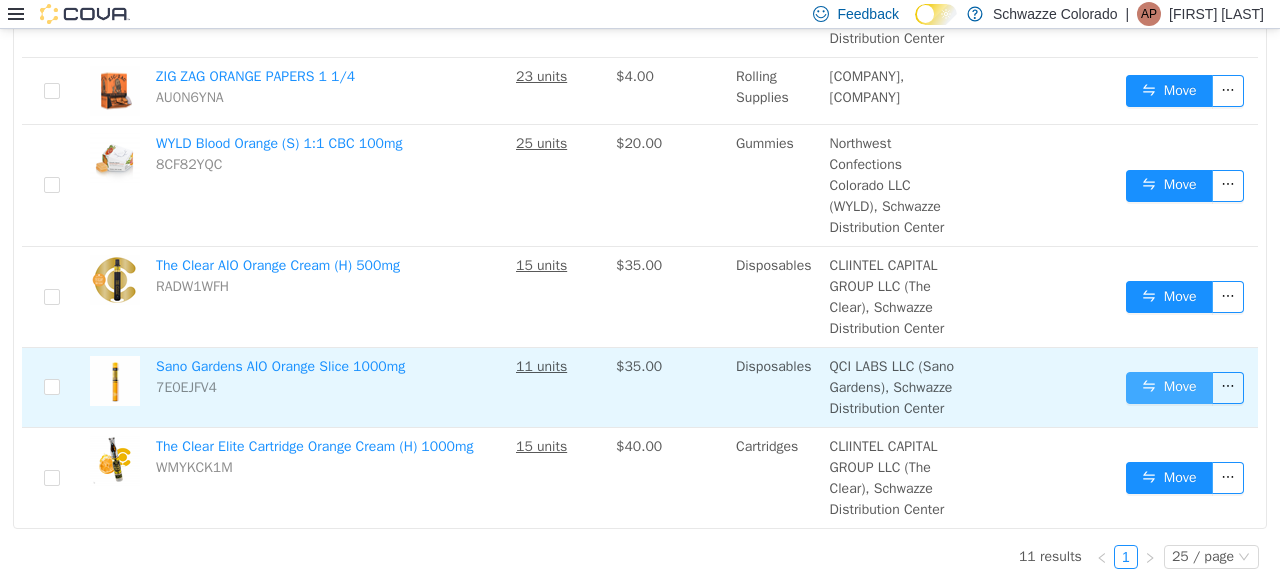 click on "Move" at bounding box center (1169, 388) 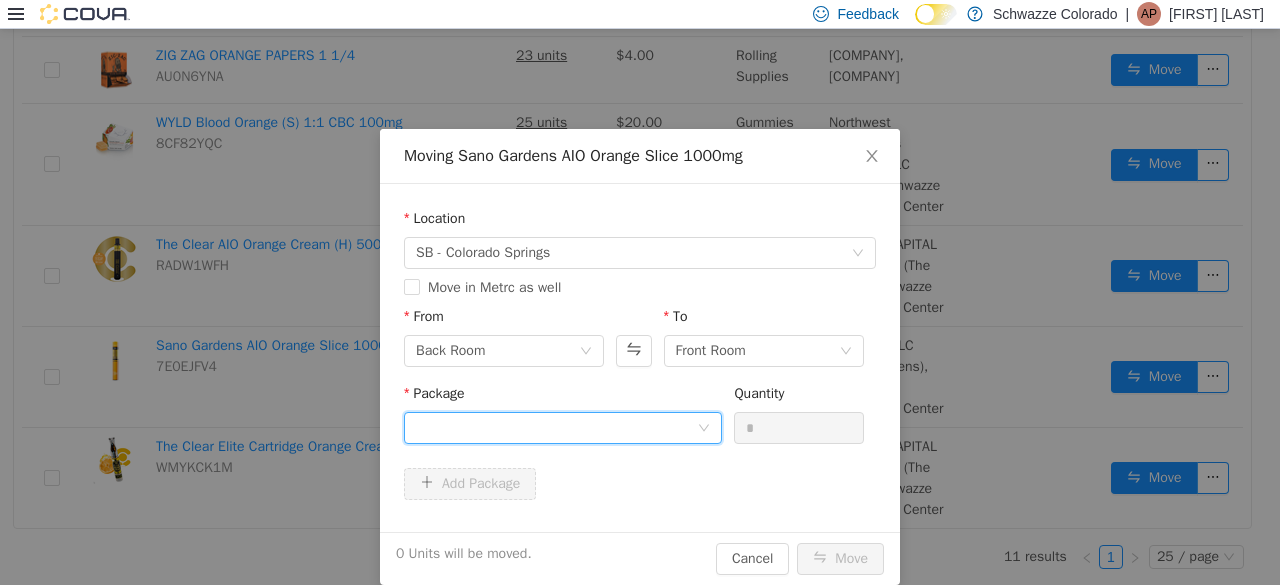 click at bounding box center [556, 428] 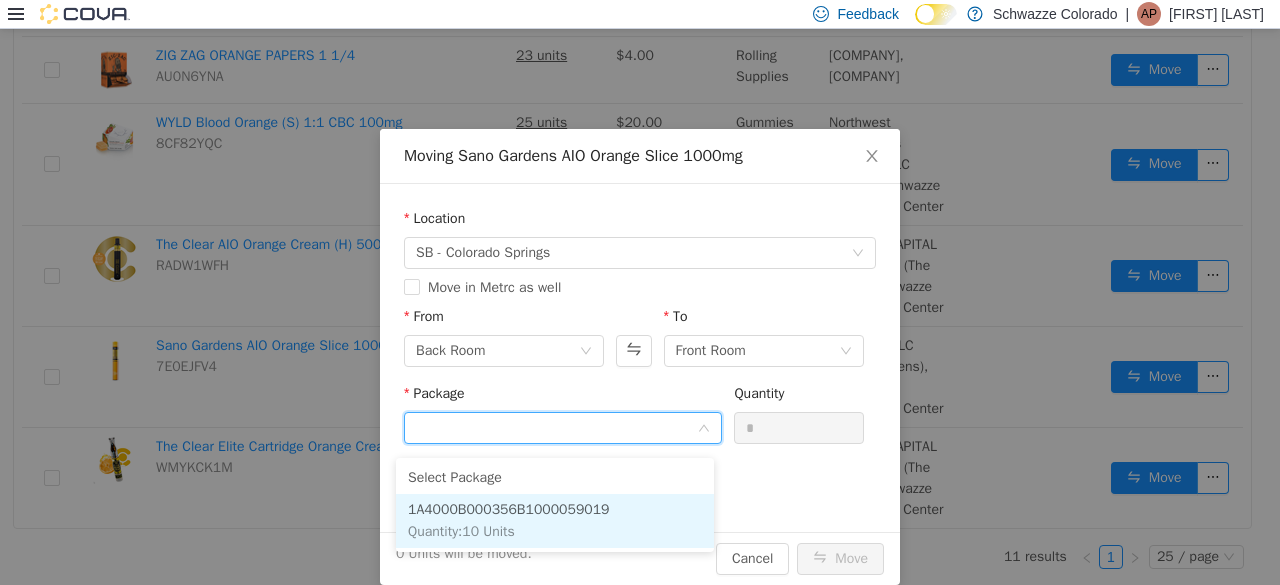 click on "1A4000B000356B1000059019" at bounding box center (508, 509) 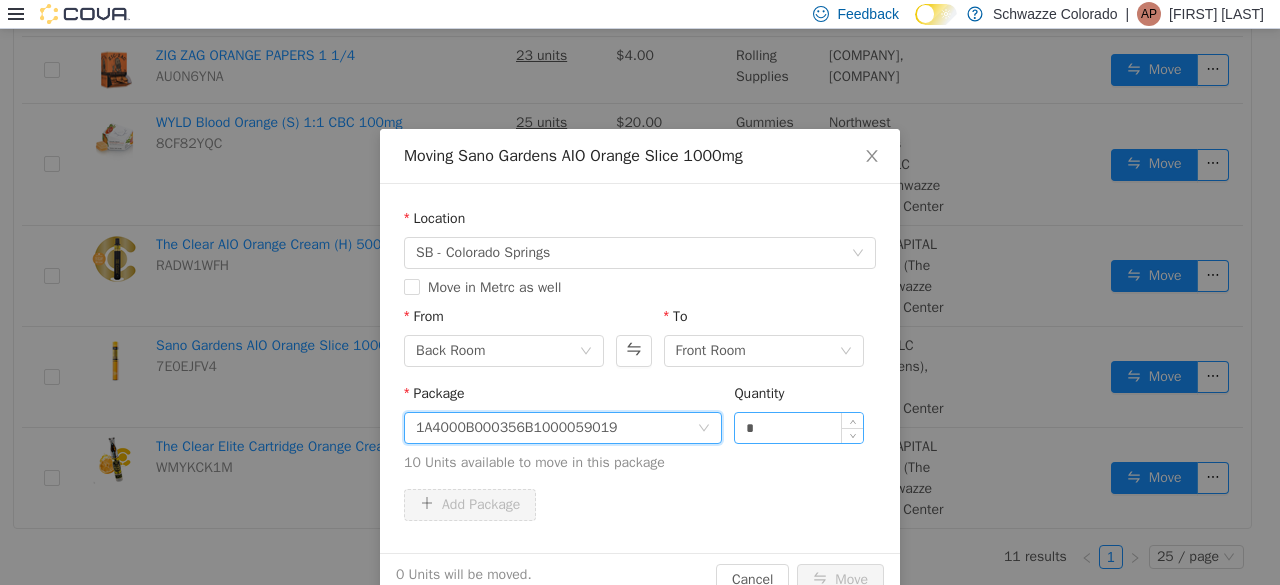 click on "*" at bounding box center (799, 428) 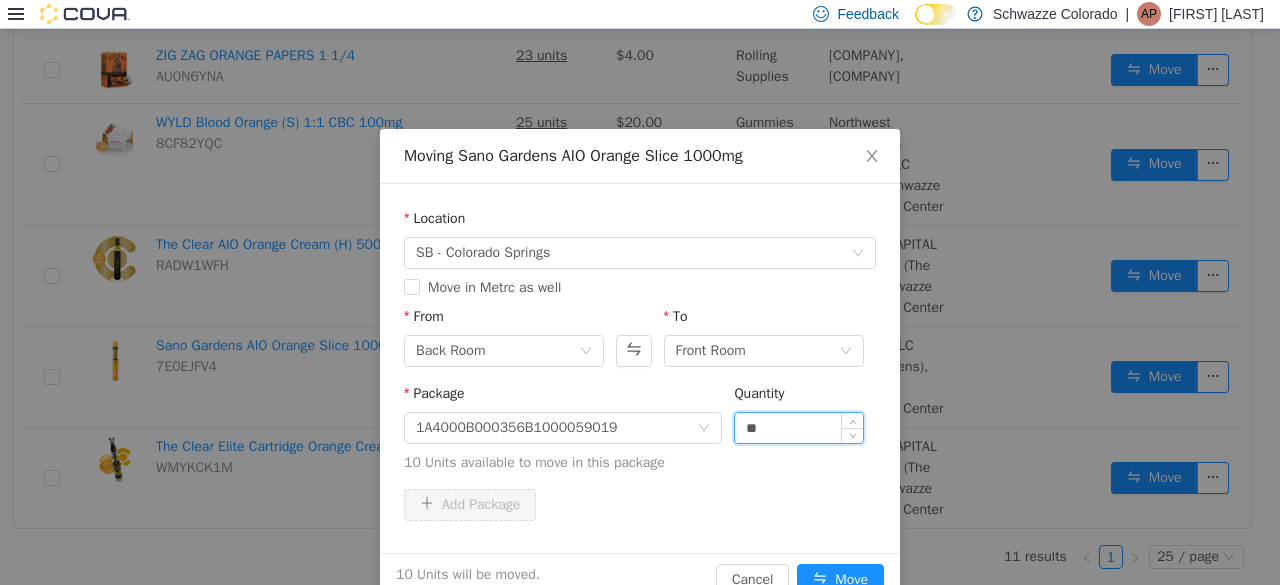 type on "**" 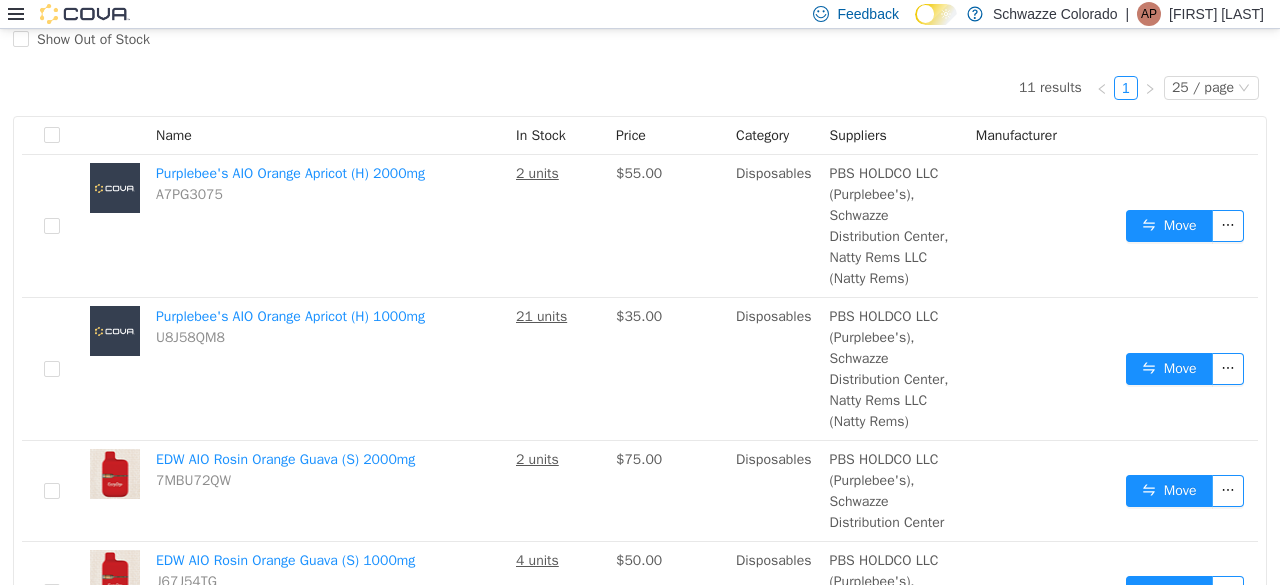 scroll, scrollTop: 110, scrollLeft: 0, axis: vertical 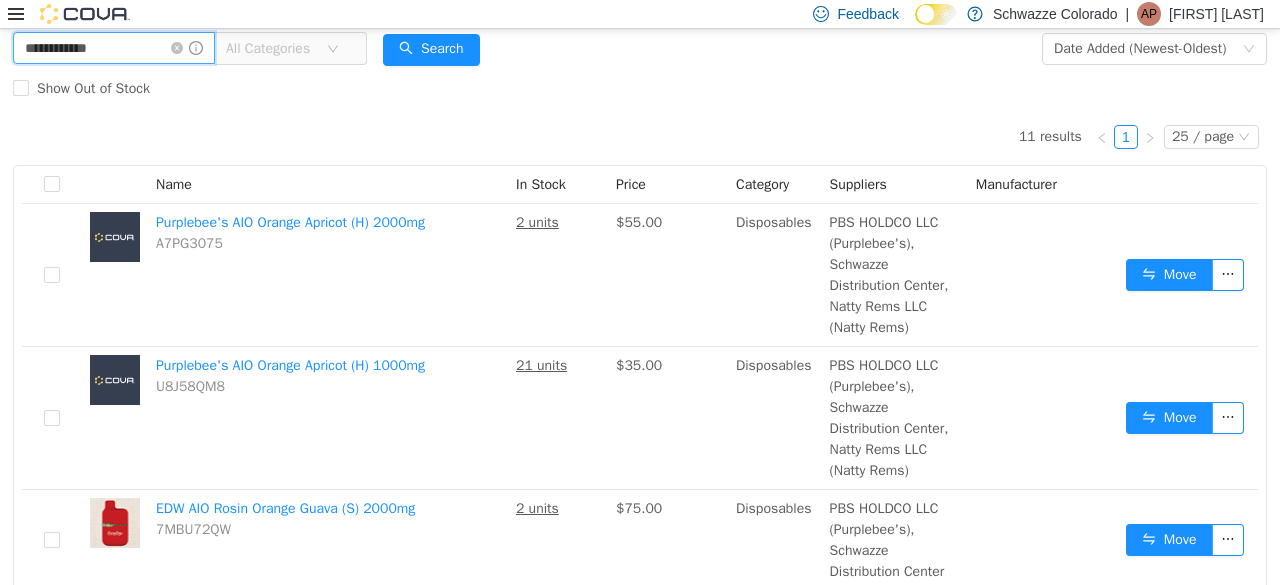 click on "**********" at bounding box center [114, 48] 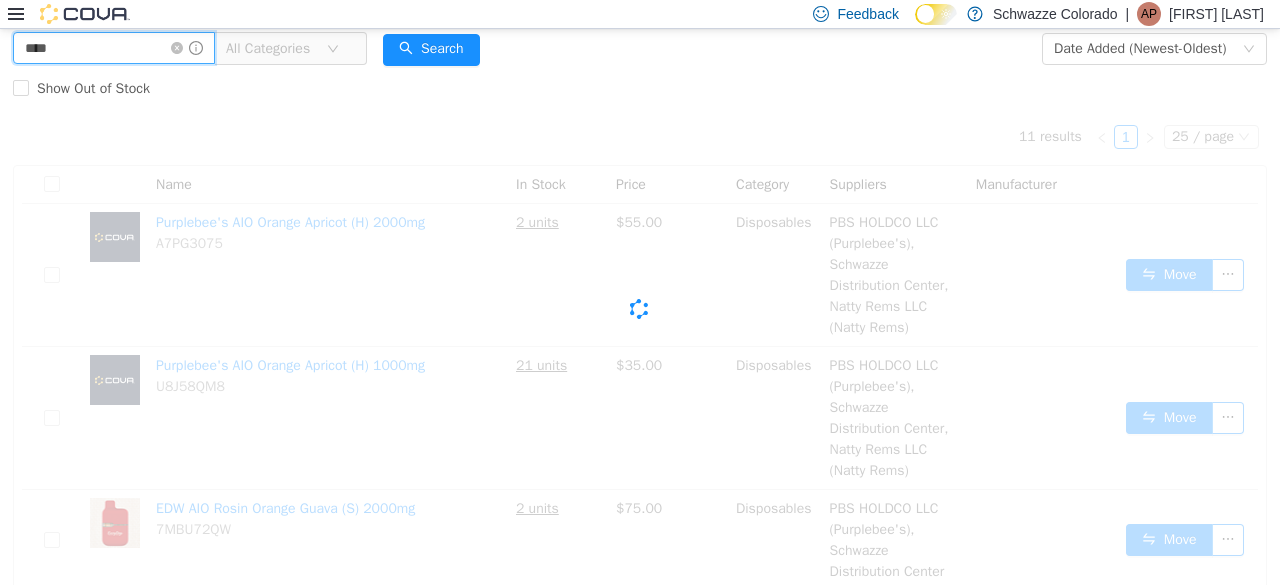 type on "****" 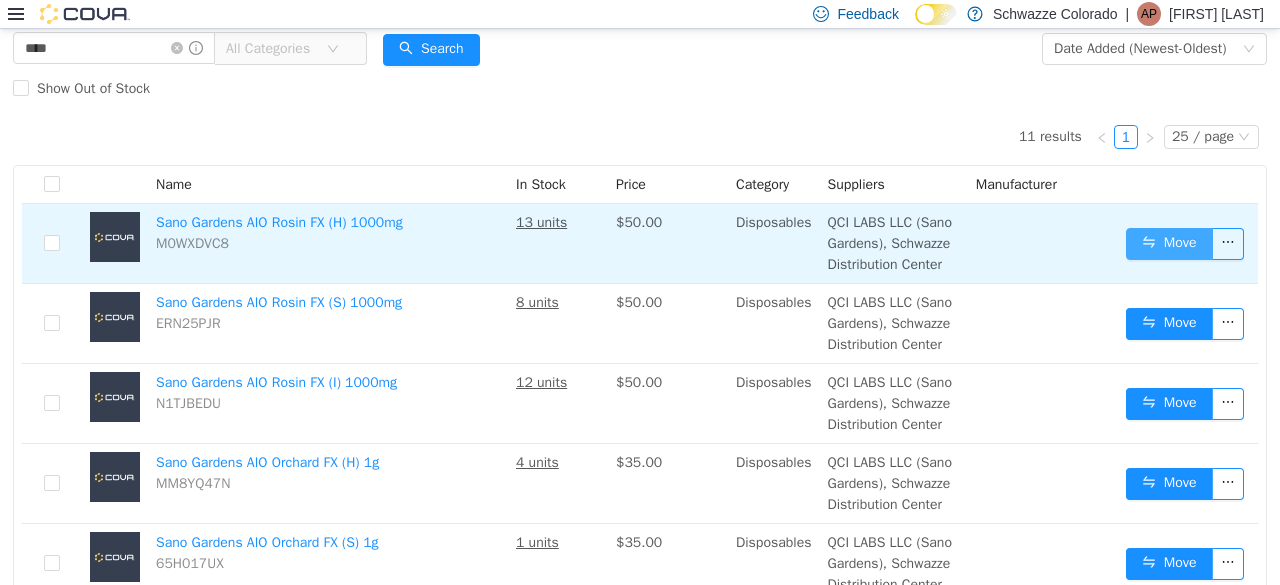 click on "Move" at bounding box center [1169, 244] 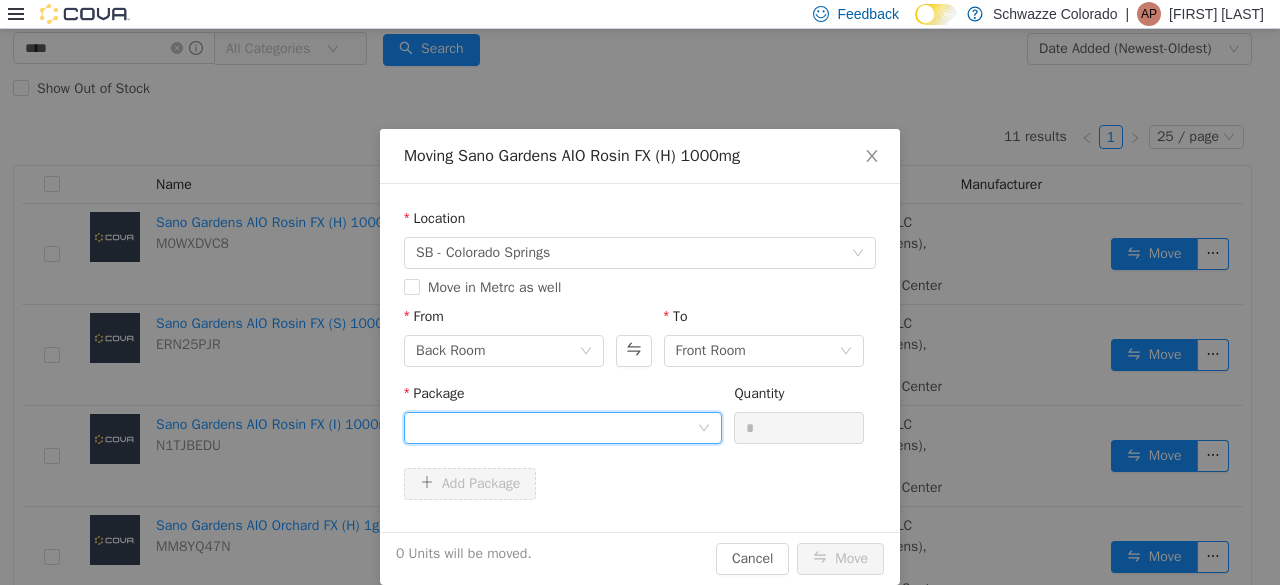 click at bounding box center (556, 428) 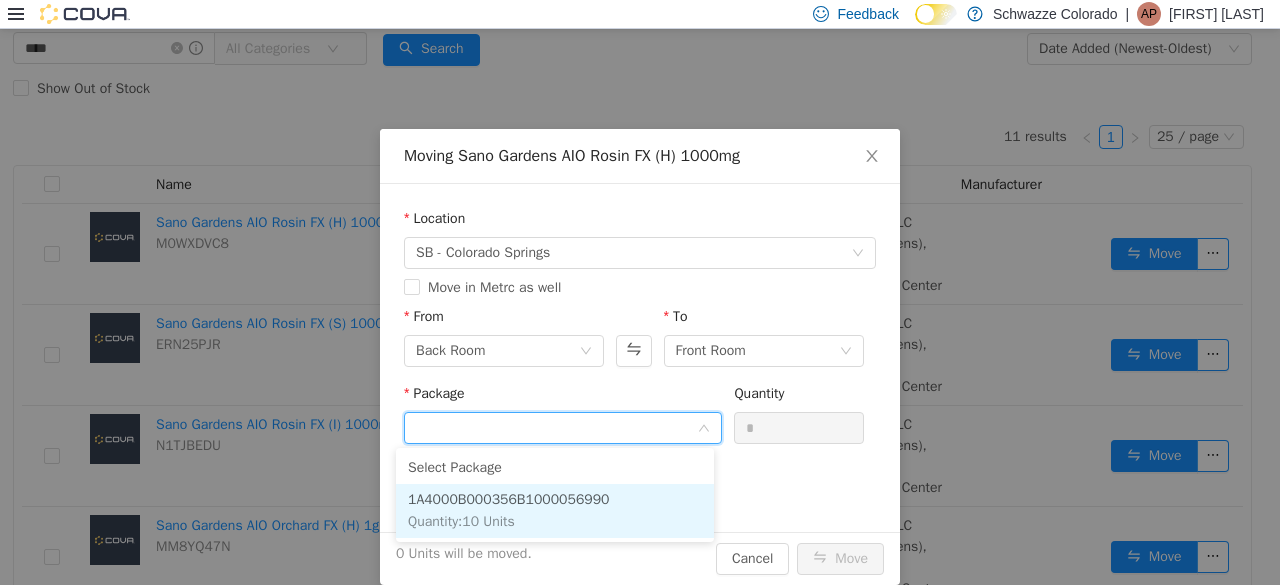 click on "1A4000B000356B1000056990 Quantity :  10 Units" at bounding box center (555, 511) 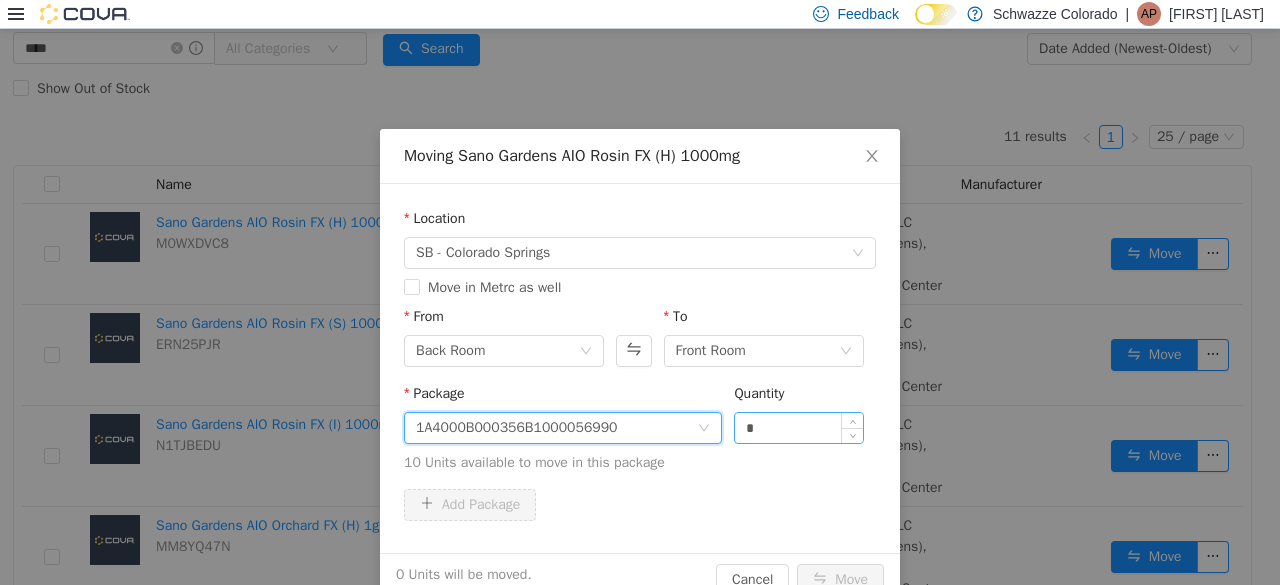 click on "*" at bounding box center (799, 428) 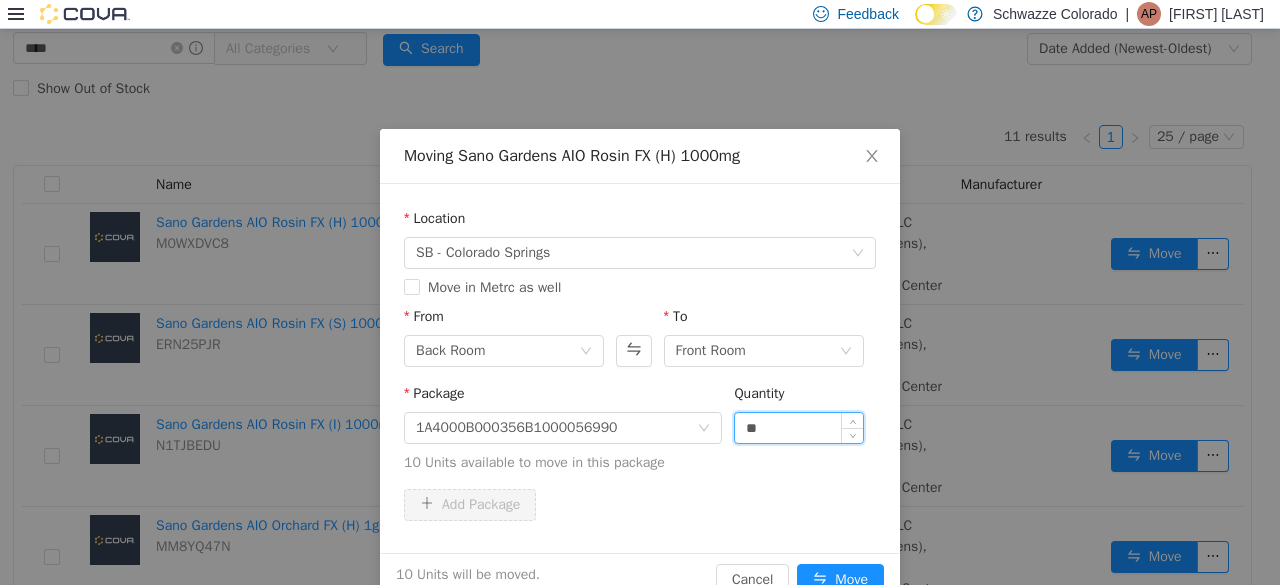 type on "**" 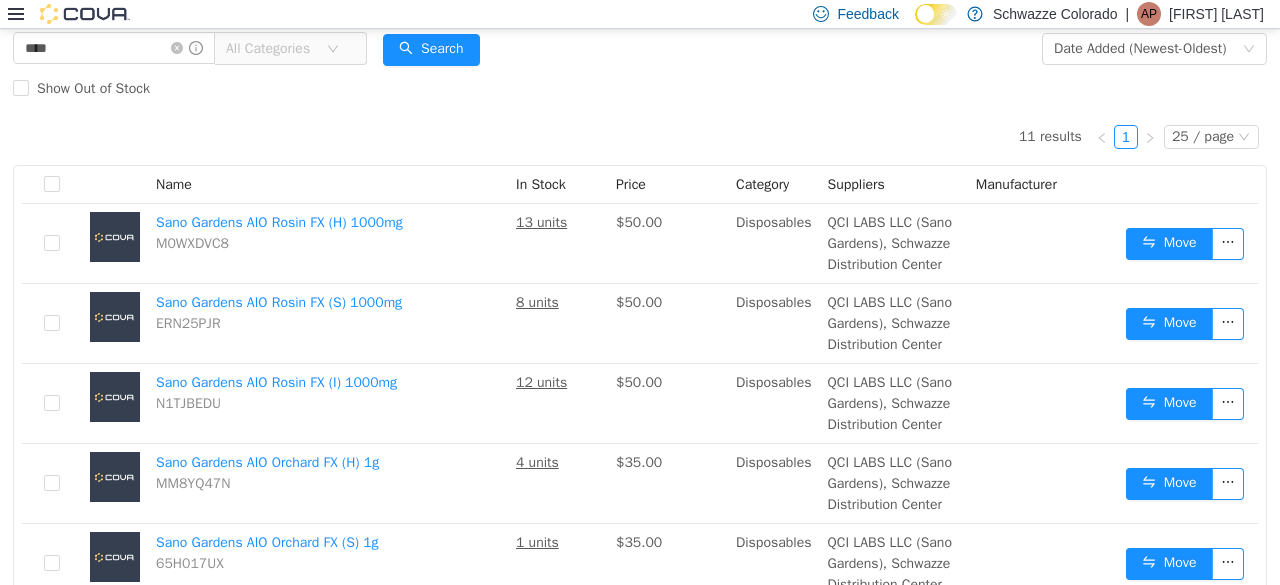 scroll, scrollTop: 0, scrollLeft: 0, axis: both 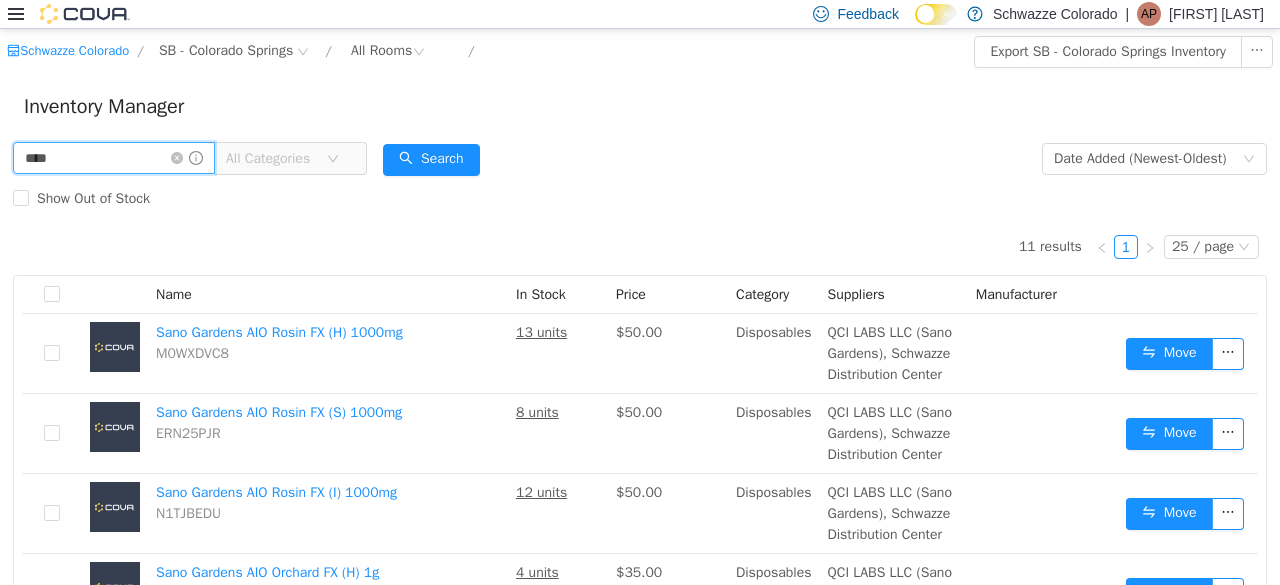 click on "****" at bounding box center (114, 158) 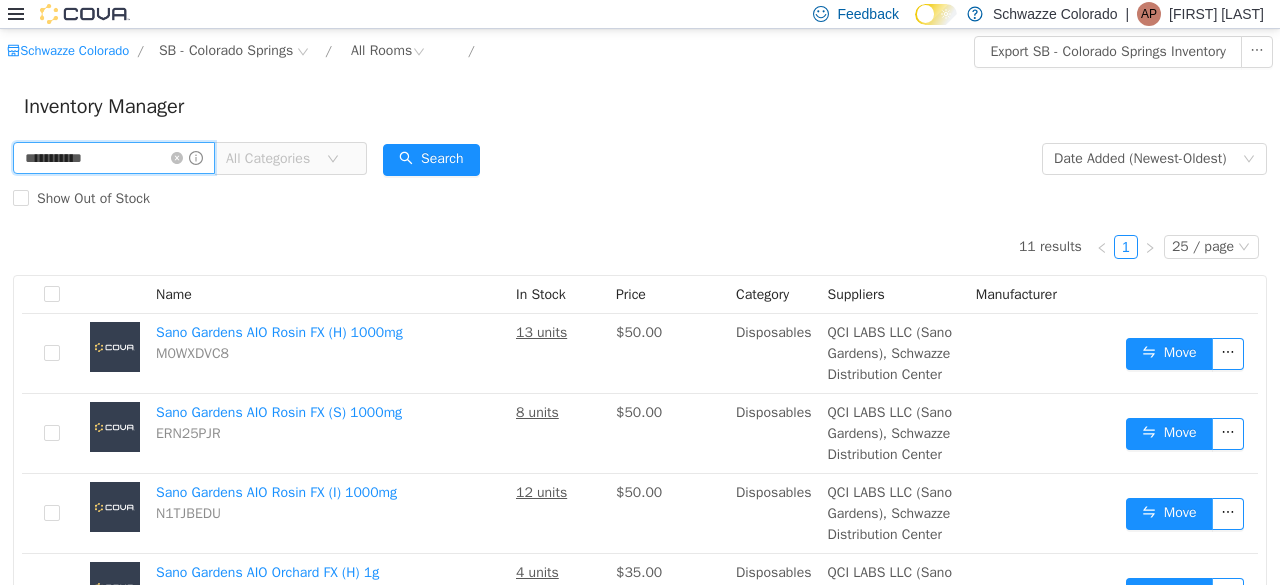 type on "**********" 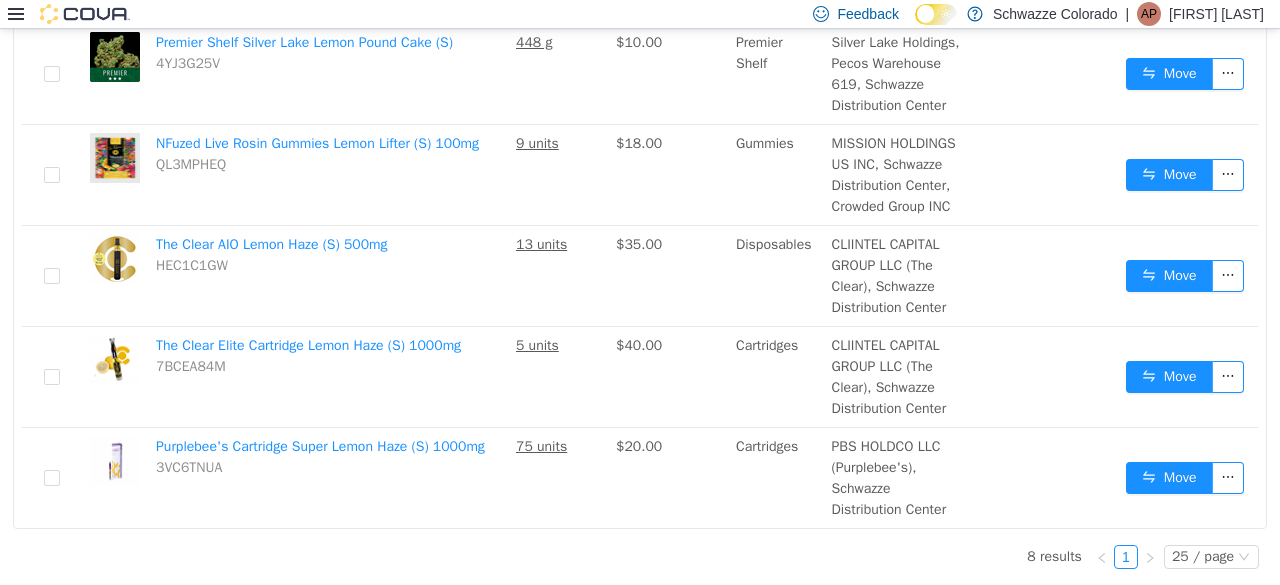 scroll, scrollTop: 884, scrollLeft: 0, axis: vertical 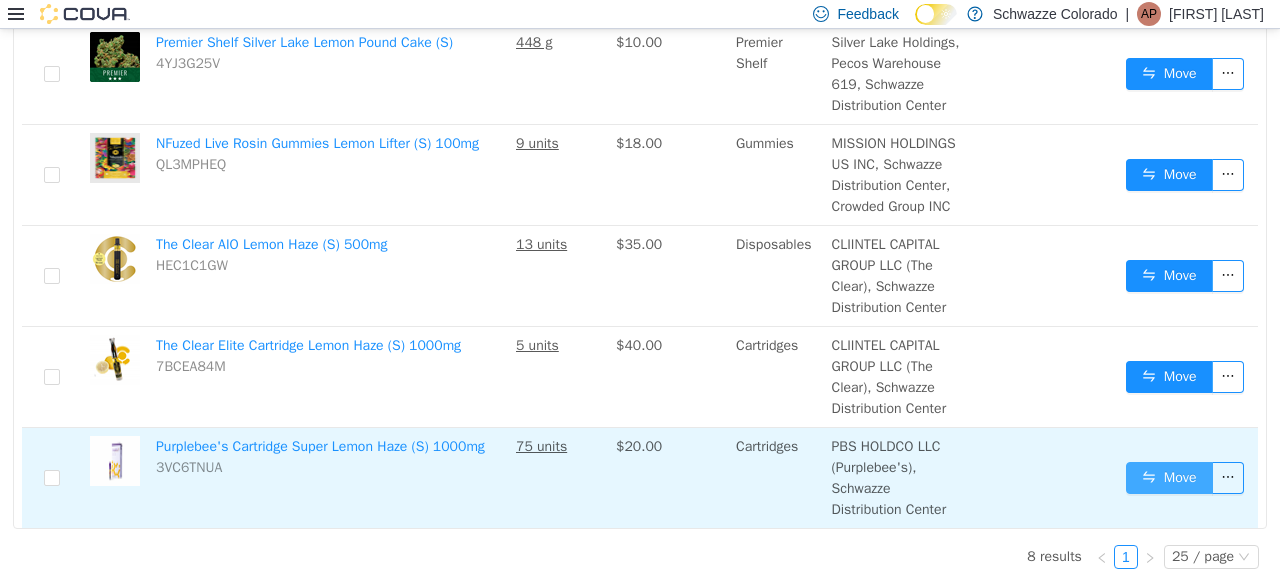 click on "Move" at bounding box center [1169, 478] 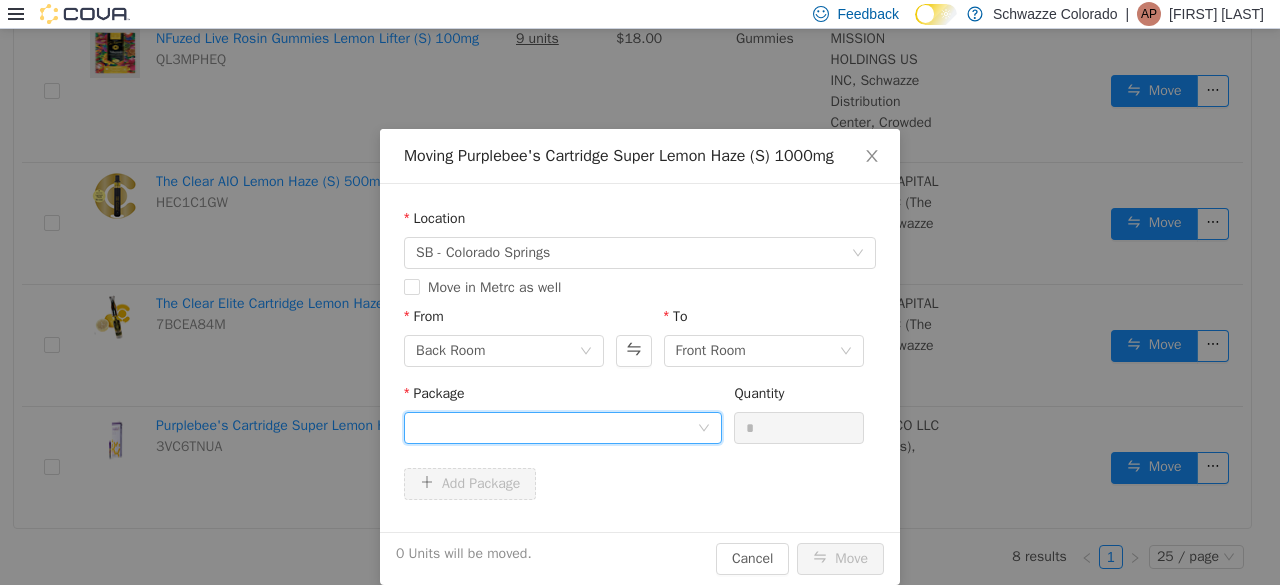 click at bounding box center (556, 428) 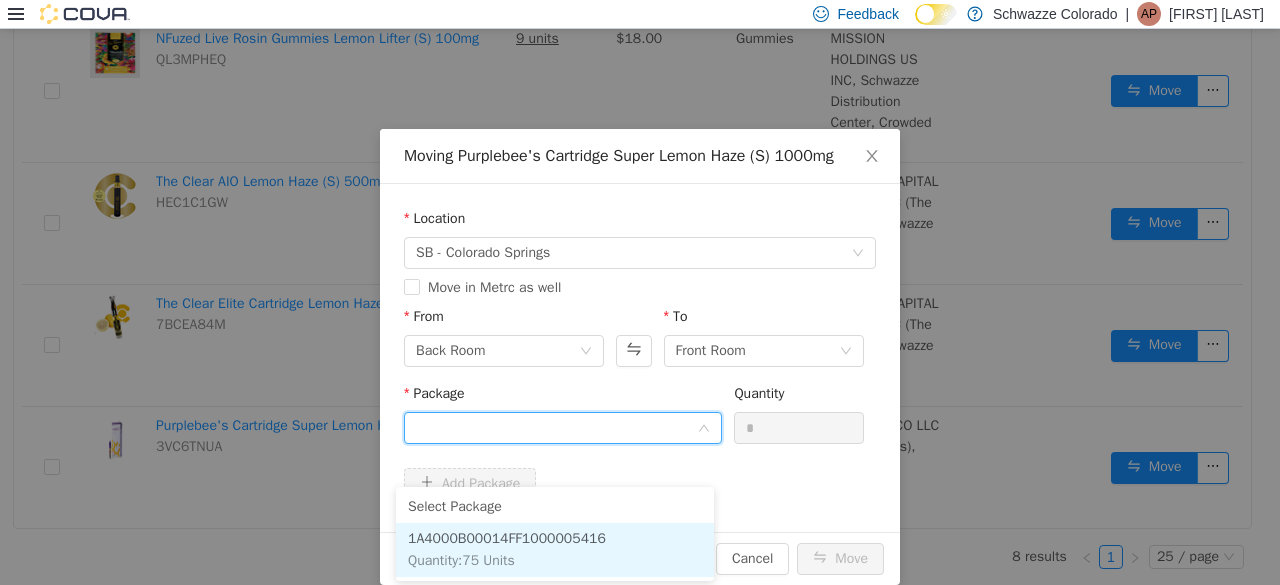 click on "1A4000B00014FF1000005416" at bounding box center (507, 538) 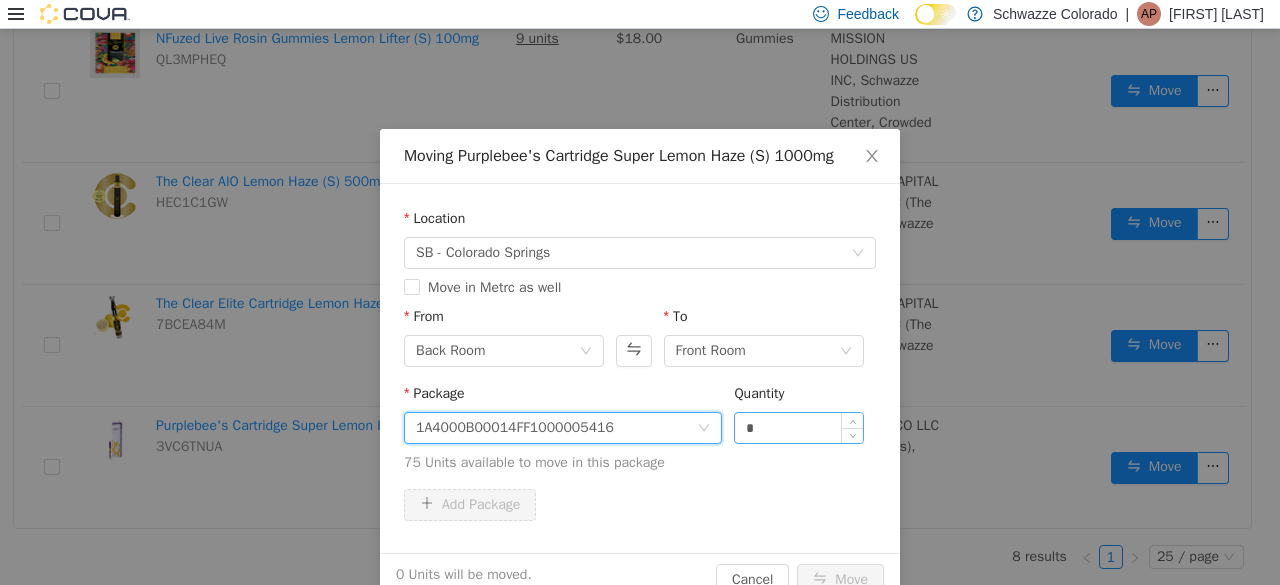 click on "*" at bounding box center [799, 428] 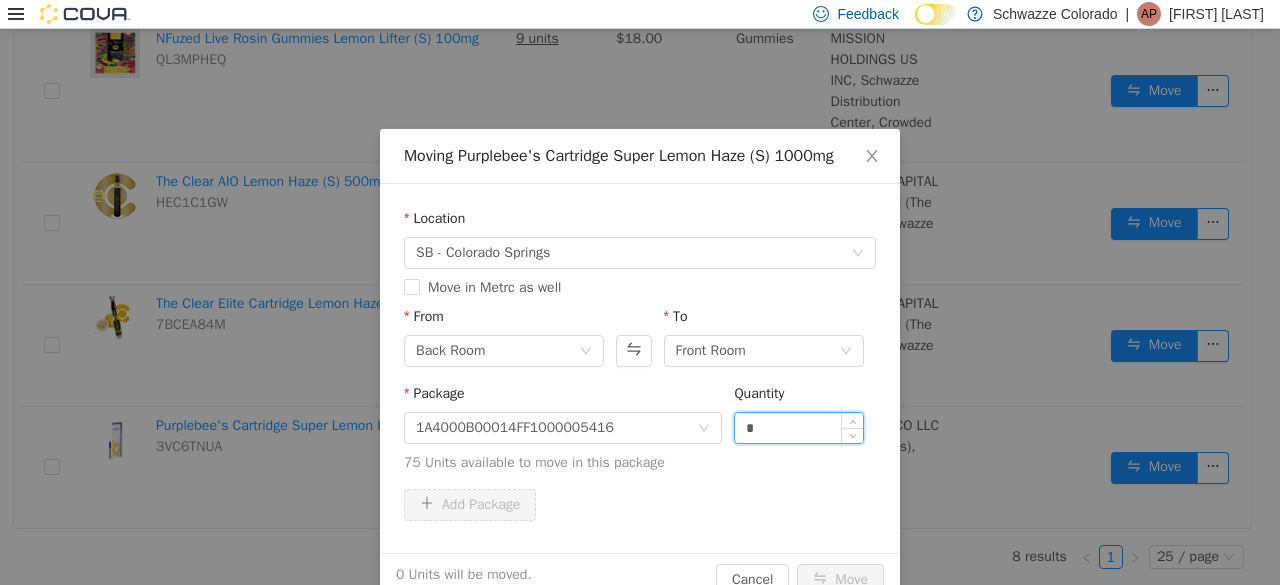 click on "*" at bounding box center (799, 428) 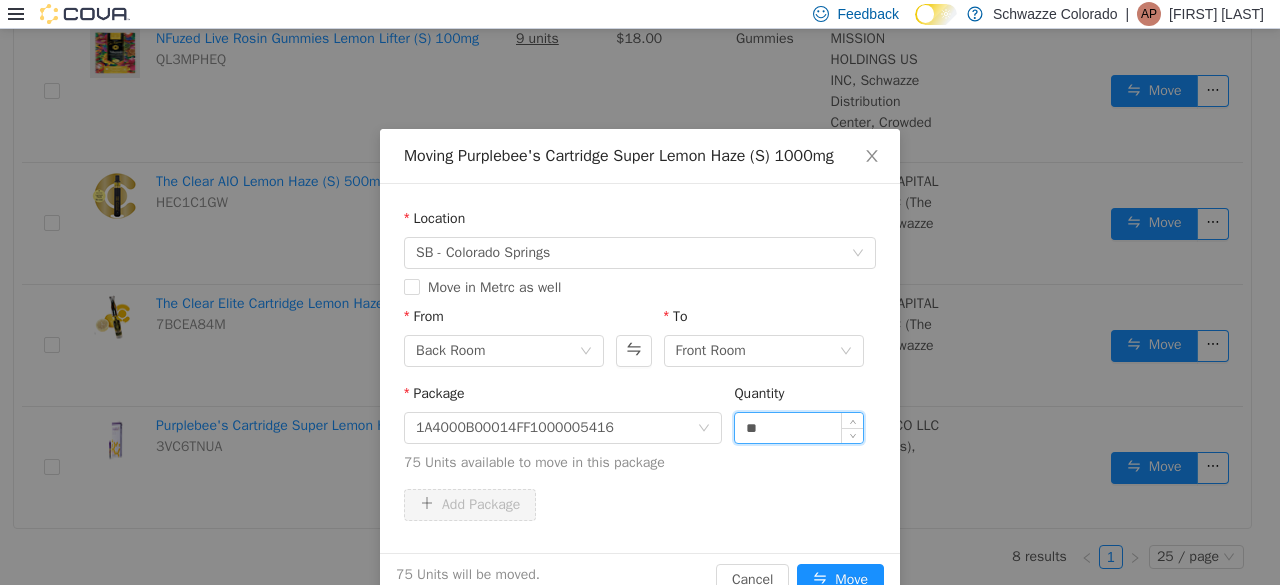 type on "**" 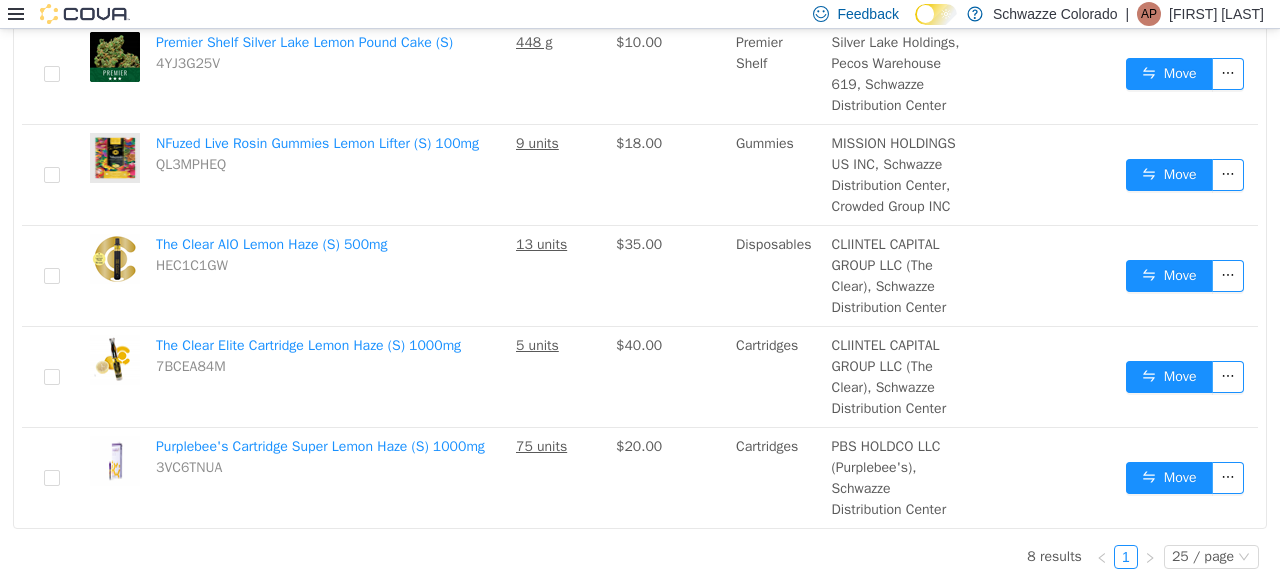 click on "Cartridges" at bounding box center (776, 478) 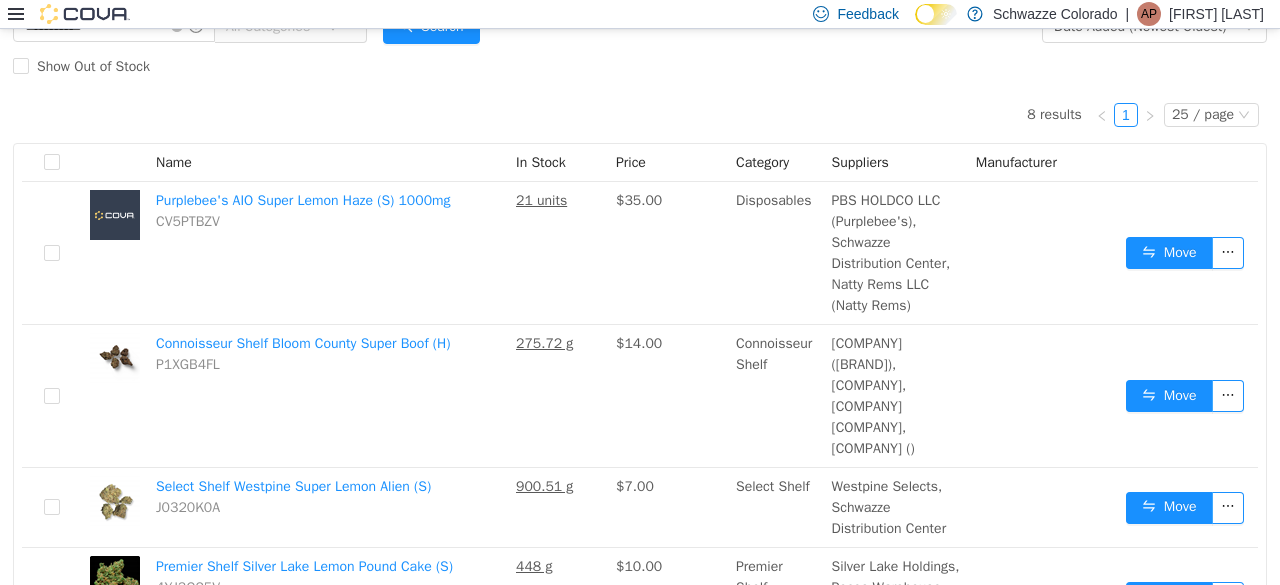 scroll, scrollTop: 0, scrollLeft: 0, axis: both 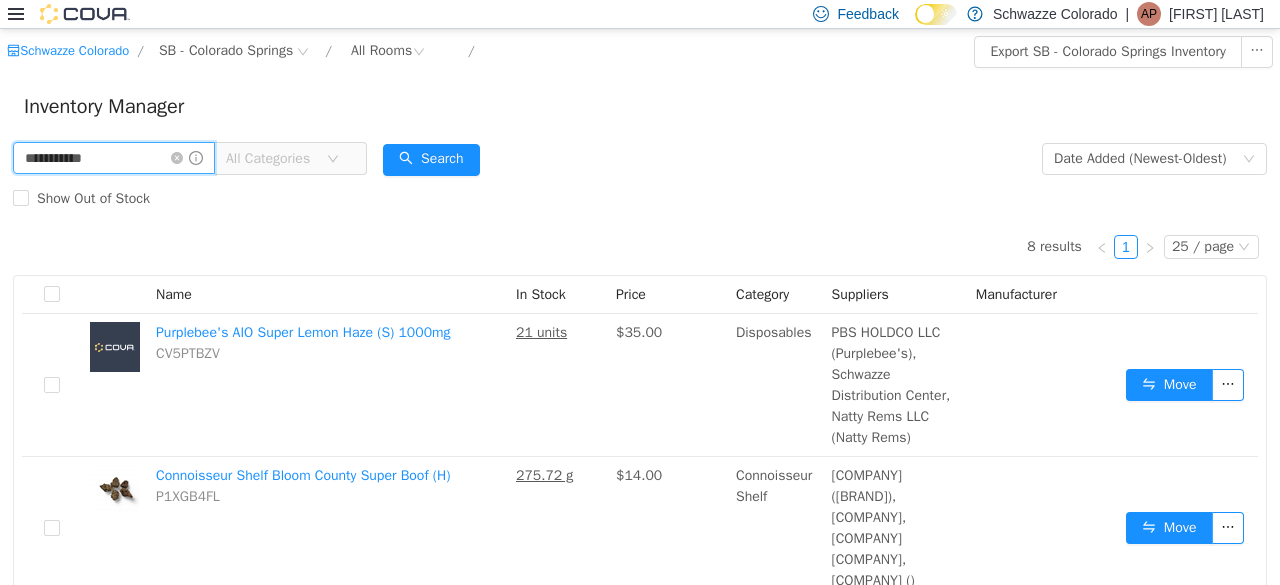 click on "**********" at bounding box center (114, 158) 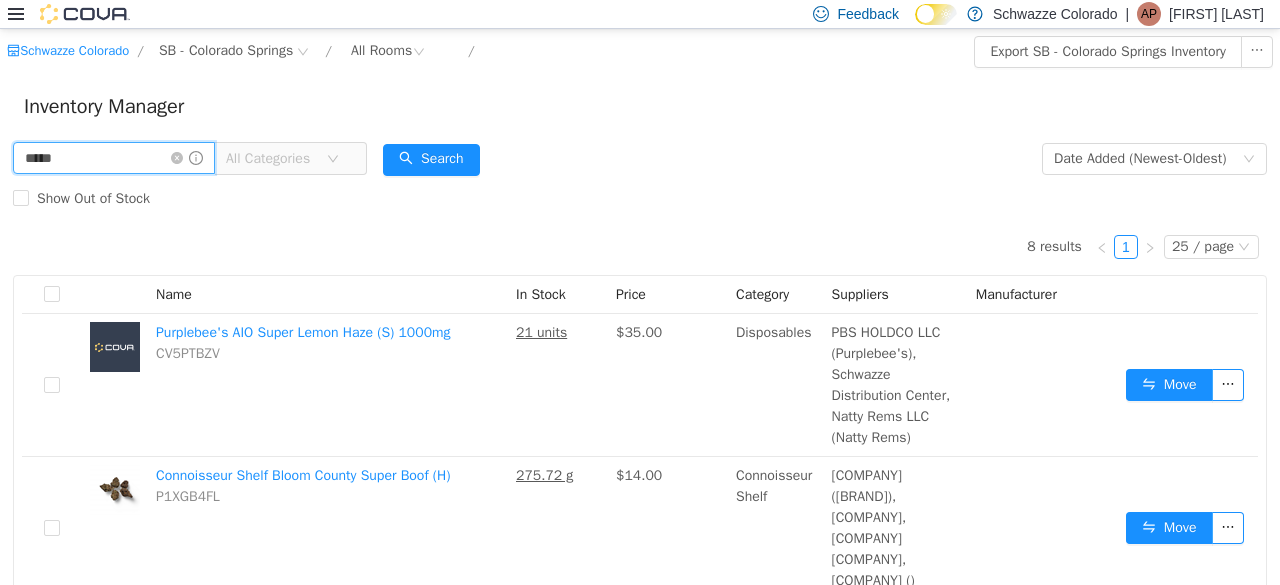 type on "*****" 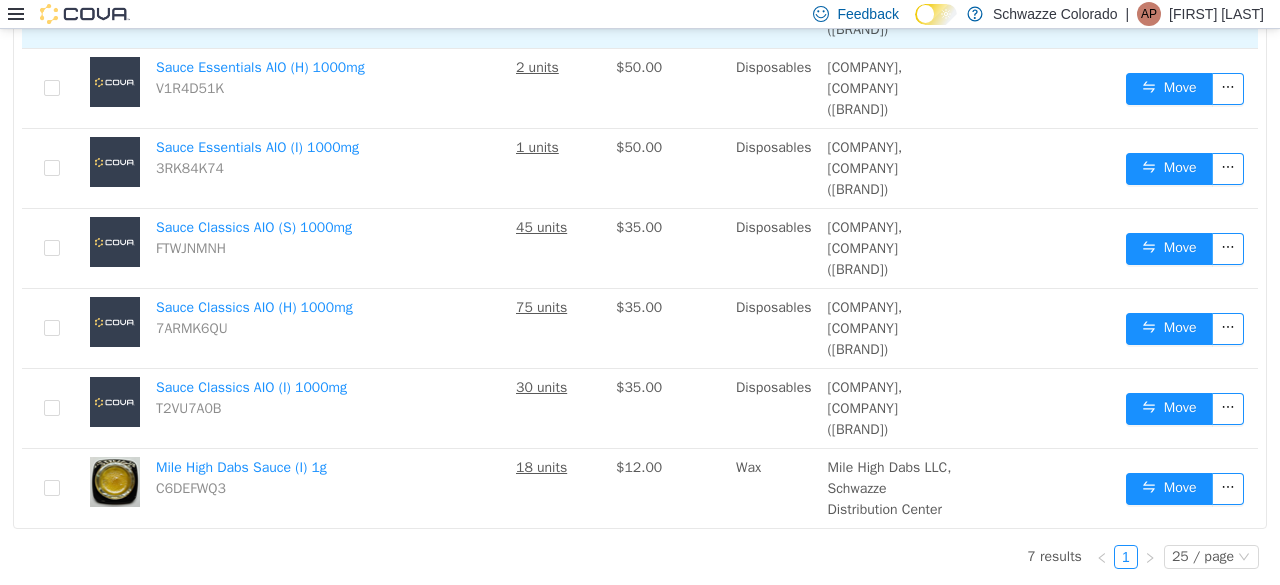 scroll, scrollTop: 721, scrollLeft: 0, axis: vertical 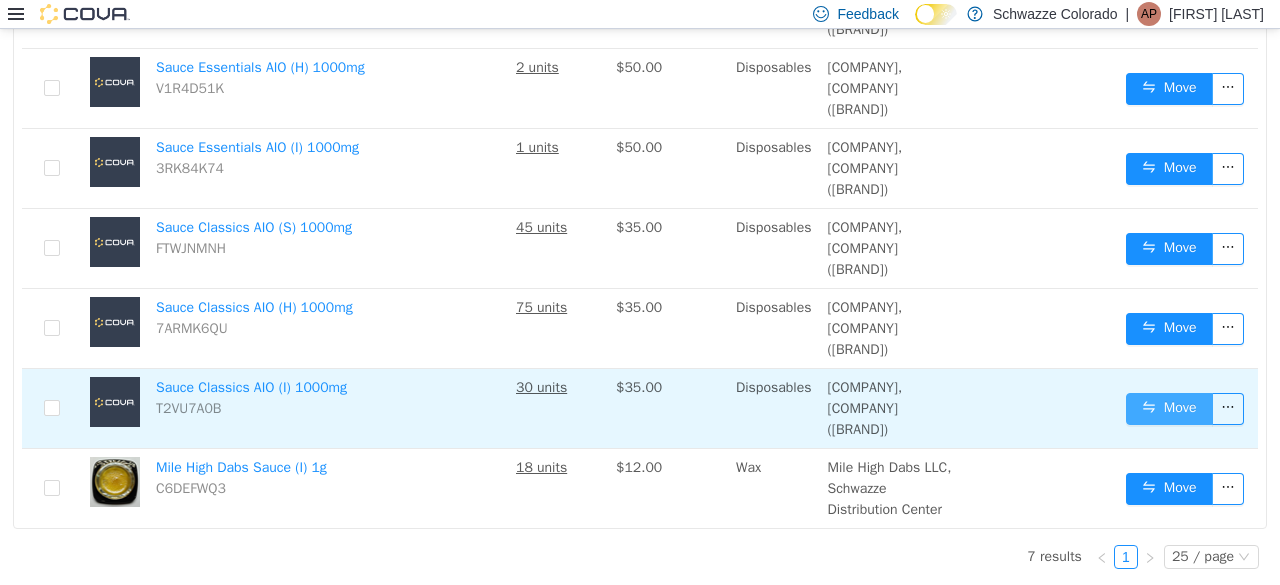 click on "Move" at bounding box center [1169, 409] 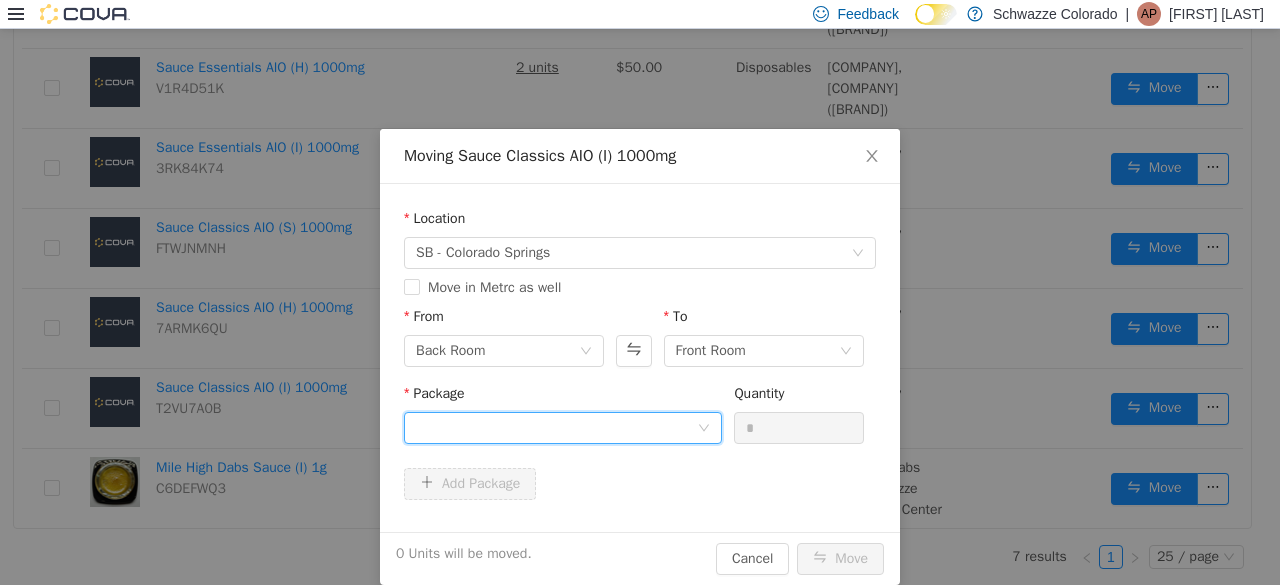 click at bounding box center [556, 428] 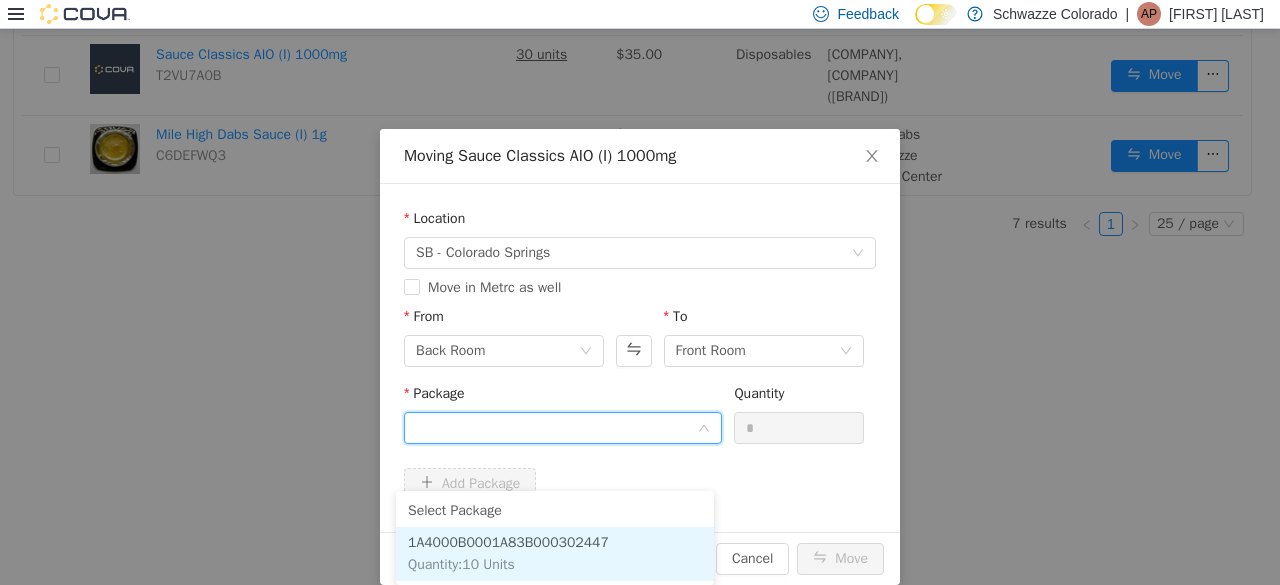 click on "1A4000B0001A83B000302447 Quantity :  10 Units" at bounding box center (555, 554) 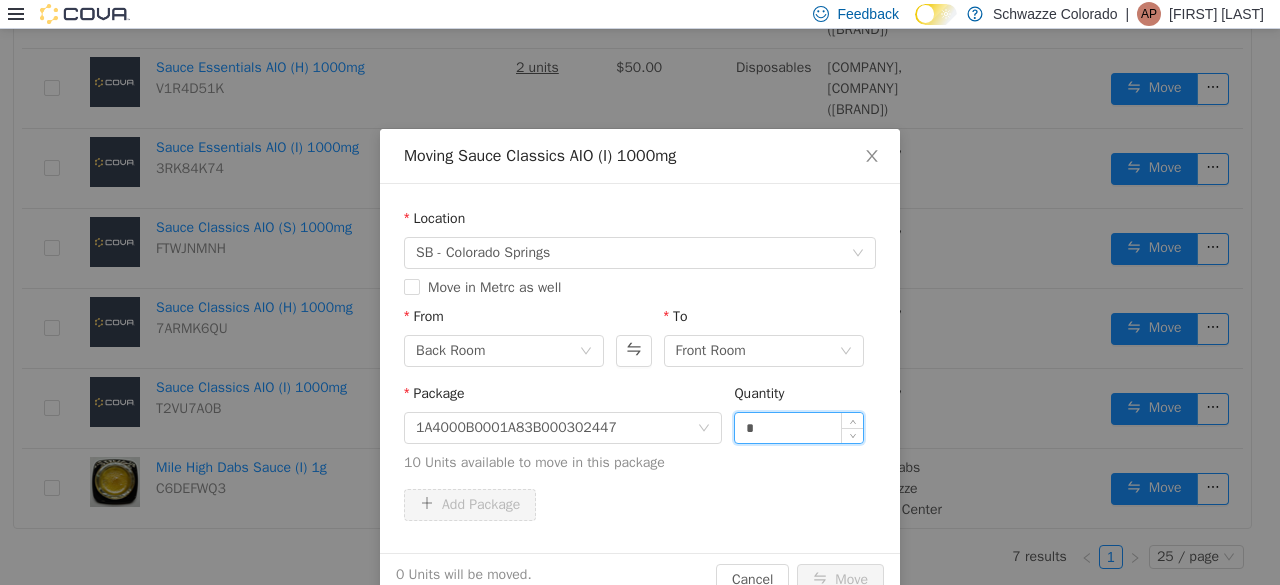 click on "*" at bounding box center (799, 428) 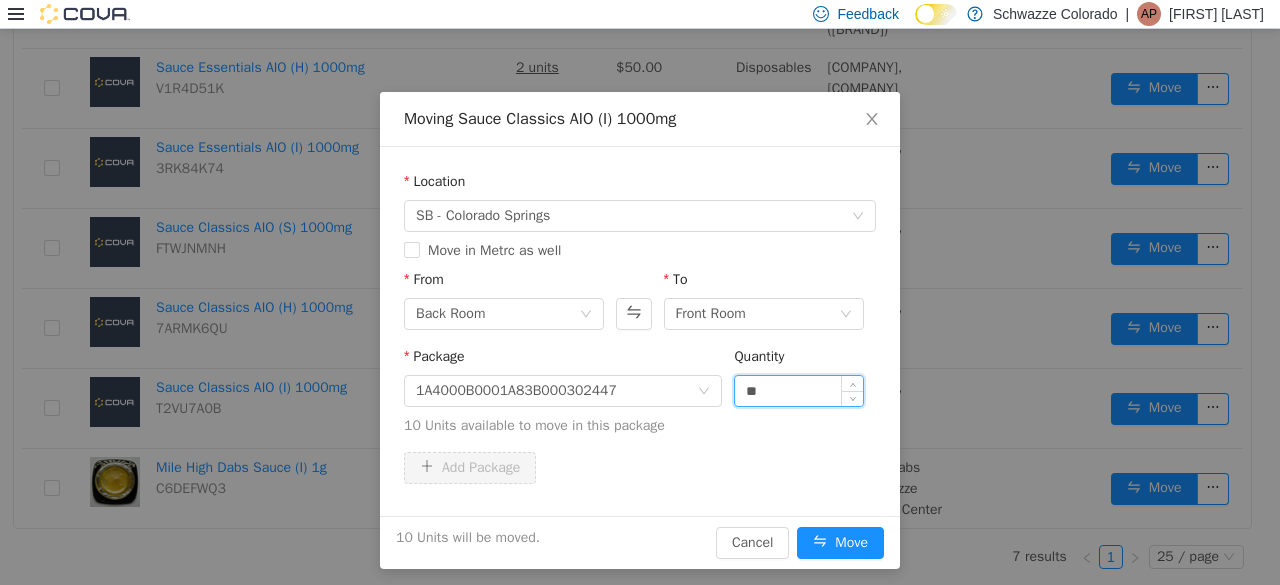 scroll, scrollTop: 44, scrollLeft: 0, axis: vertical 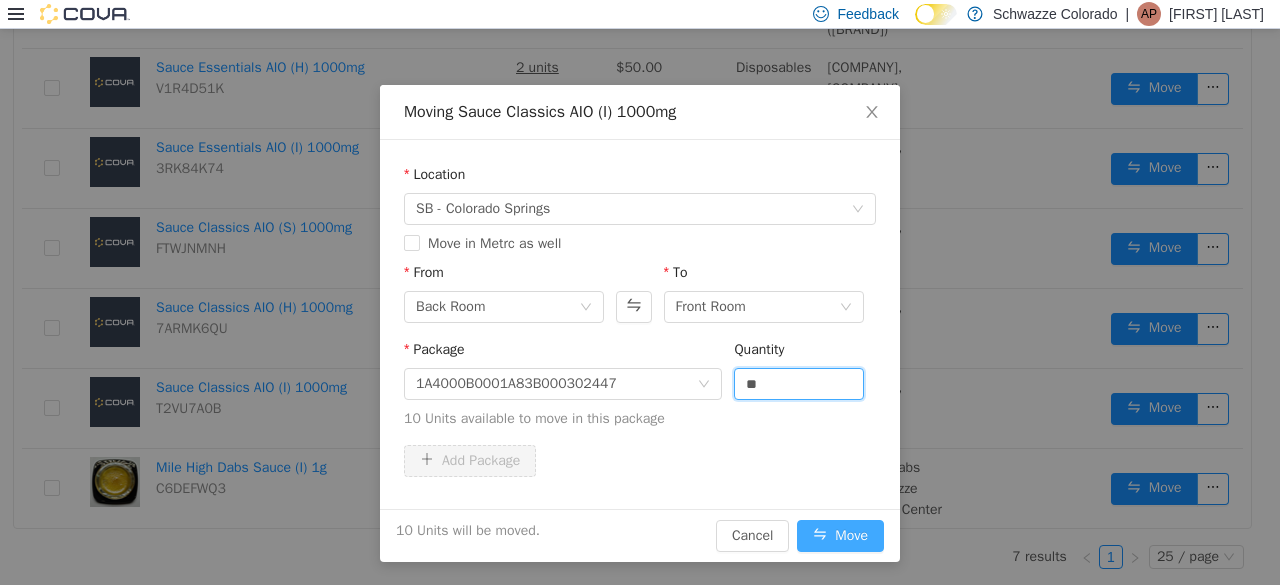 type on "**" 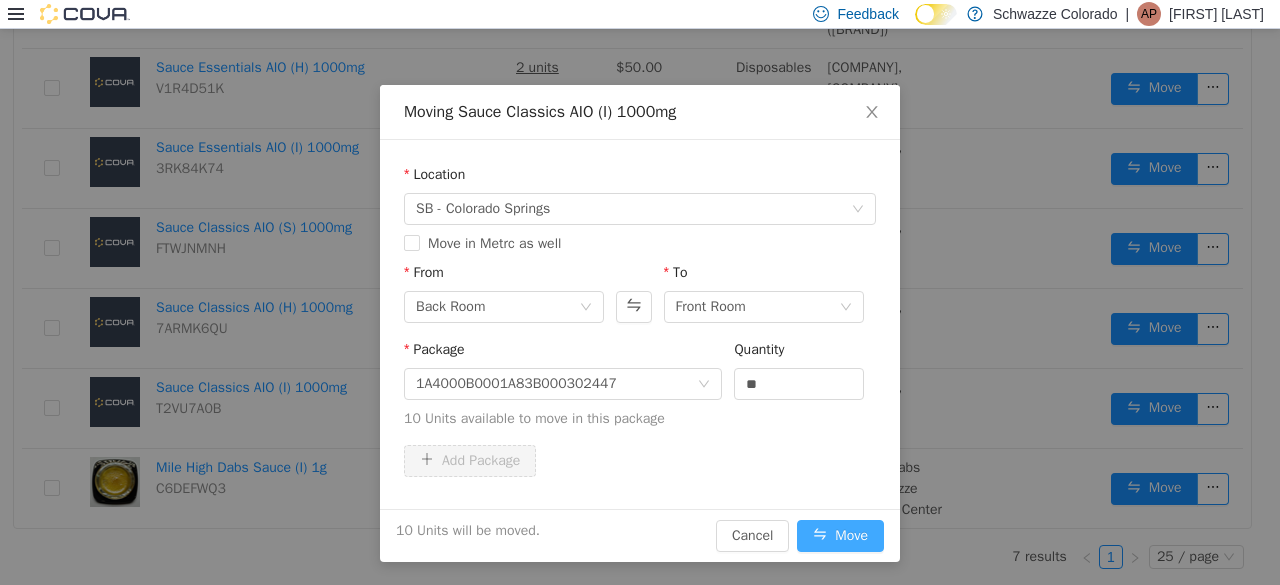 click on "Move" at bounding box center (840, 536) 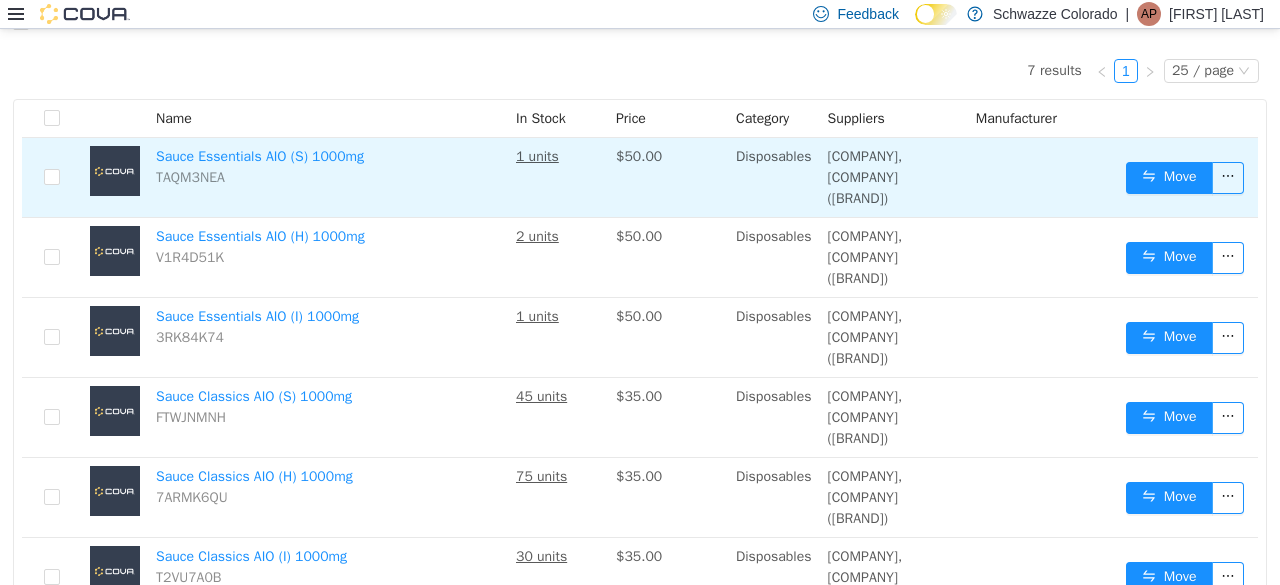 scroll, scrollTop: 0, scrollLeft: 0, axis: both 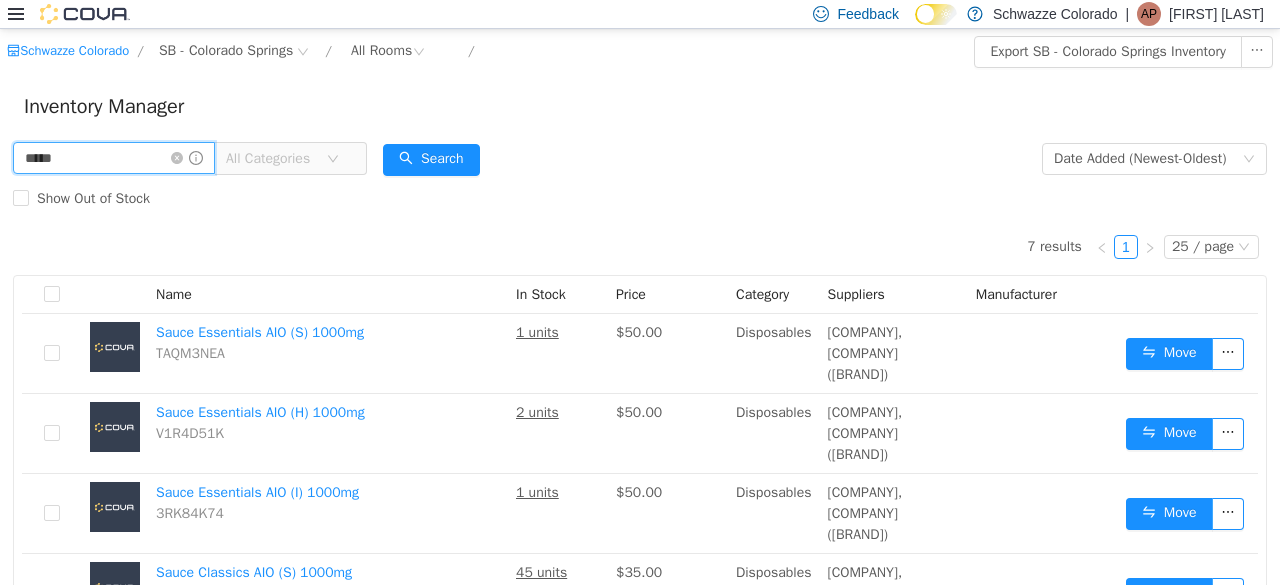 click on "*****" at bounding box center [114, 158] 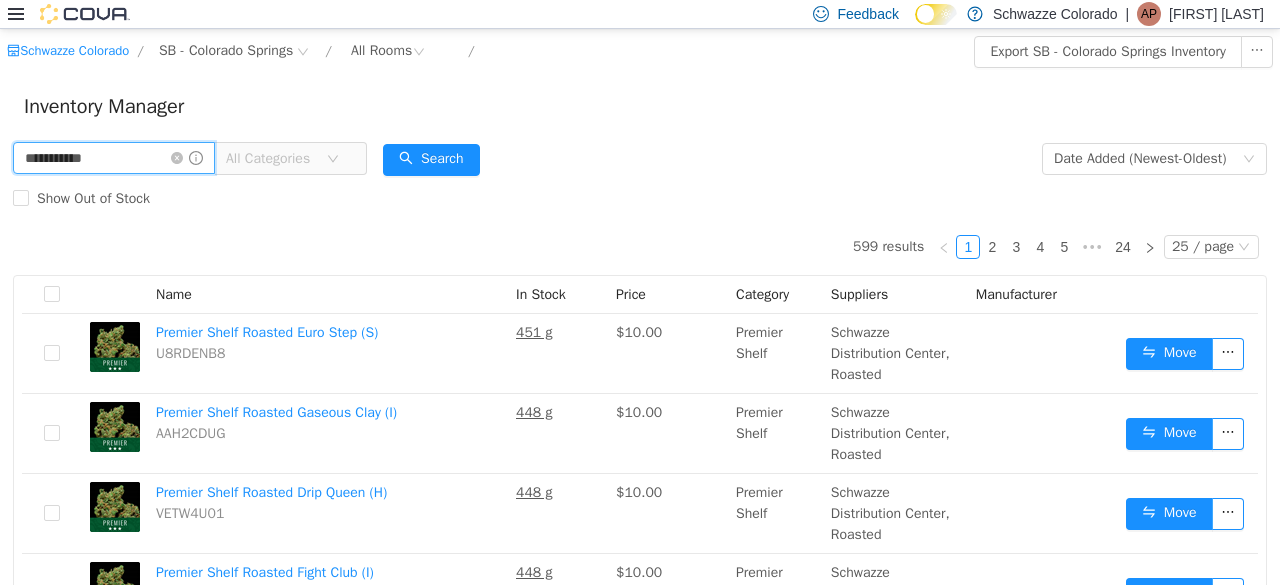 type on "**********" 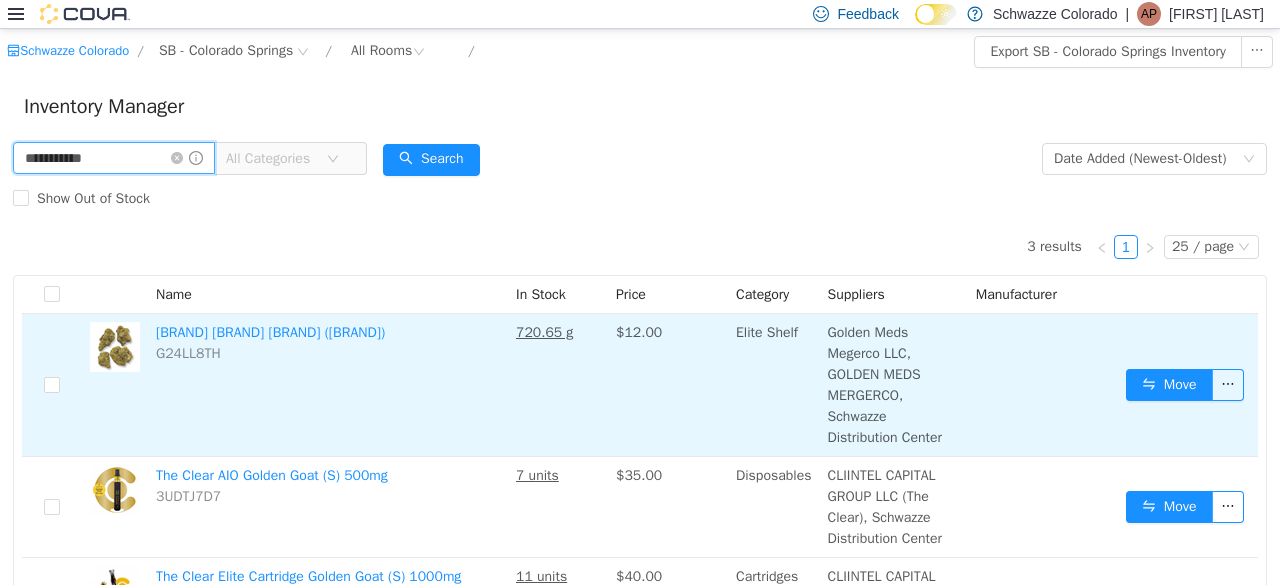 scroll, scrollTop: 129, scrollLeft: 0, axis: vertical 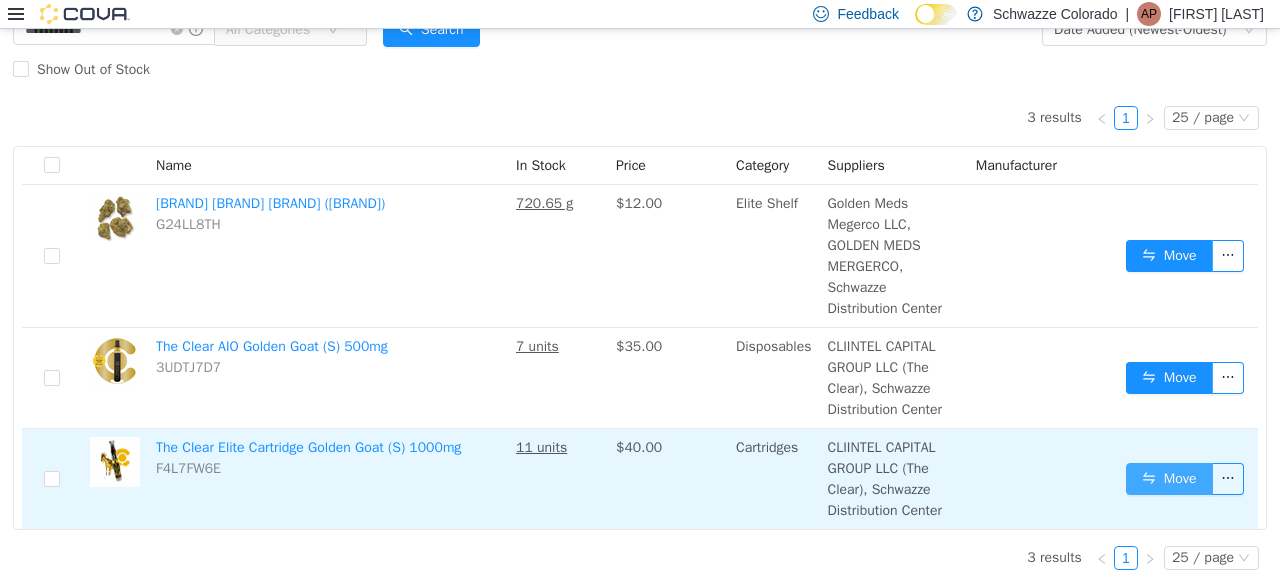 click on "Move" at bounding box center (1169, 479) 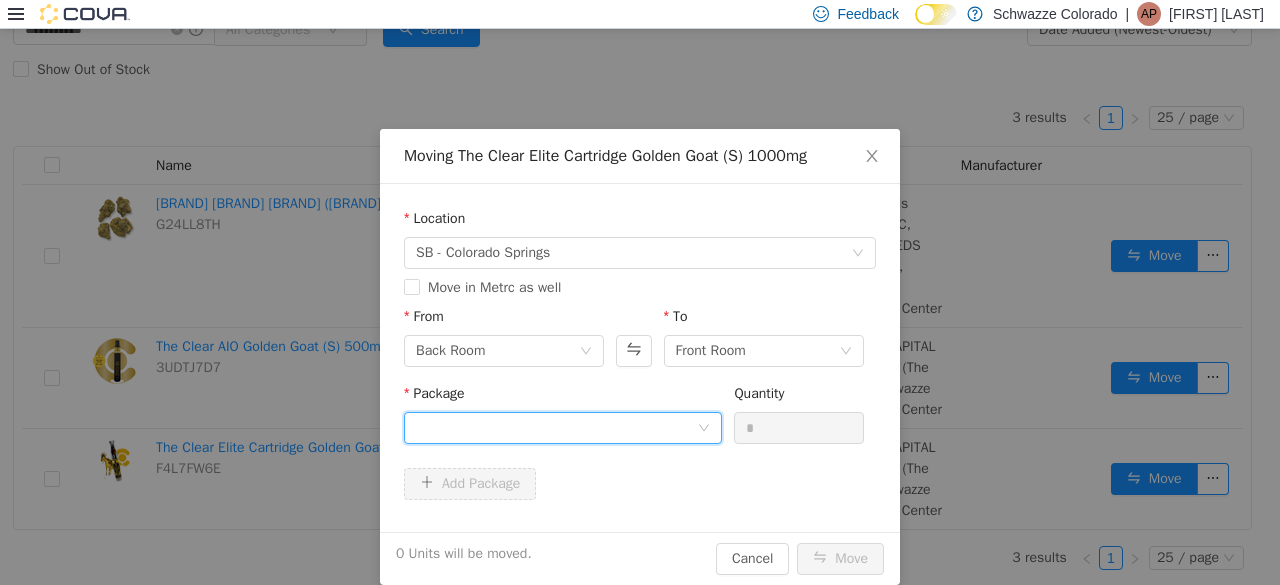 click at bounding box center (556, 428) 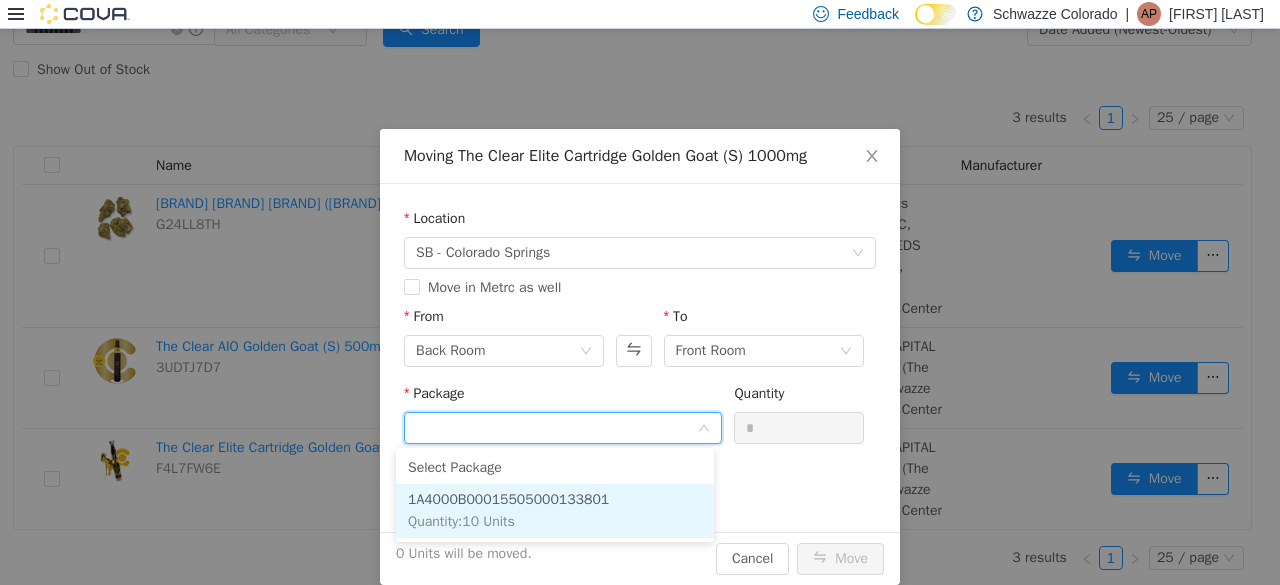click on "1A4000B00015505000133801 Quantity :  10 Units" at bounding box center (555, 511) 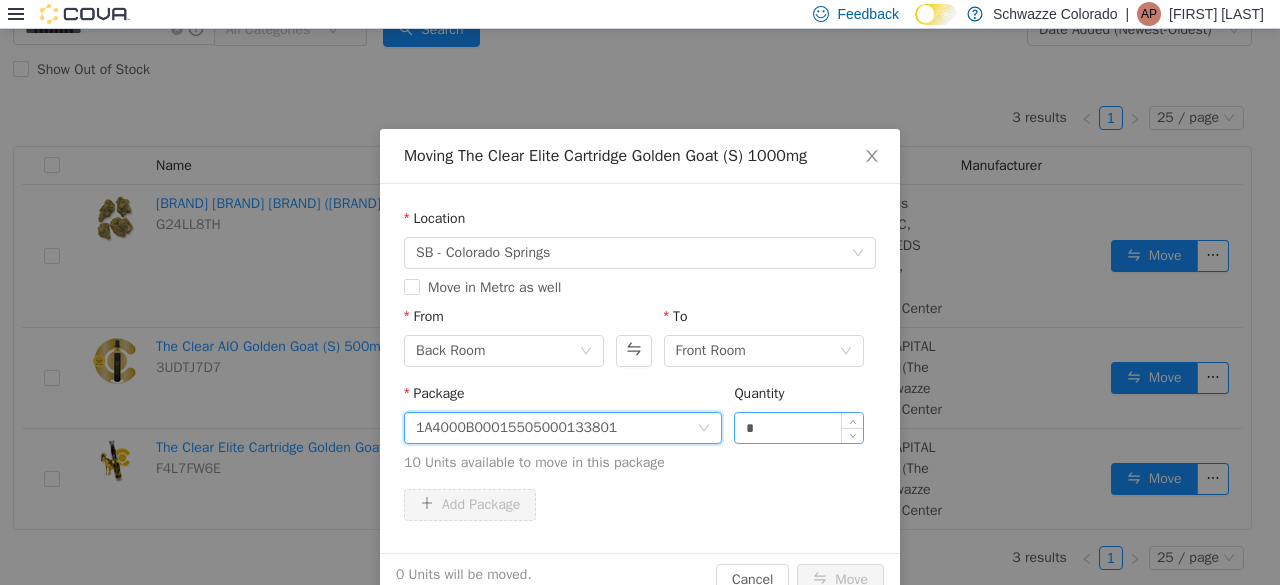 click on "*" at bounding box center (799, 428) 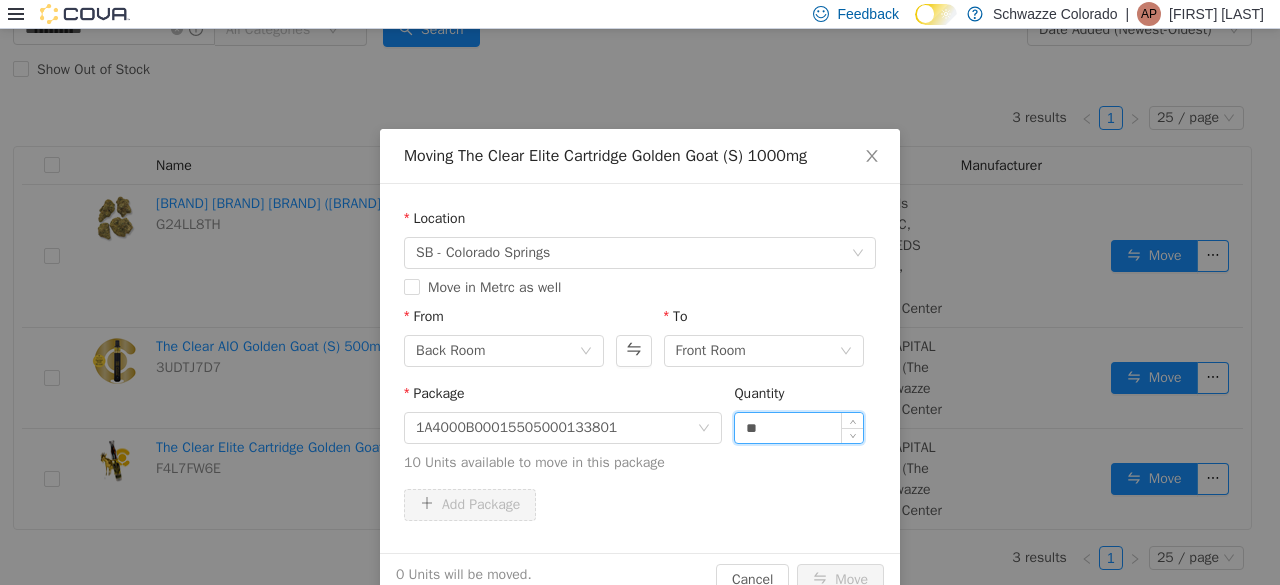type on "**" 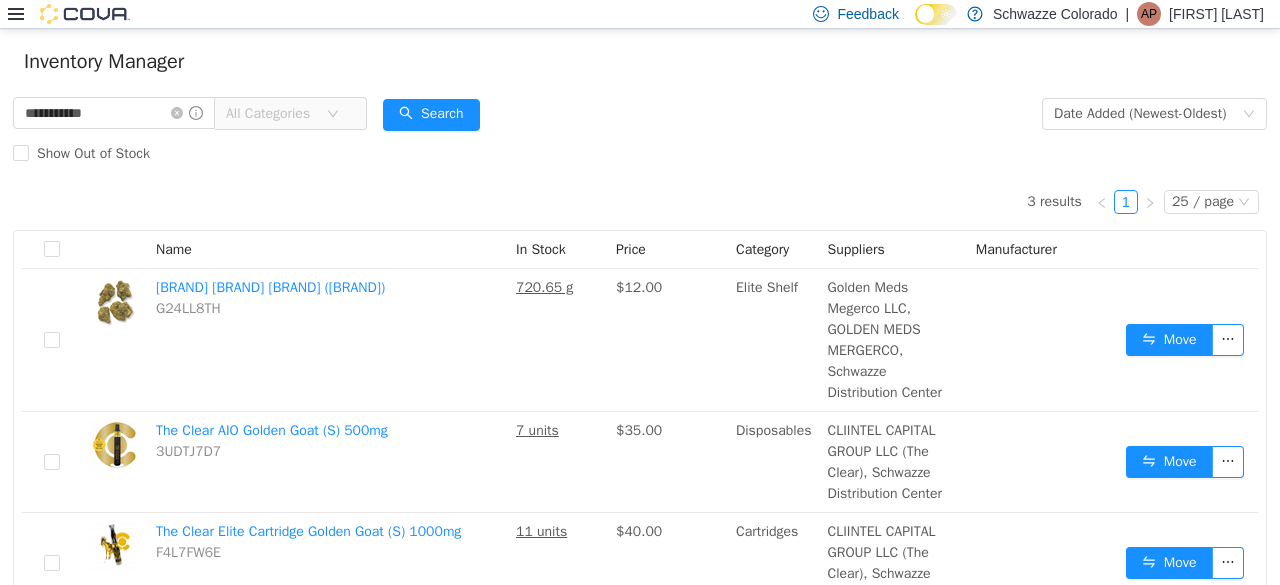 scroll, scrollTop: 20, scrollLeft: 0, axis: vertical 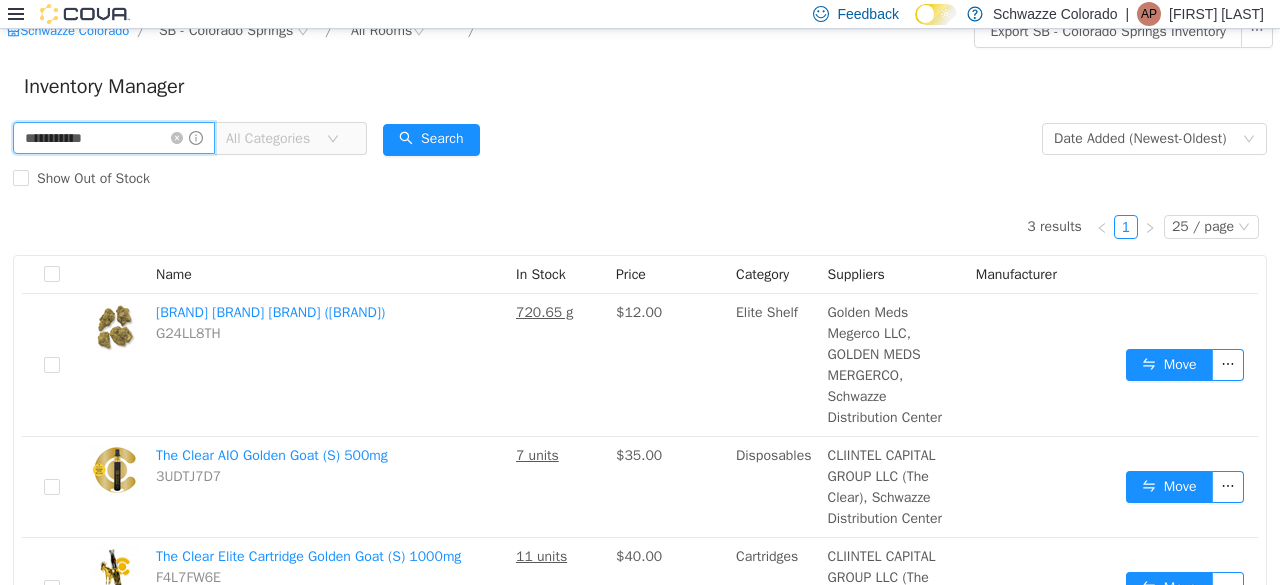 click on "**********" at bounding box center (114, 138) 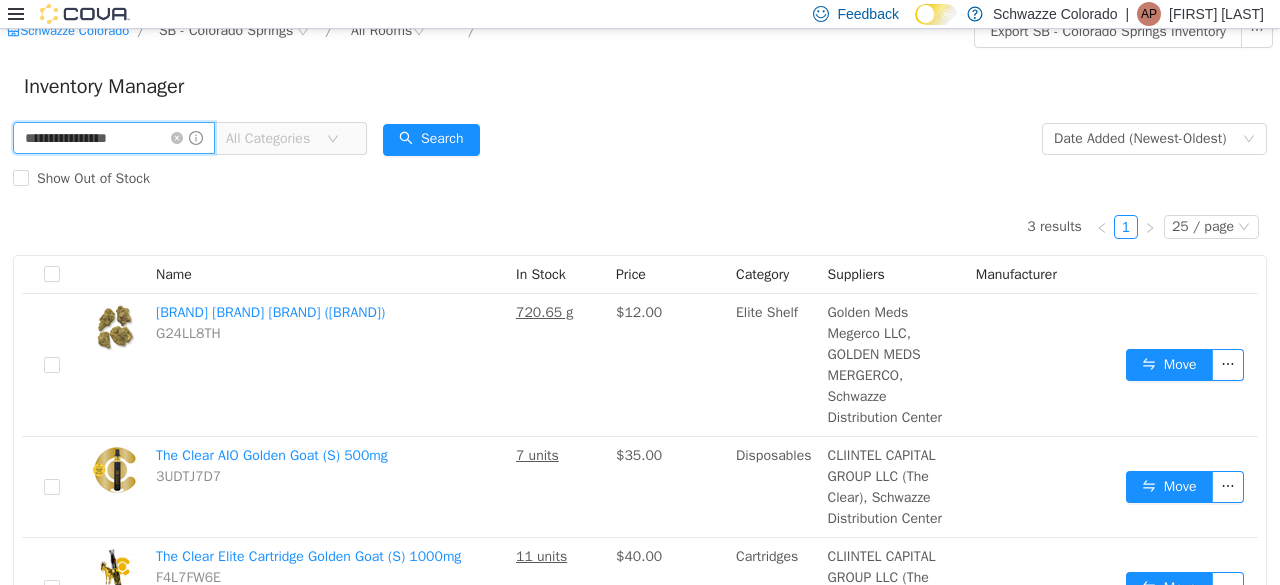 type on "**********" 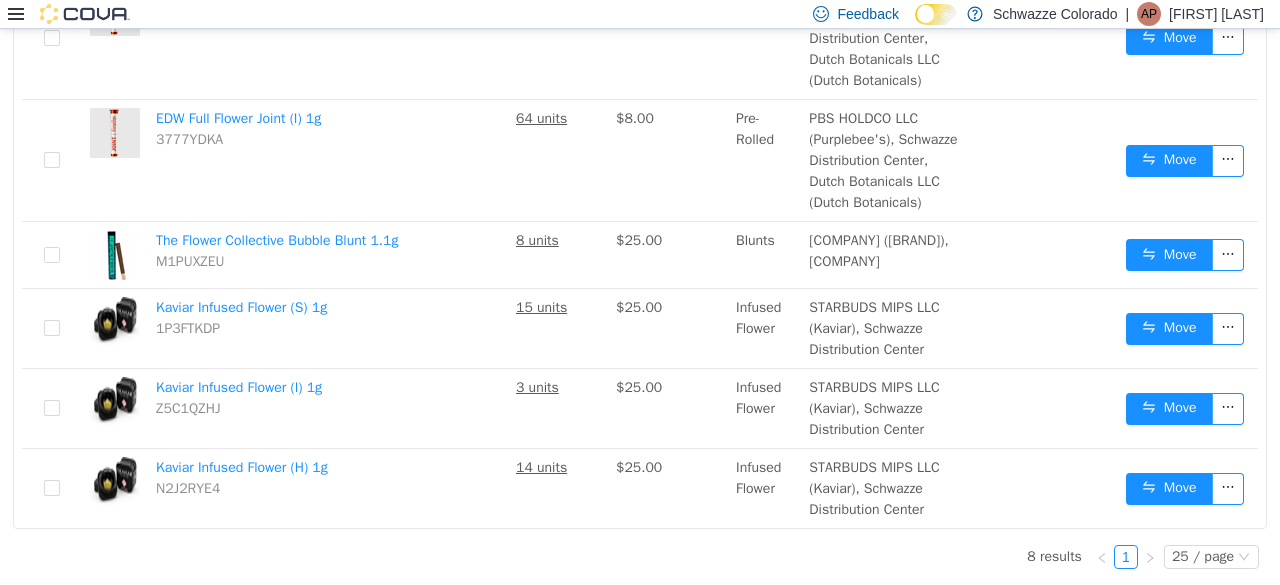 scroll, scrollTop: 592, scrollLeft: 0, axis: vertical 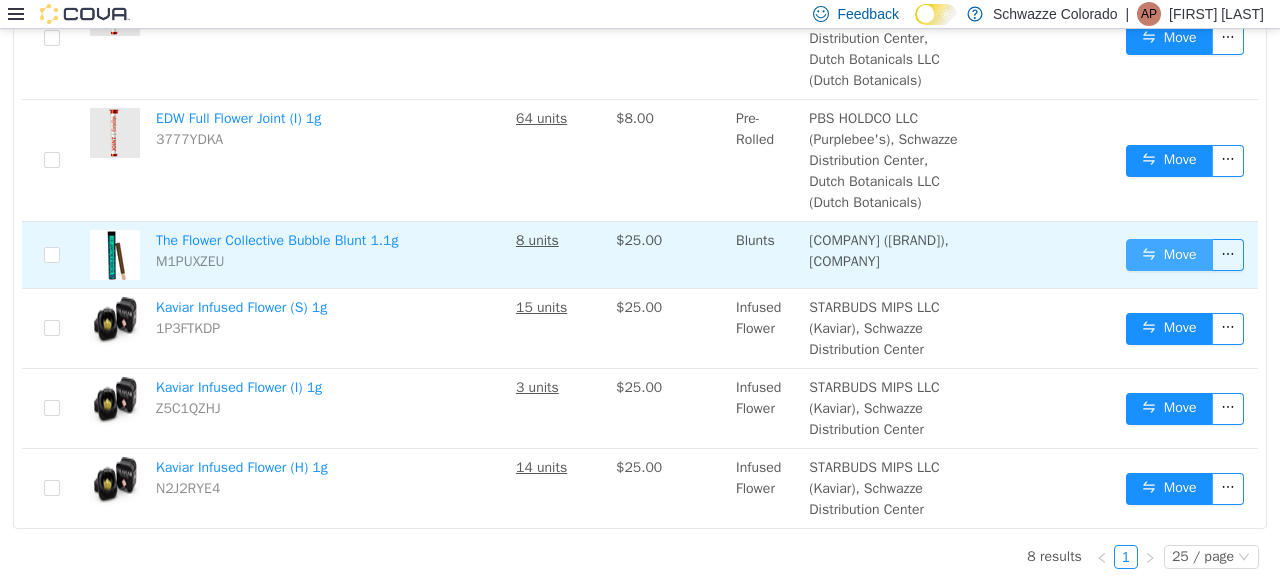 click on "Move" at bounding box center [1169, 255] 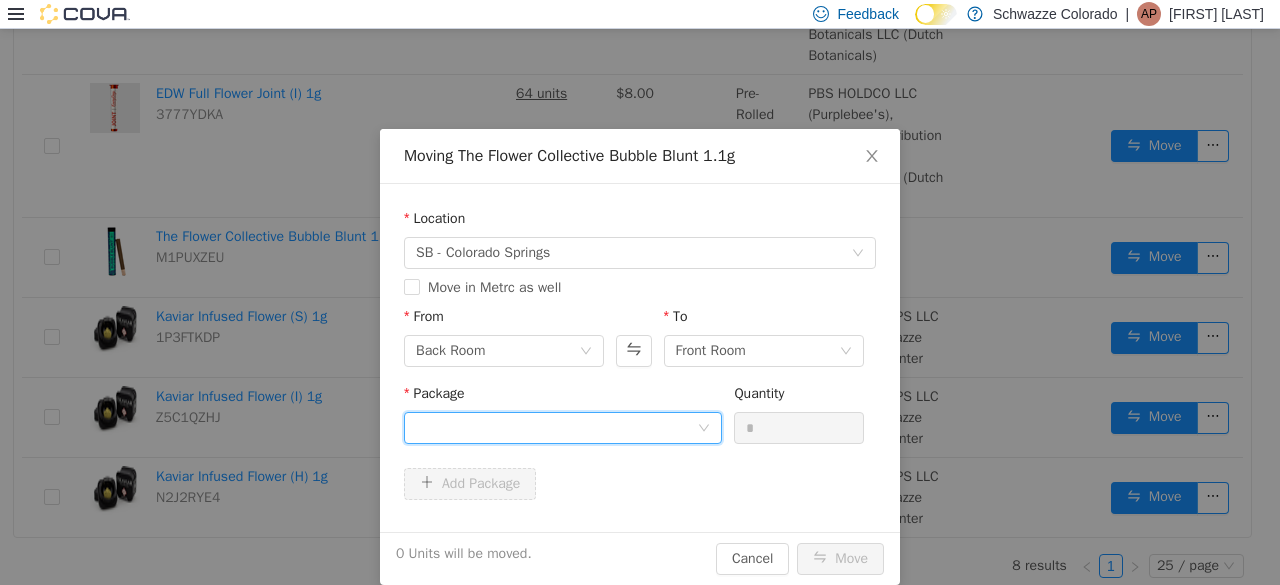click at bounding box center (556, 428) 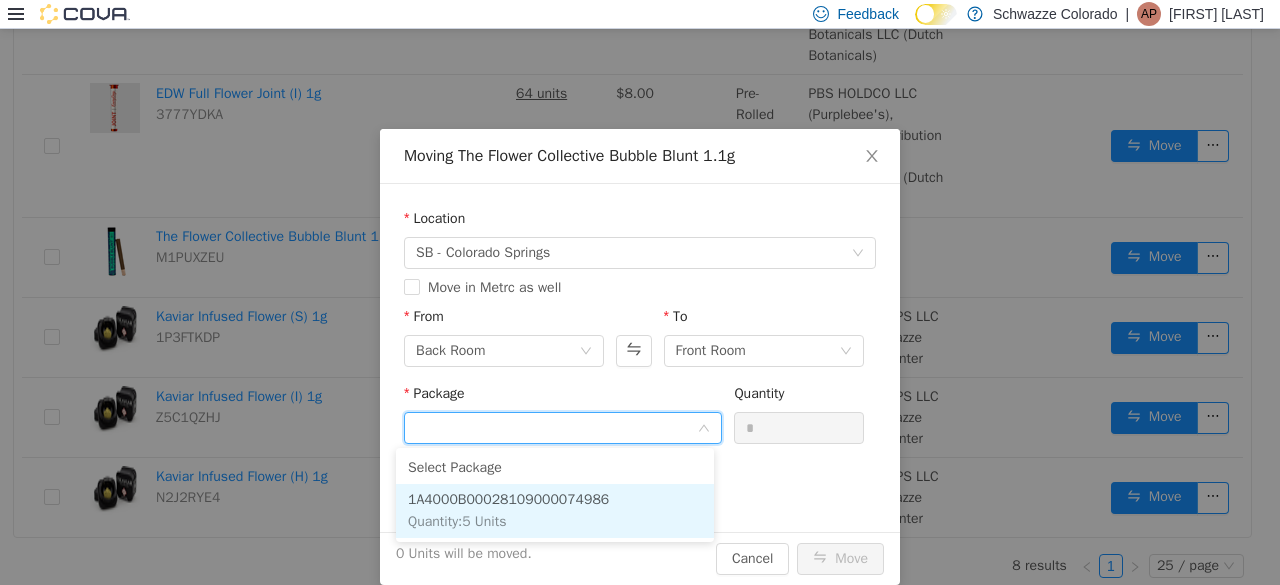 click on "1A4000B00028109000074986" at bounding box center (508, 499) 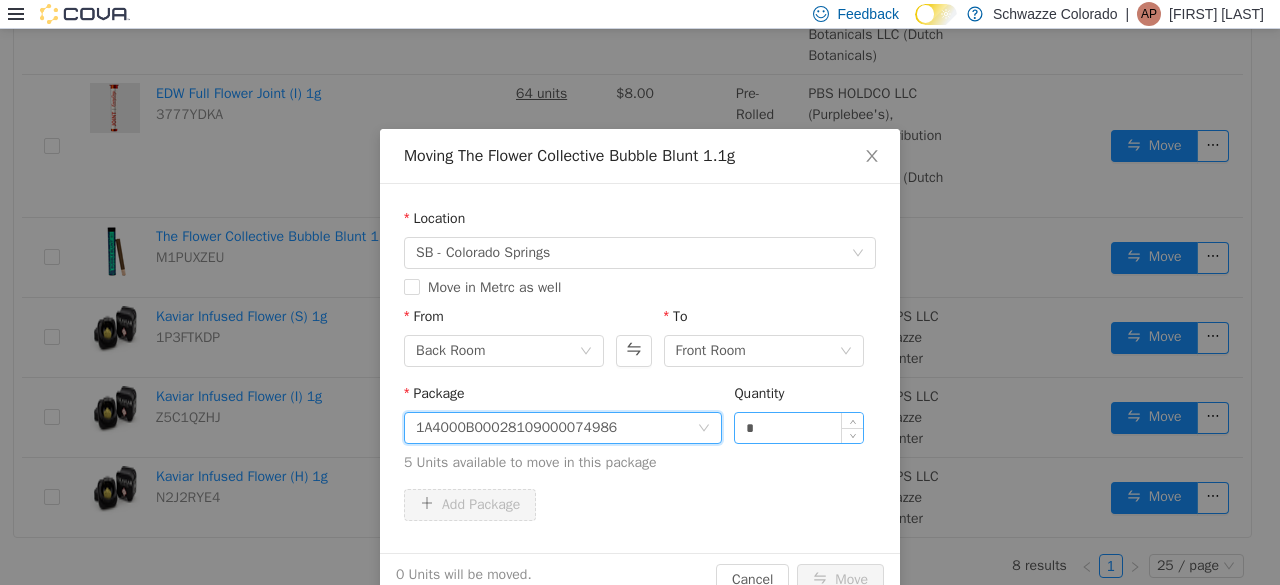 click on "*" at bounding box center (799, 428) 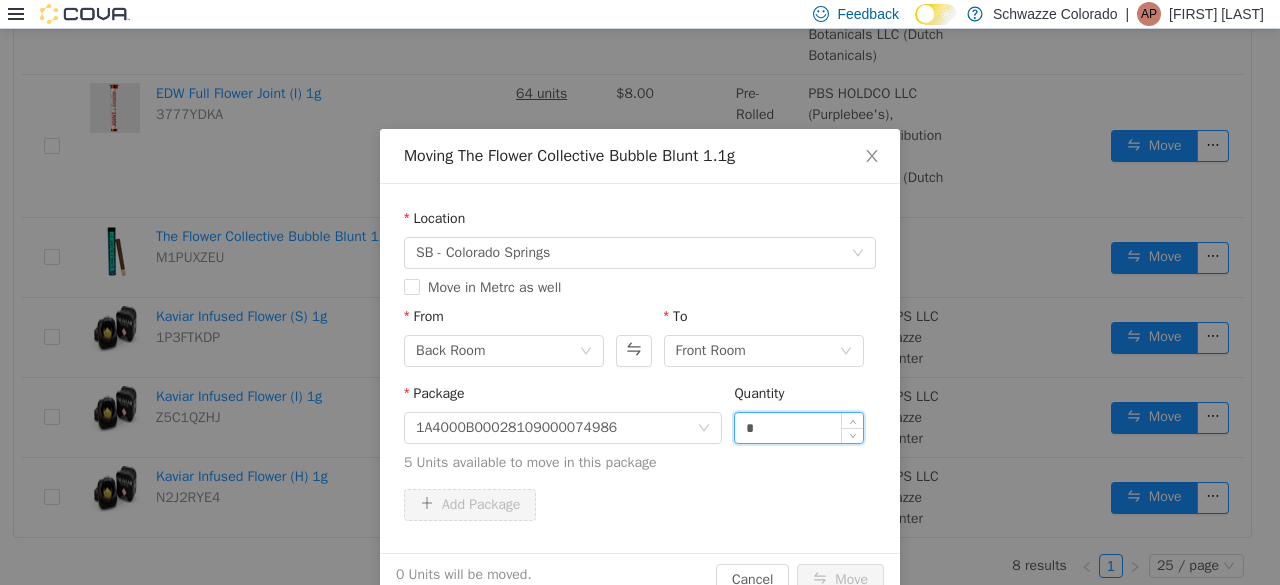 click on "*" at bounding box center [799, 428] 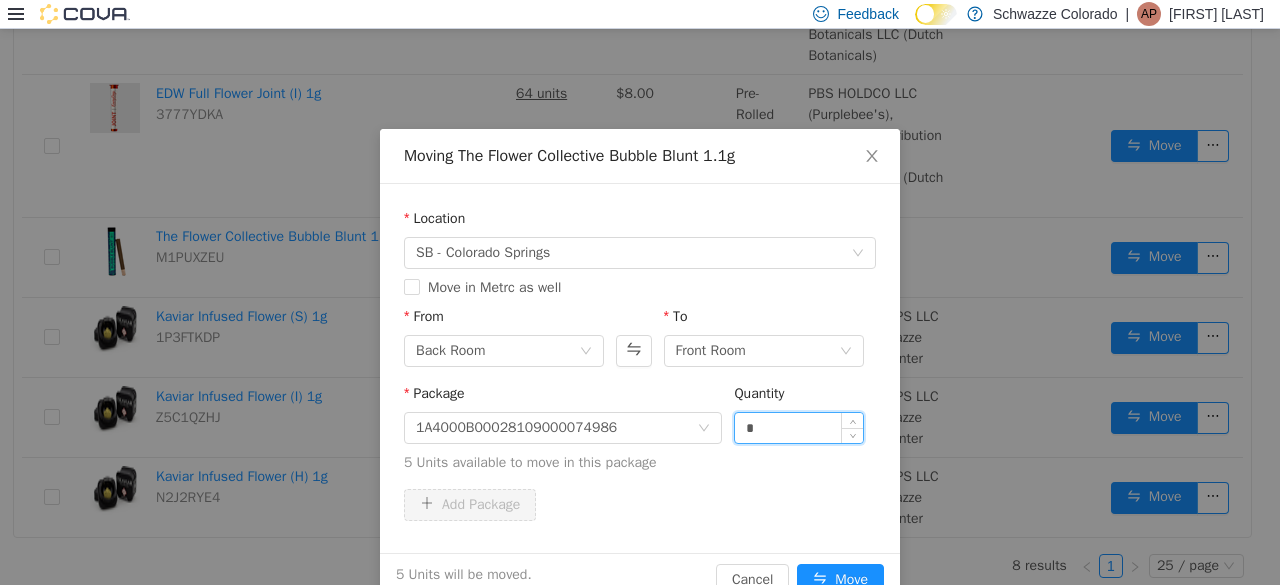 type on "*" 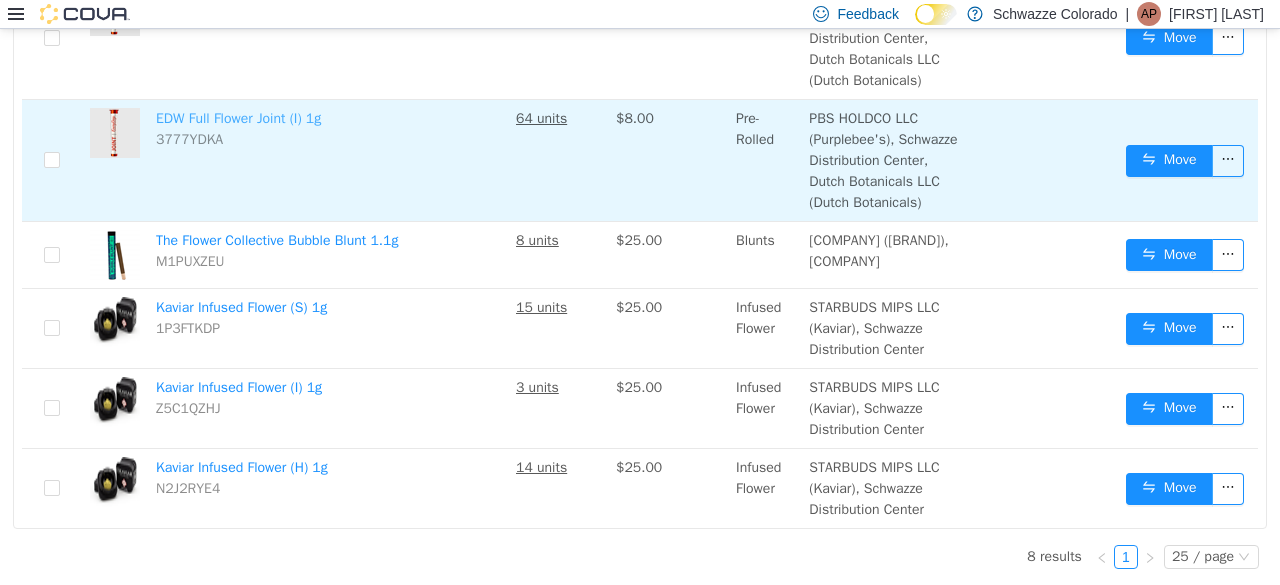 click on "EDW Full Flower Joint (I) 1g" at bounding box center [238, 118] 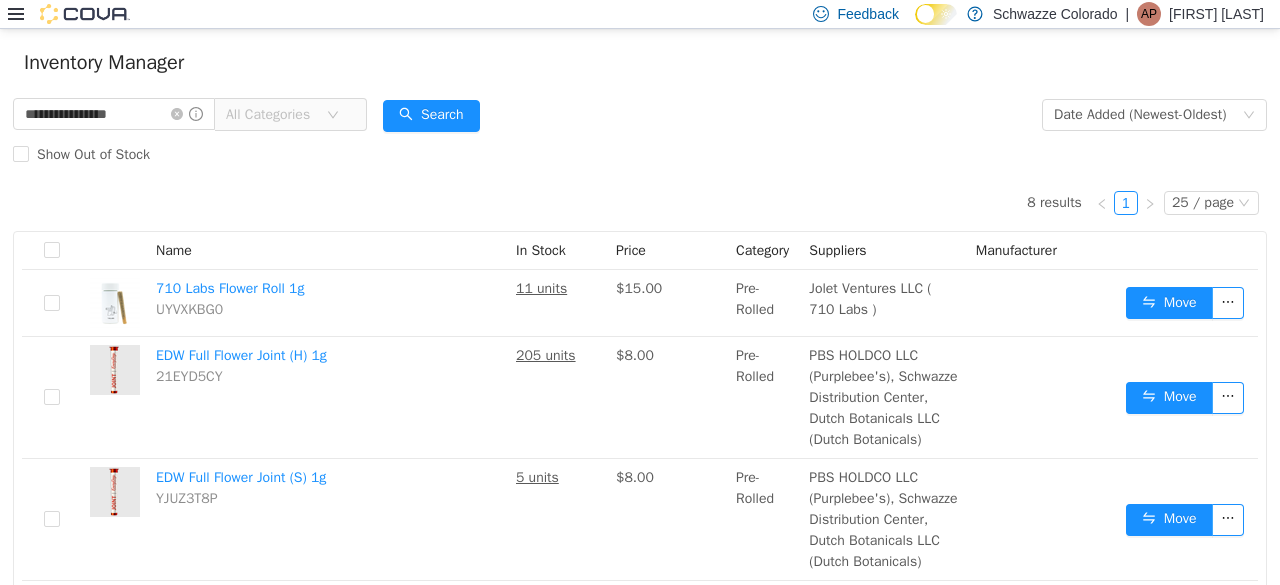 scroll, scrollTop: 0, scrollLeft: 0, axis: both 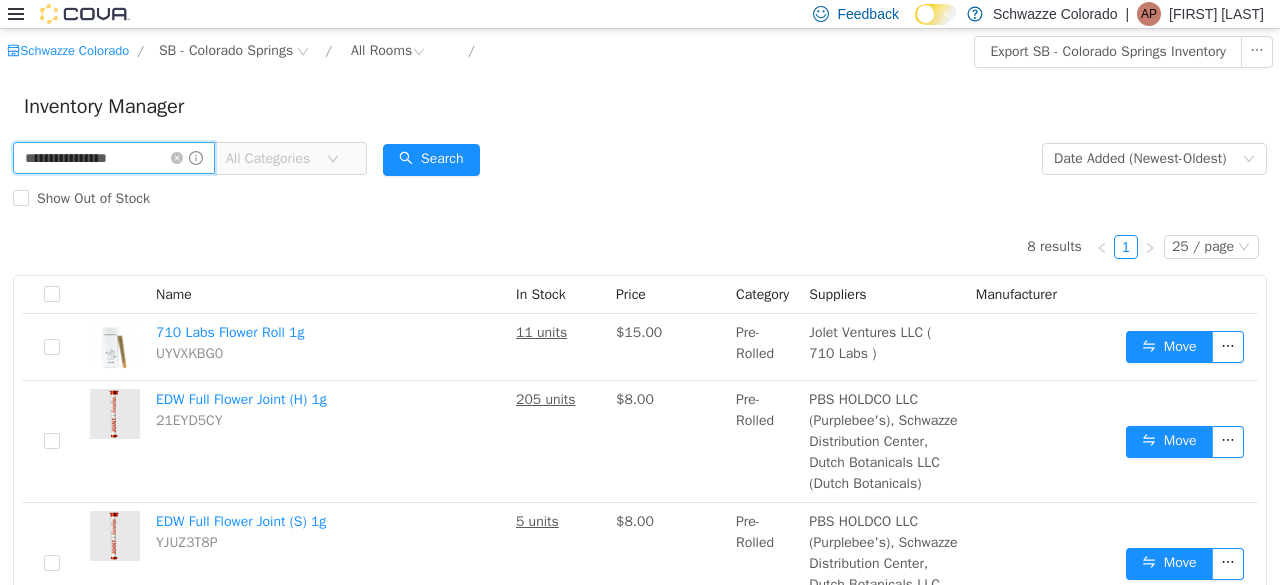 click on "**********" at bounding box center [114, 158] 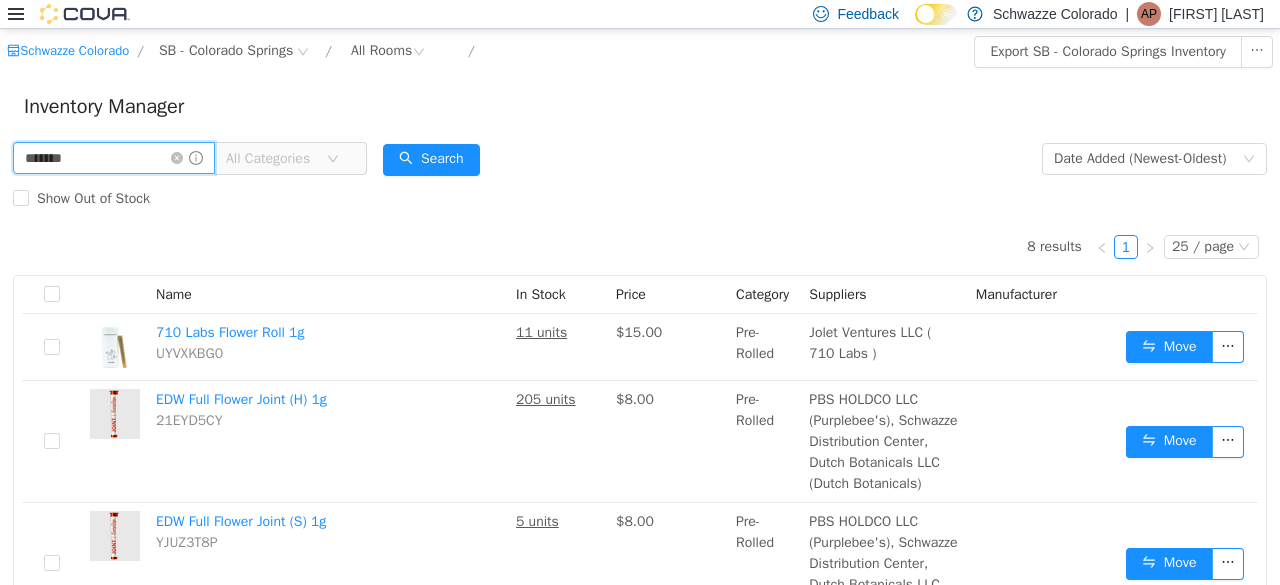 type on "******" 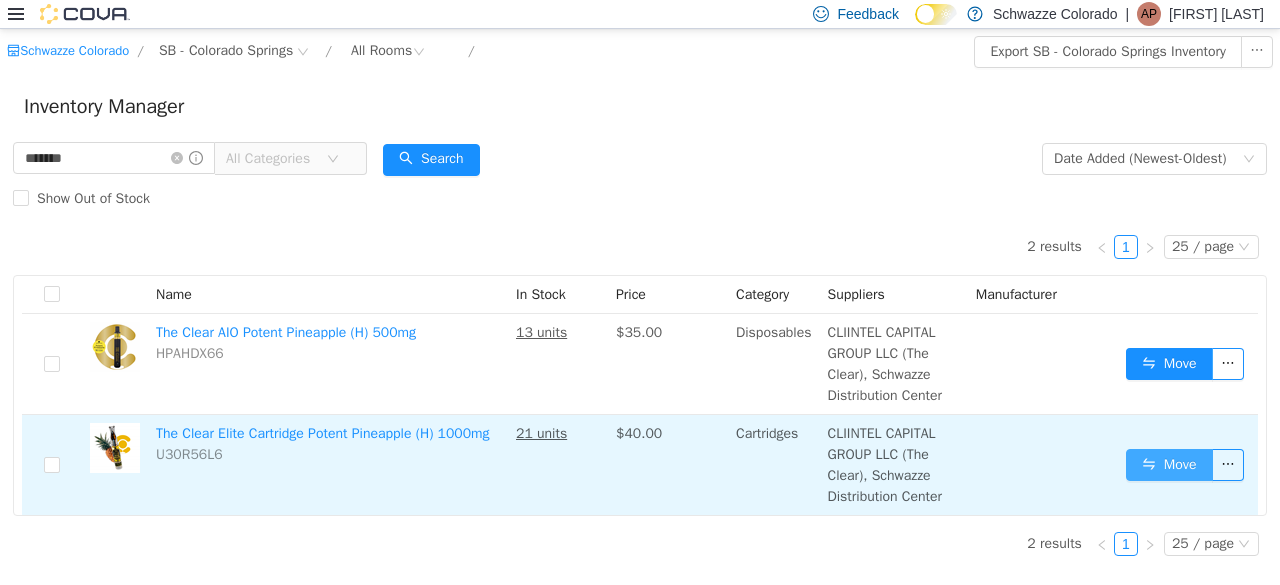 click on "Move" at bounding box center [1169, 465] 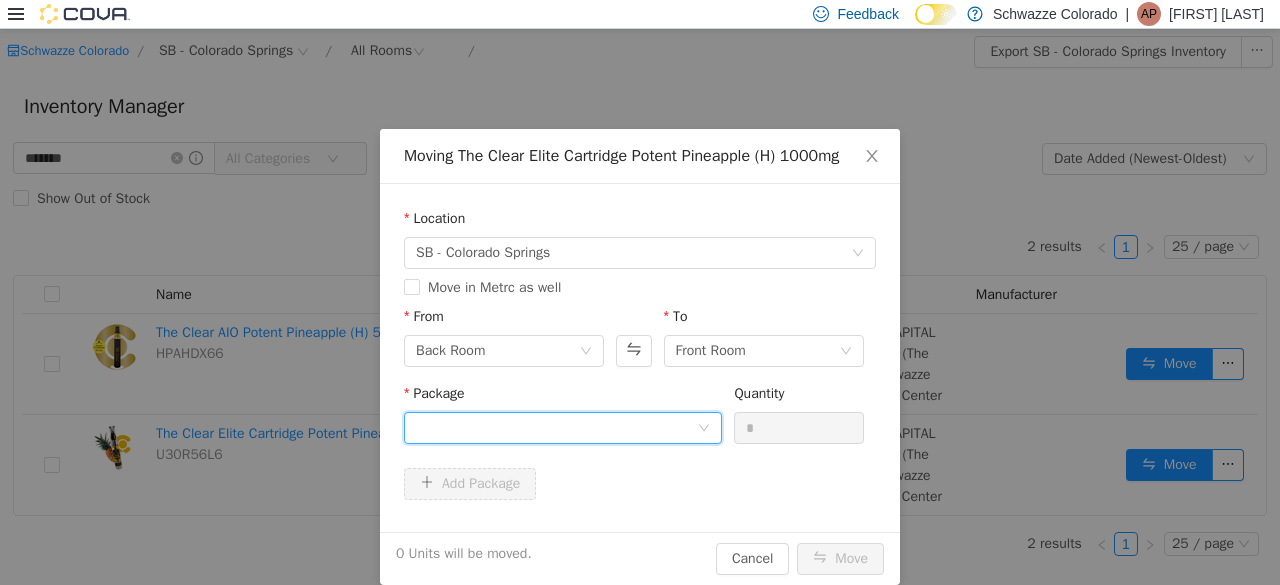 click at bounding box center (556, 428) 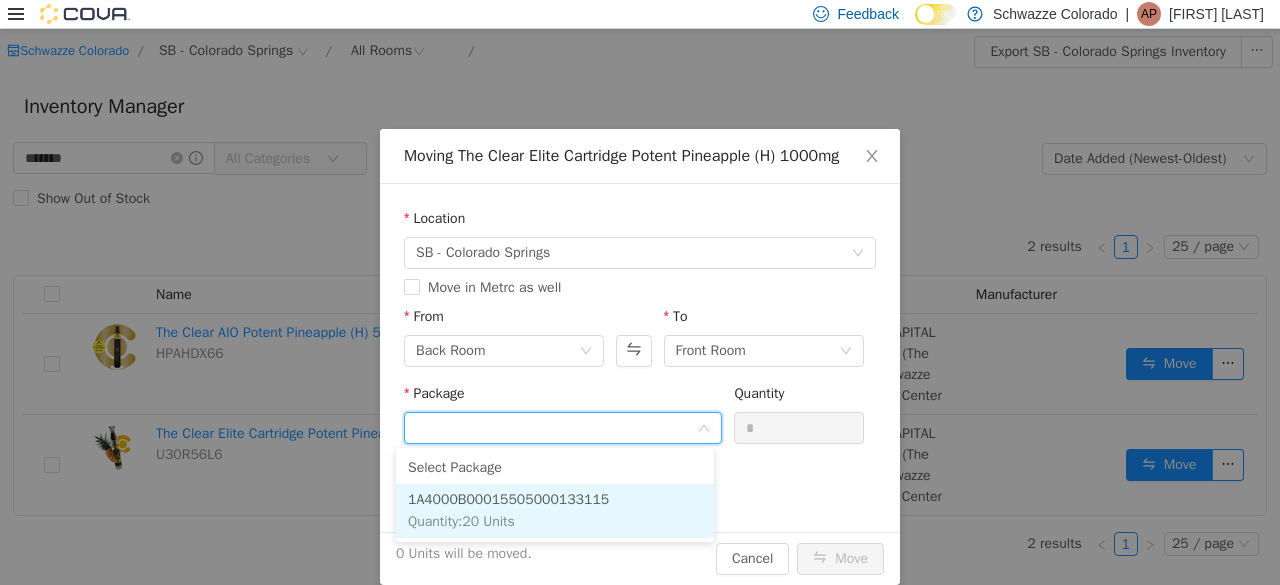 click on "1A4000B00015505000133115 Quantity :  20 Units" at bounding box center (555, 511) 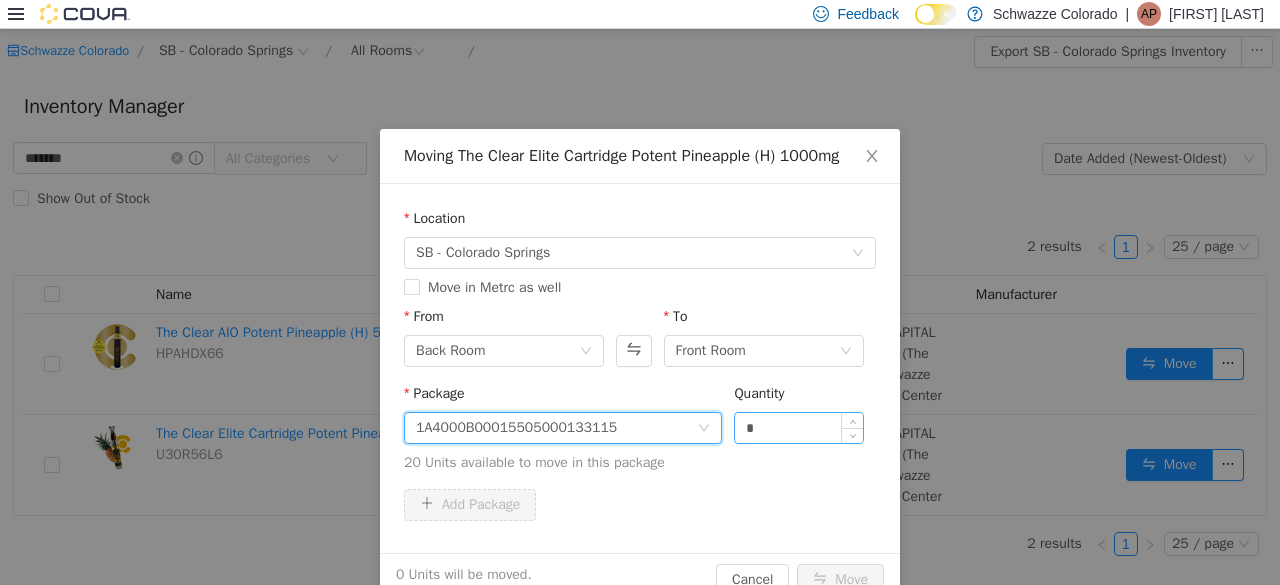 click on "*" at bounding box center [799, 428] 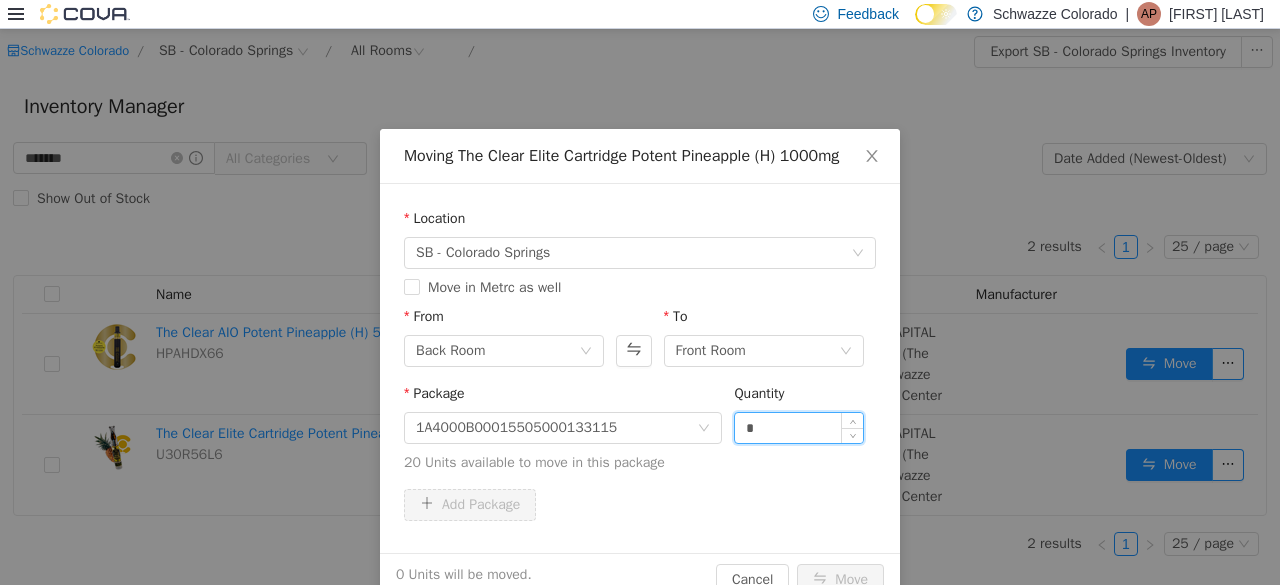 click on "*" at bounding box center (799, 428) 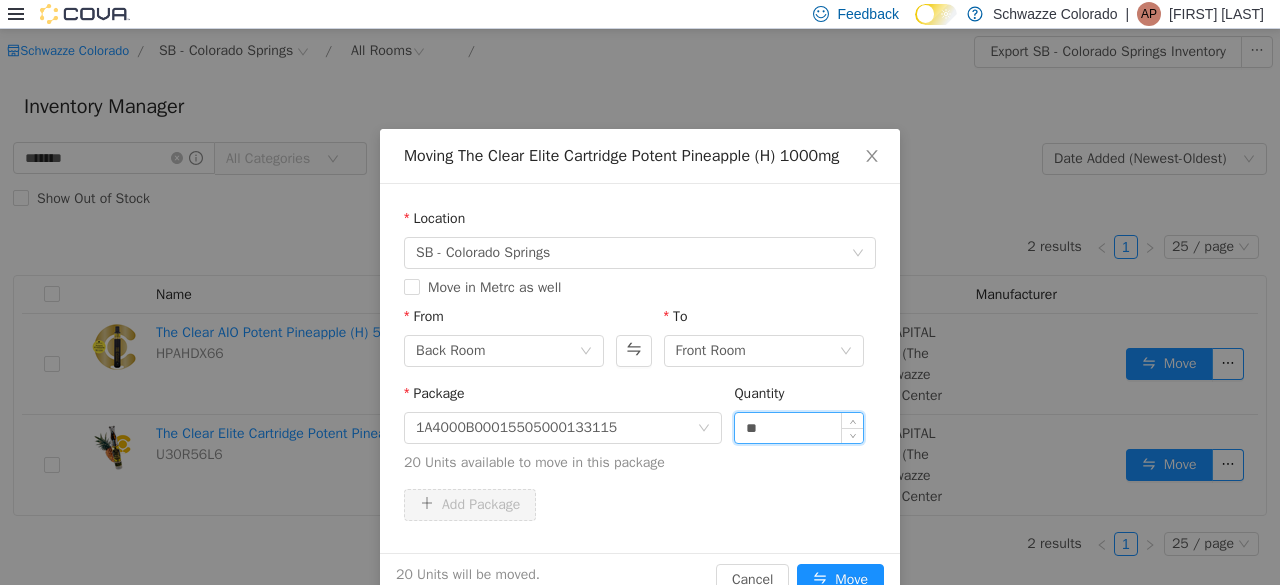 type on "**" 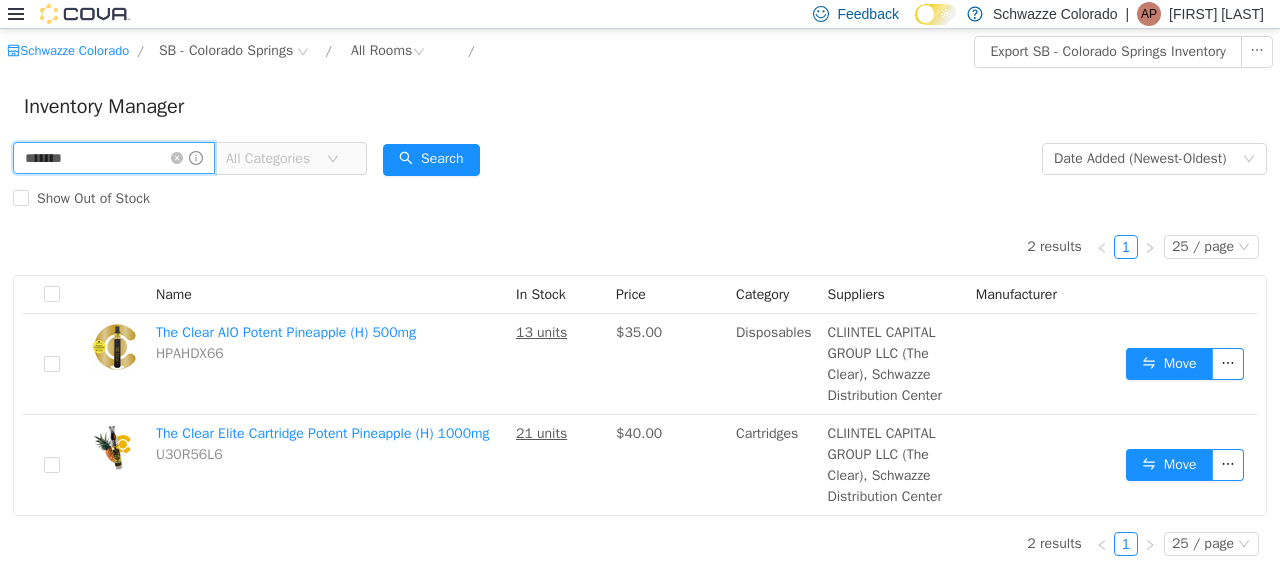 click on "******" at bounding box center (114, 158) 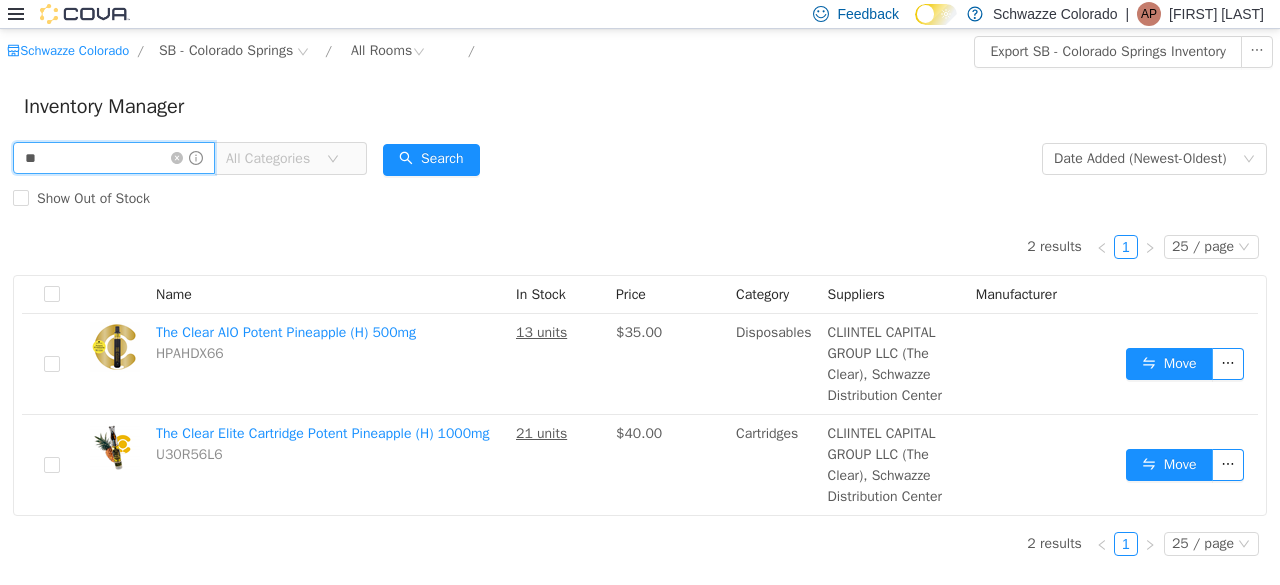 type on "*" 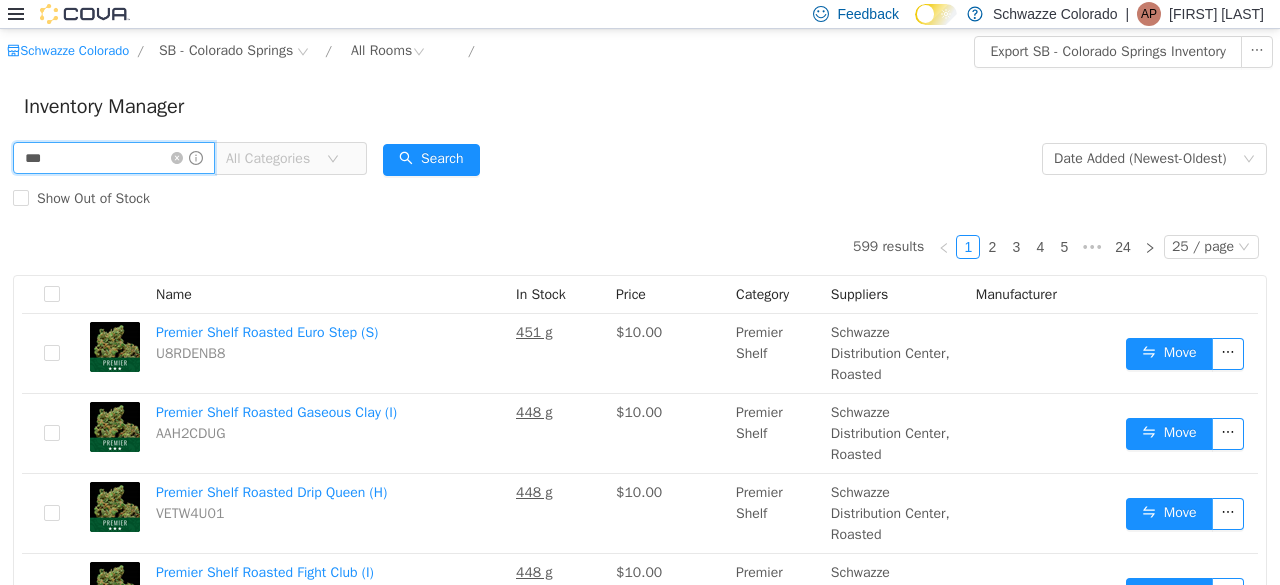 type on "***" 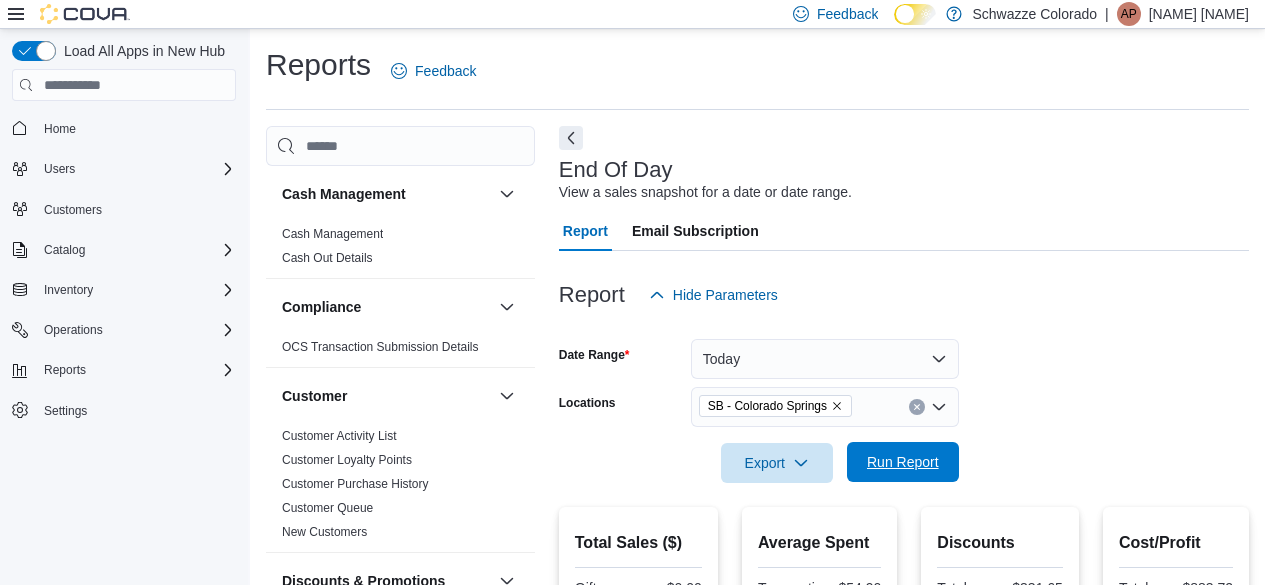 scroll, scrollTop: 384, scrollLeft: 0, axis: vertical 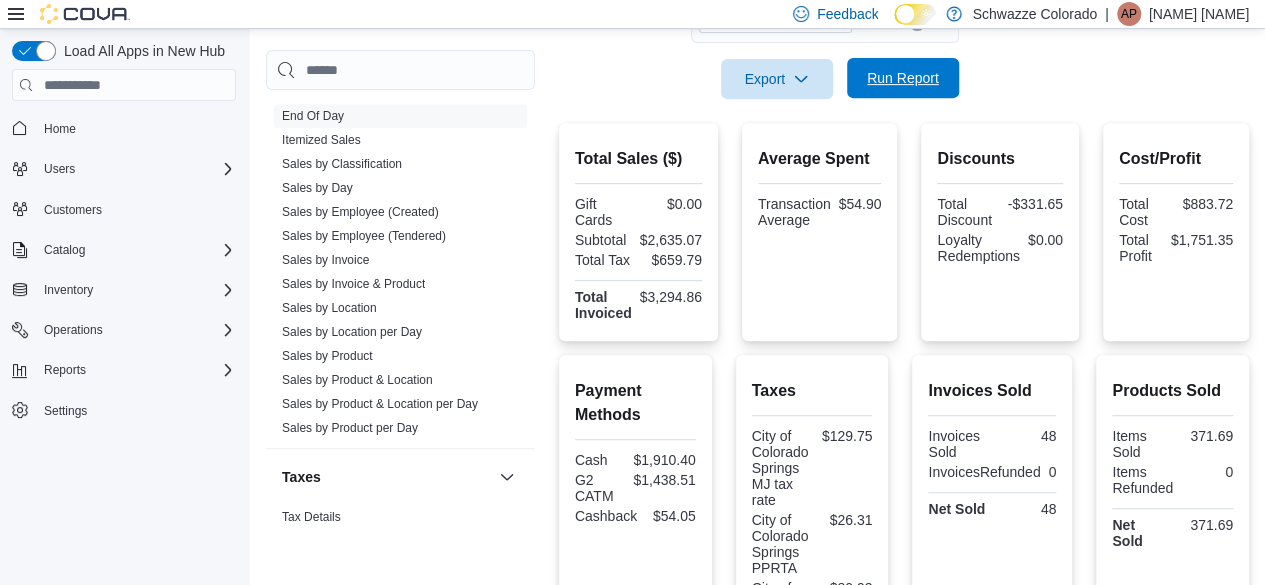 click on "Run Report" at bounding box center [903, 78] 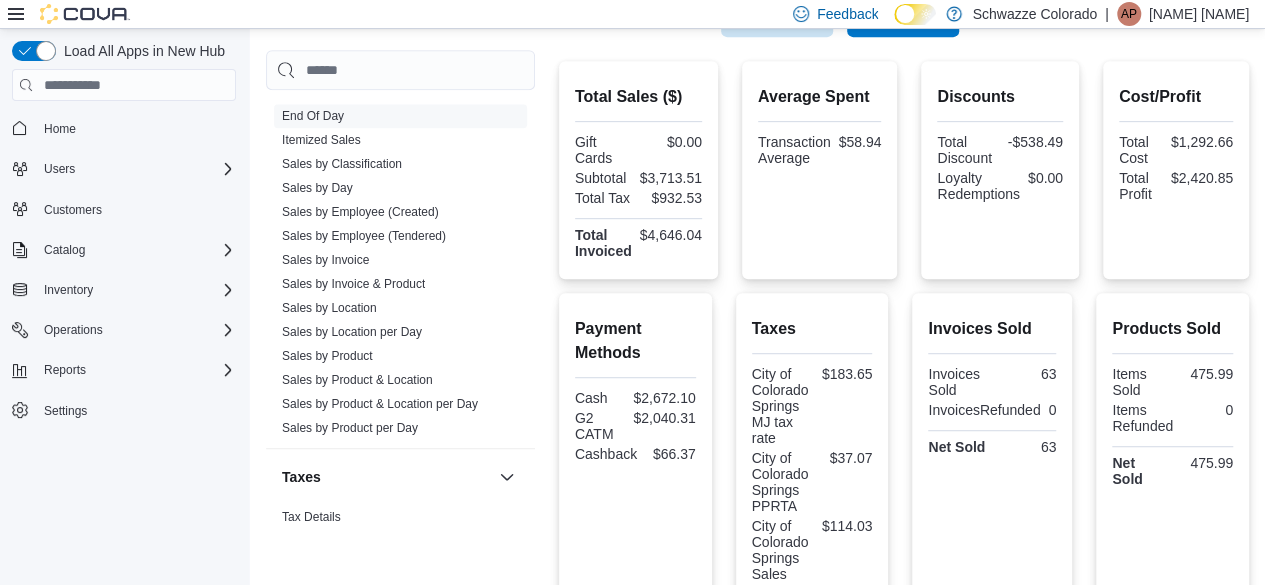 scroll, scrollTop: 0, scrollLeft: 0, axis: both 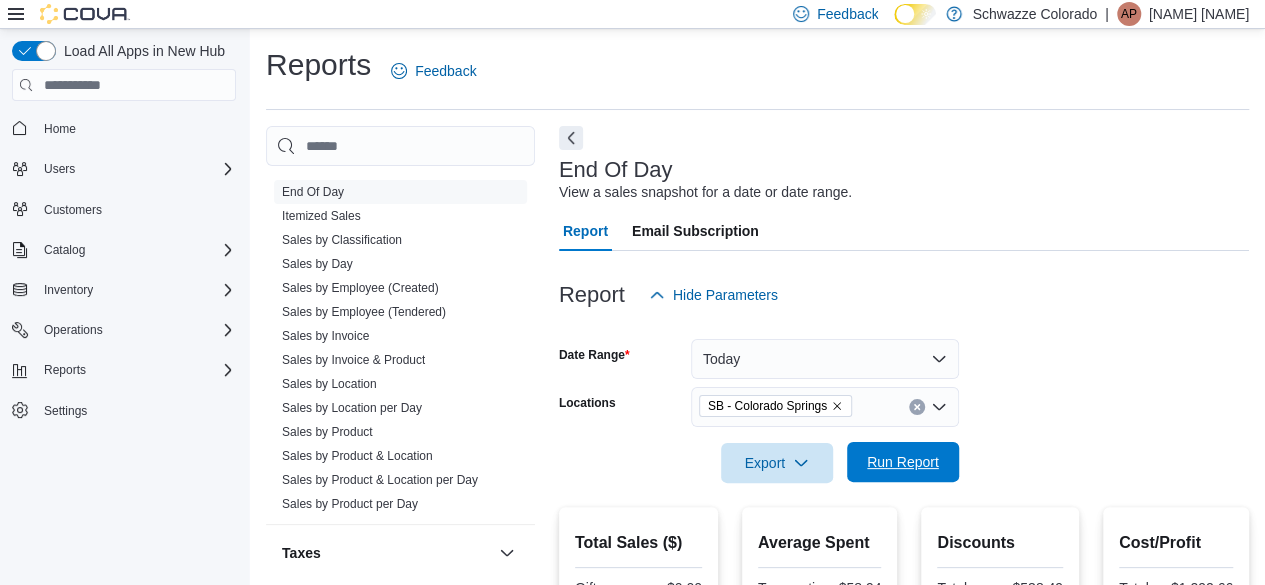 click on "Run Report" at bounding box center (903, 462) 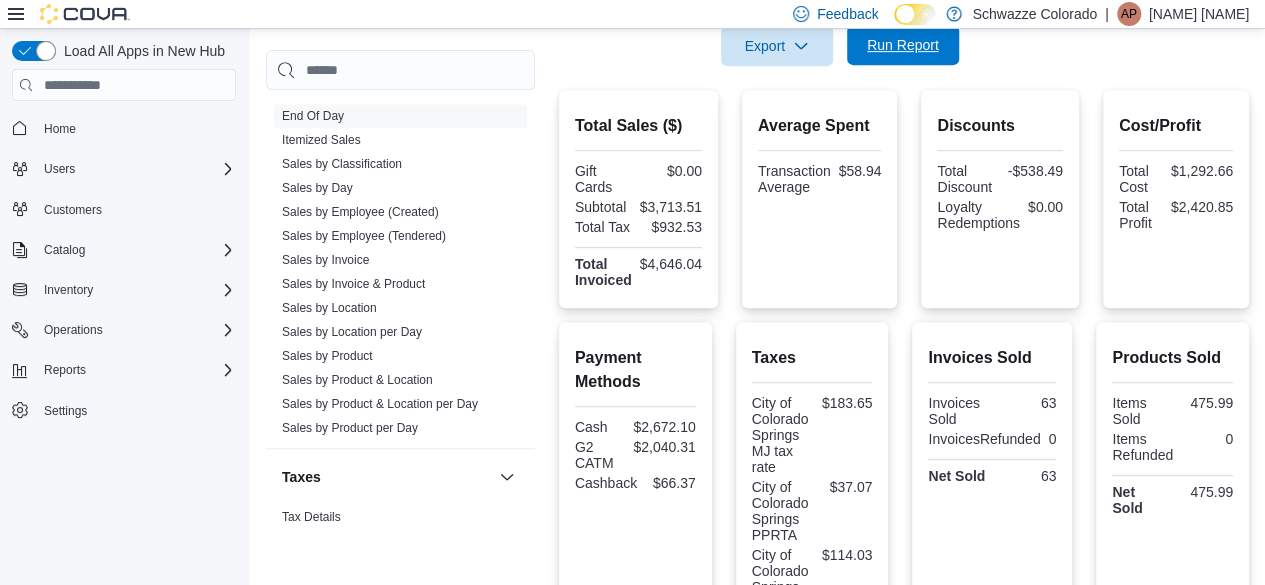 scroll, scrollTop: 416, scrollLeft: 0, axis: vertical 